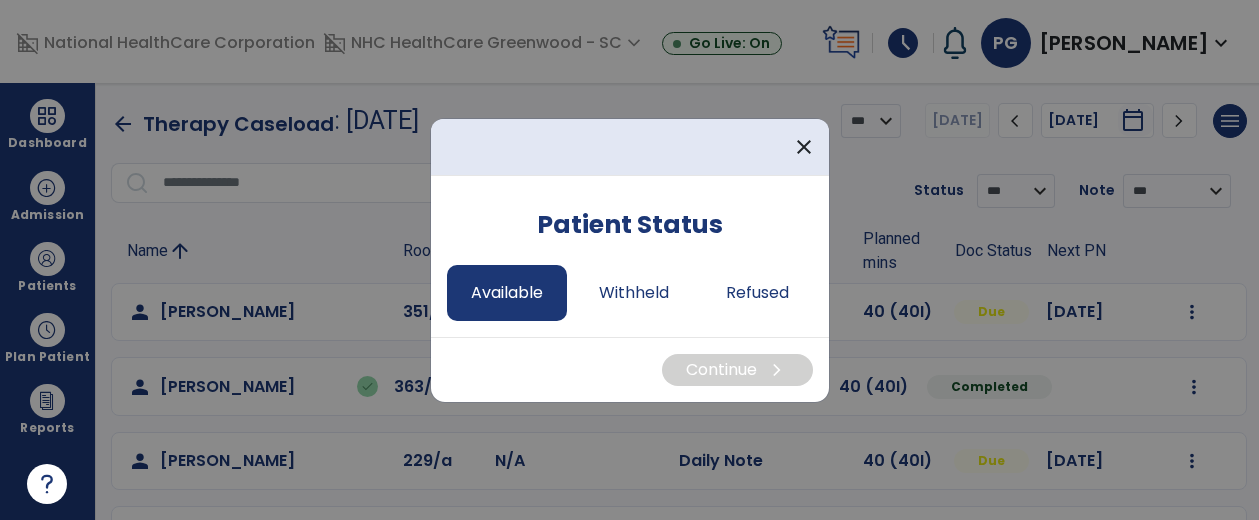 scroll, scrollTop: 0, scrollLeft: 0, axis: both 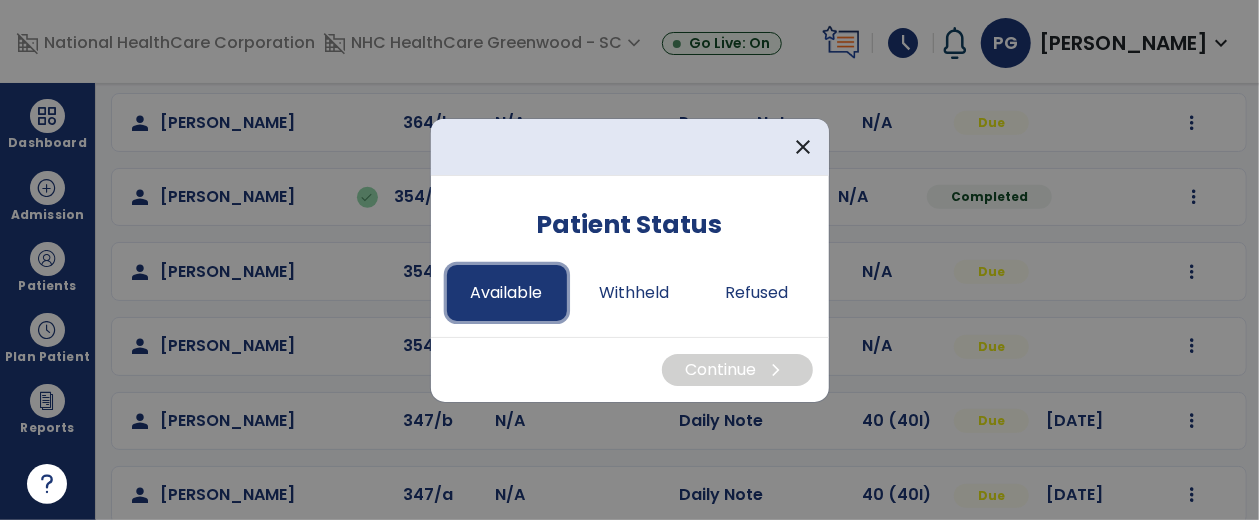 click on "Available" at bounding box center (507, 293) 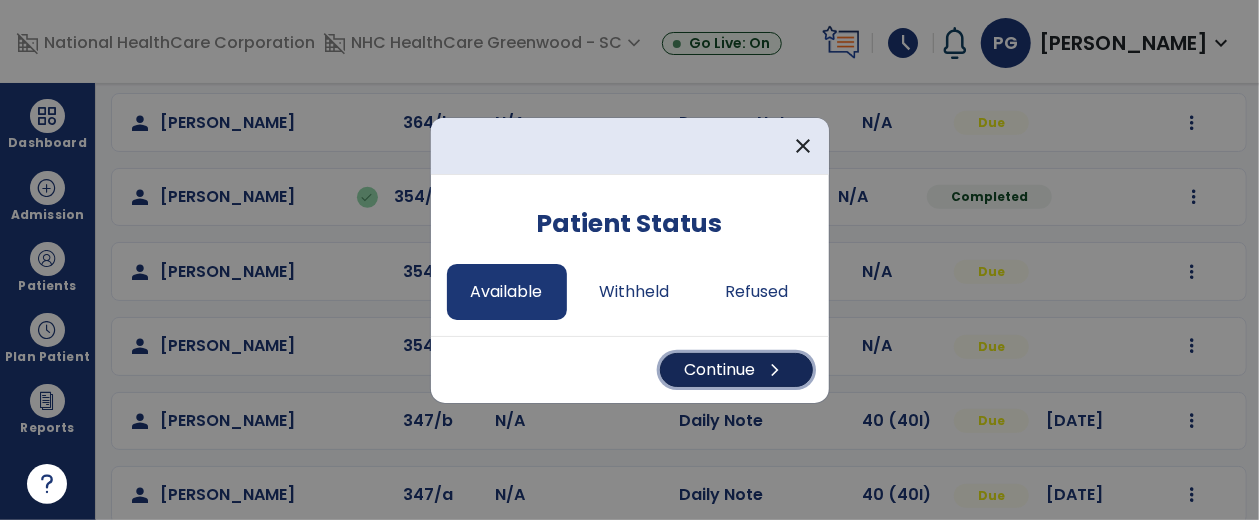 click on "Continue   chevron_right" at bounding box center (736, 370) 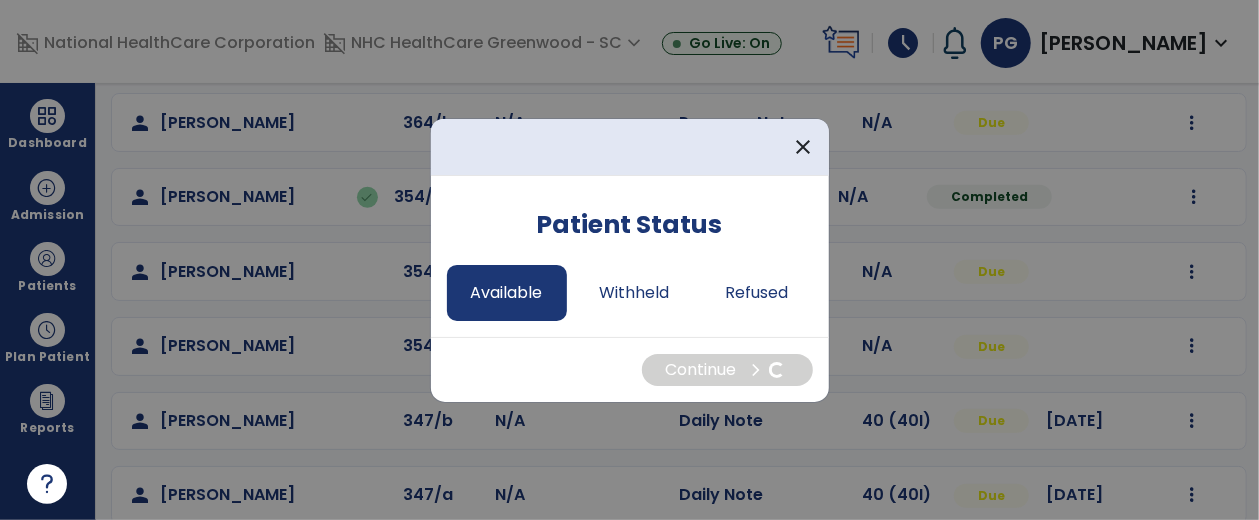 select on "*" 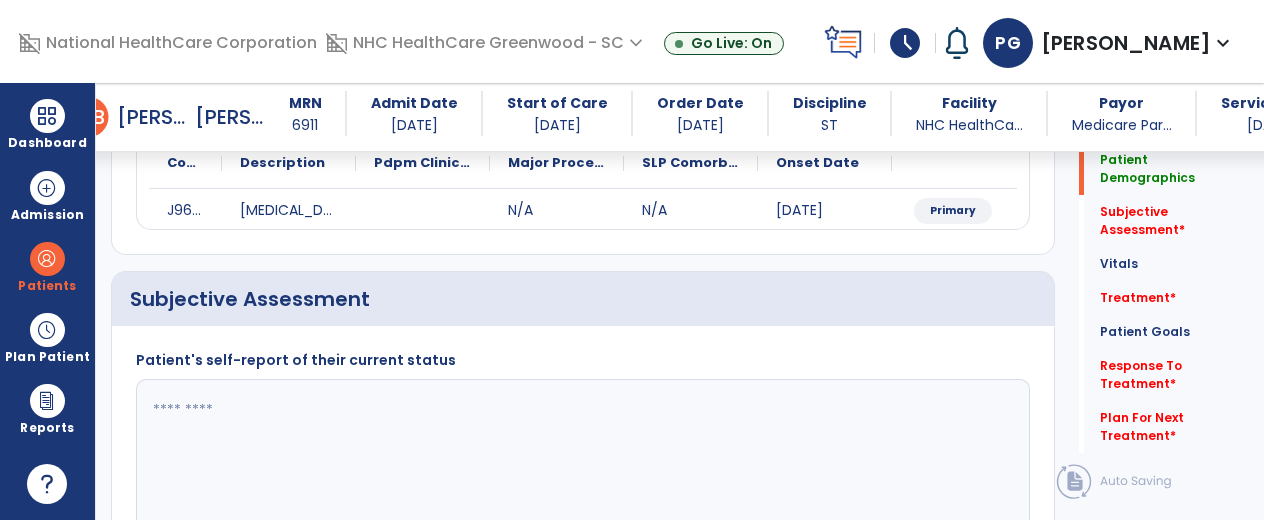 scroll, scrollTop: 238, scrollLeft: 0, axis: vertical 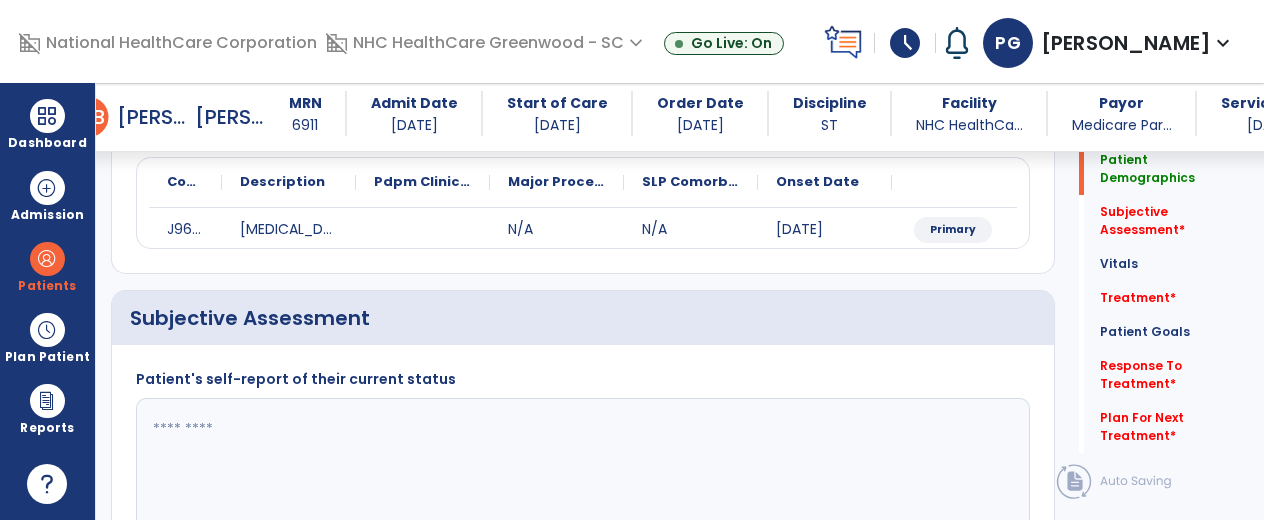 click 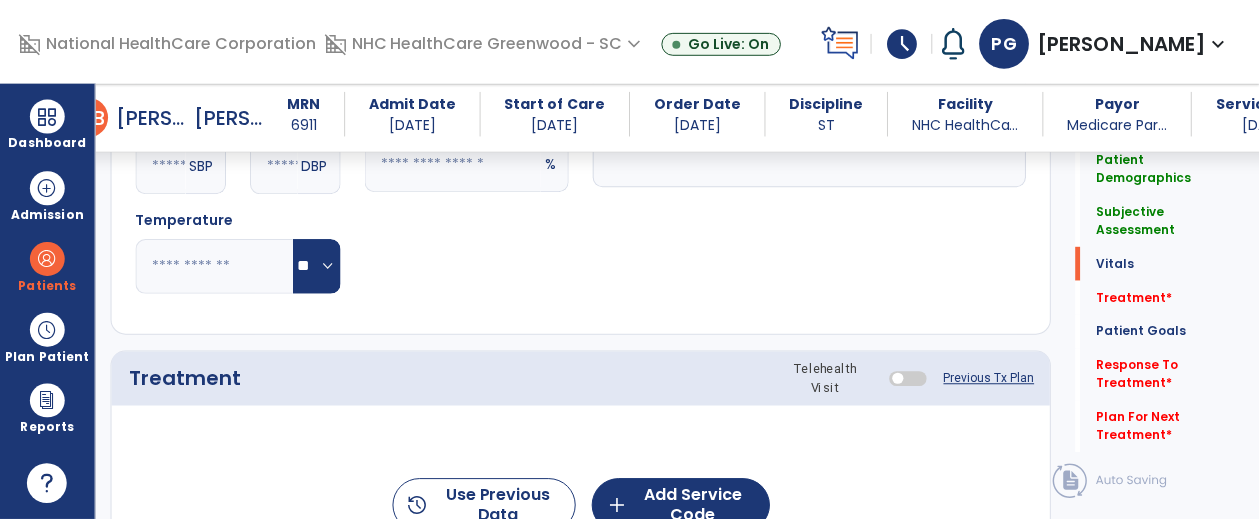 scroll, scrollTop: 1063, scrollLeft: 0, axis: vertical 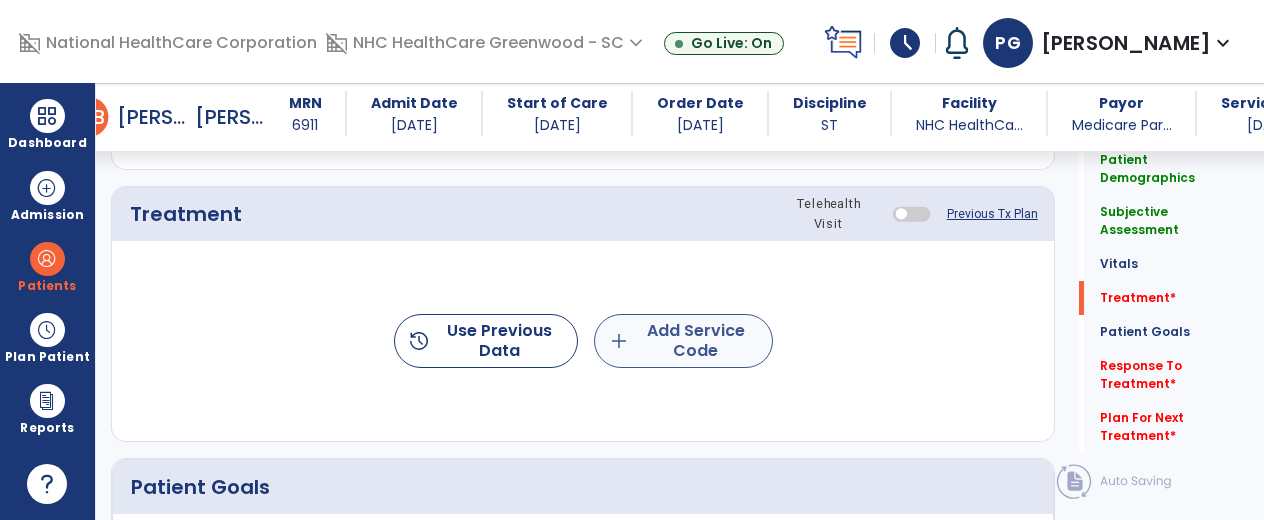 type on "**********" 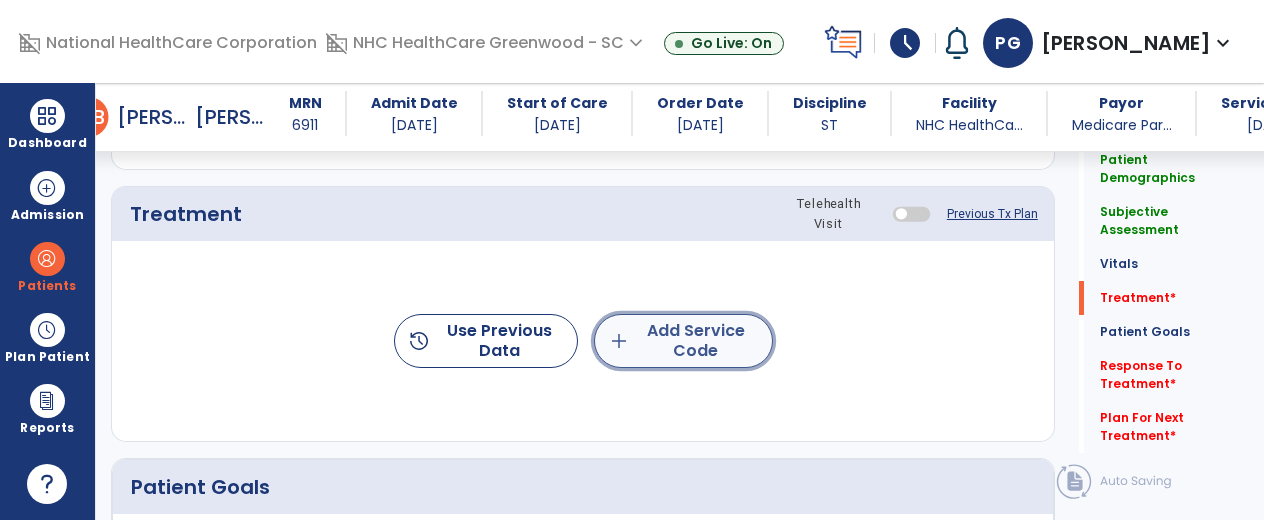 click on "add  Add Service Code" 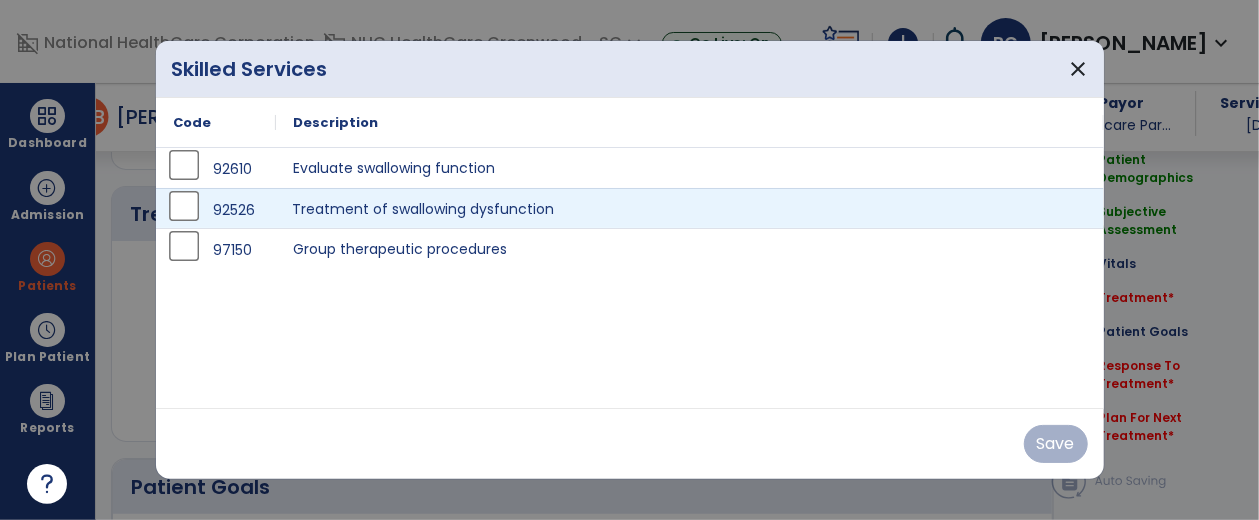 click on "Treatment of swallowing dysfunction" at bounding box center (690, 208) 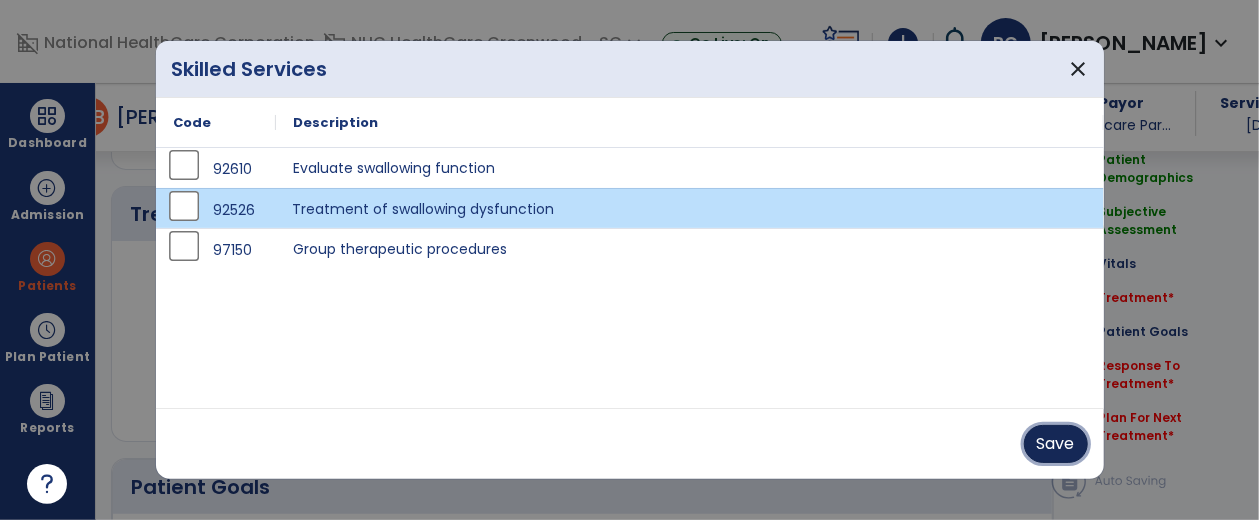 click on "Save" at bounding box center [1056, 444] 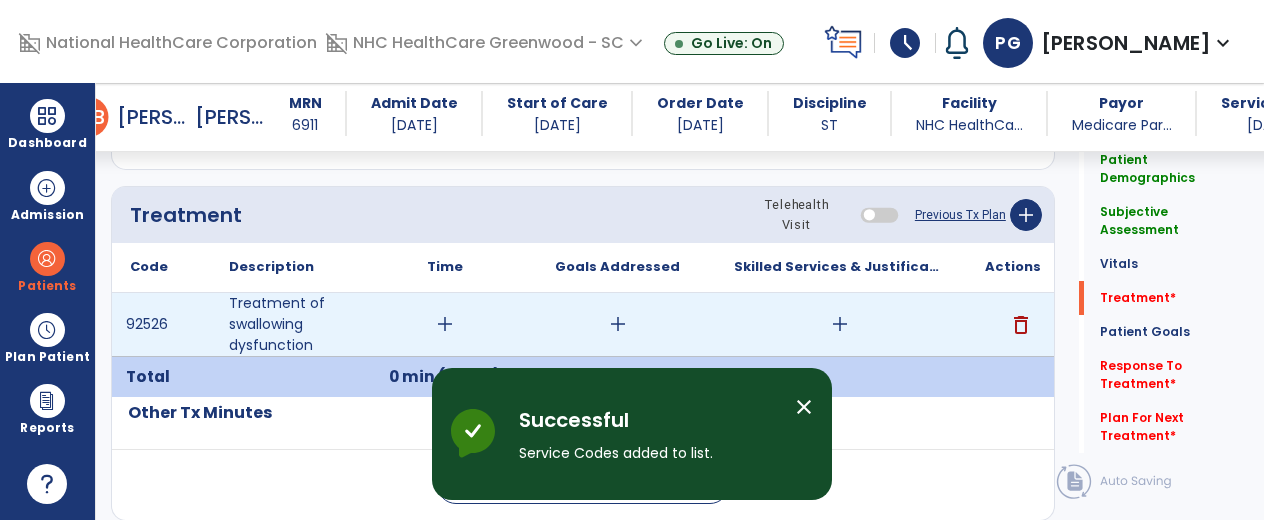 click on "add" at bounding box center (445, 324) 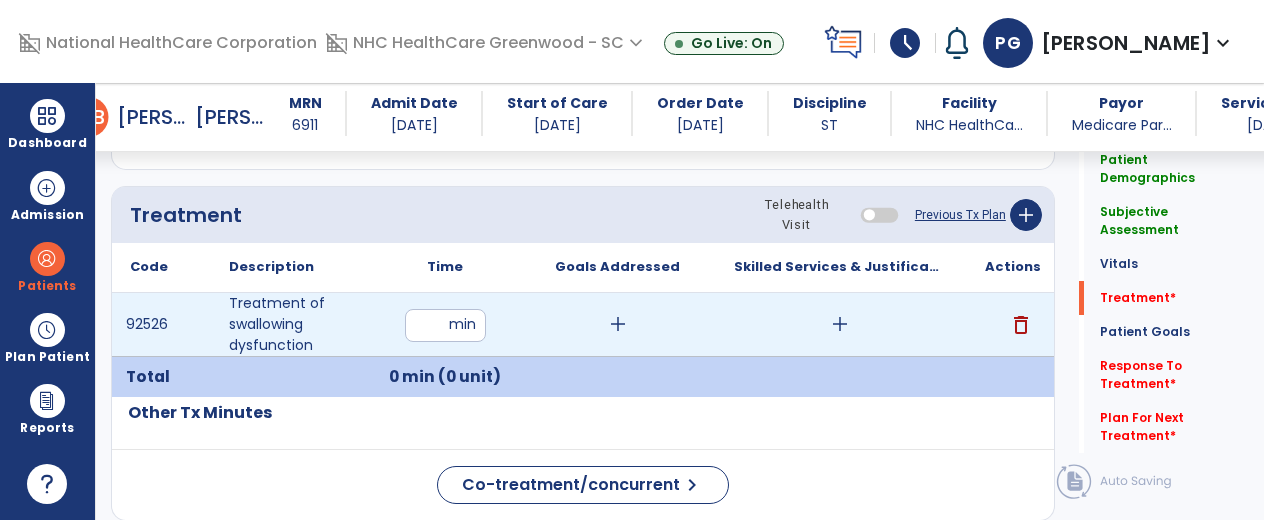 click at bounding box center (445, 325) 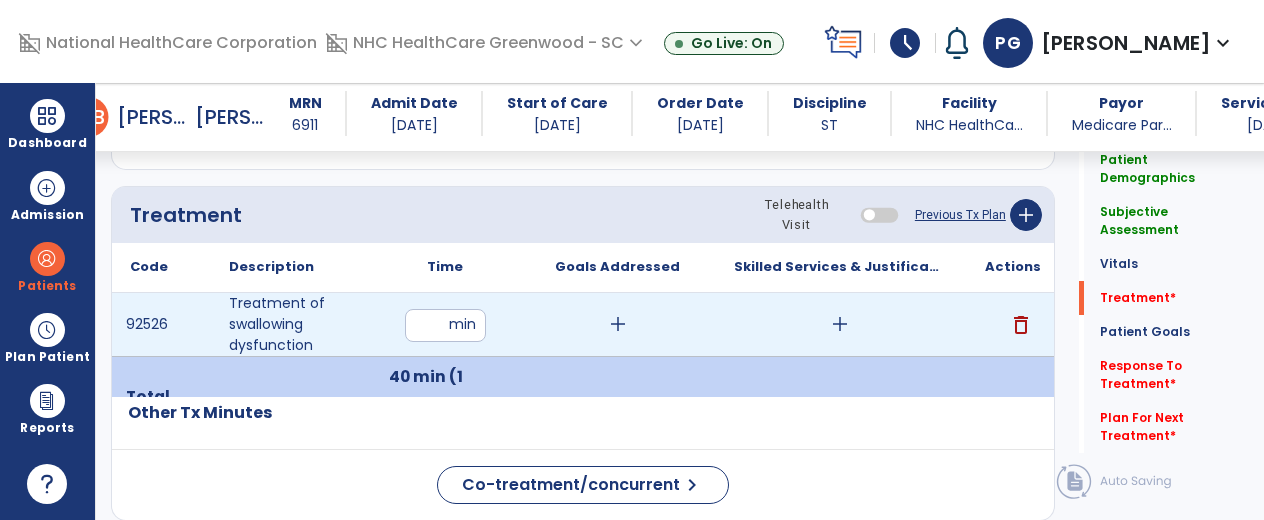 click on "add" at bounding box center (840, 324) 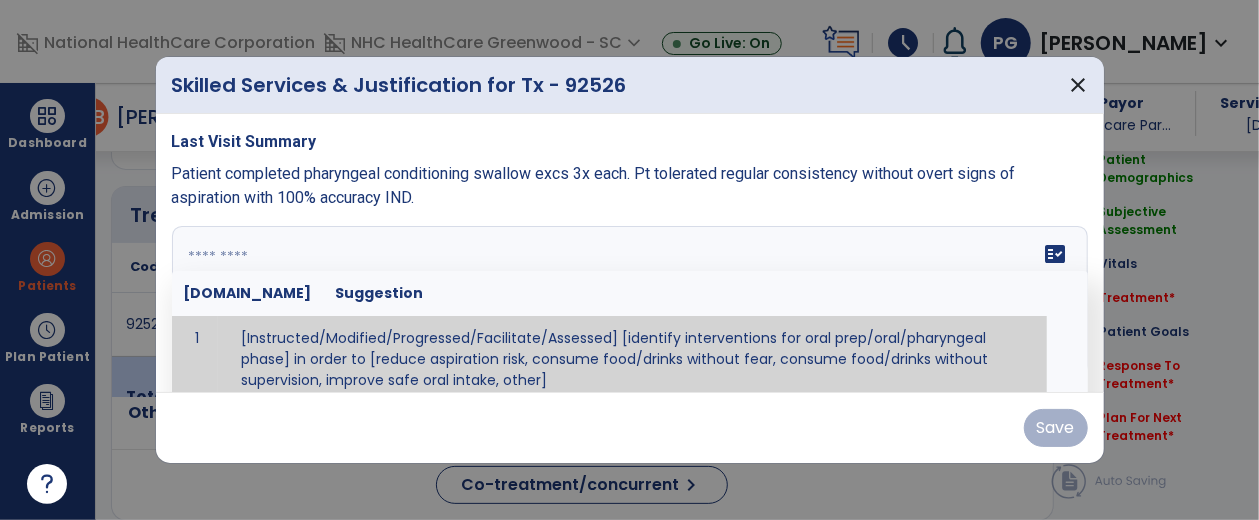 click on "fact_check  [DOMAIN_NAME] Suggestion 1 [Instructed/Modified/Progressed/Facilitate/Assessed] [identify interventions for oral prep/oral/pharyngeal phase] in order to [reduce aspiration risk, consume food/drinks without fear, consume food/drinks without supervision, improve safe oral intake, other] 2 [Instructed/Modified/Progressed/Facilitate/Assessed] [identify compensatory methods such as alternating bites/sips, effortful swallow, other] in order to [reduce aspiration risk, consume food/drinks without fear, consume food/drinks without supervision, improve safe oral intake, other] 3 [Instructed/Modified/Progressed/Assessed] trials of [identify IDDSI Food/Drink Level or NDD Solid/Liquid Level] in order to [reduce aspiration risk, consume food/drinks without fear, consume food/drinks without supervision, improve safe oral intake, other] 4 5 Assessed swallow with administration of [identify test]" at bounding box center [630, 301] 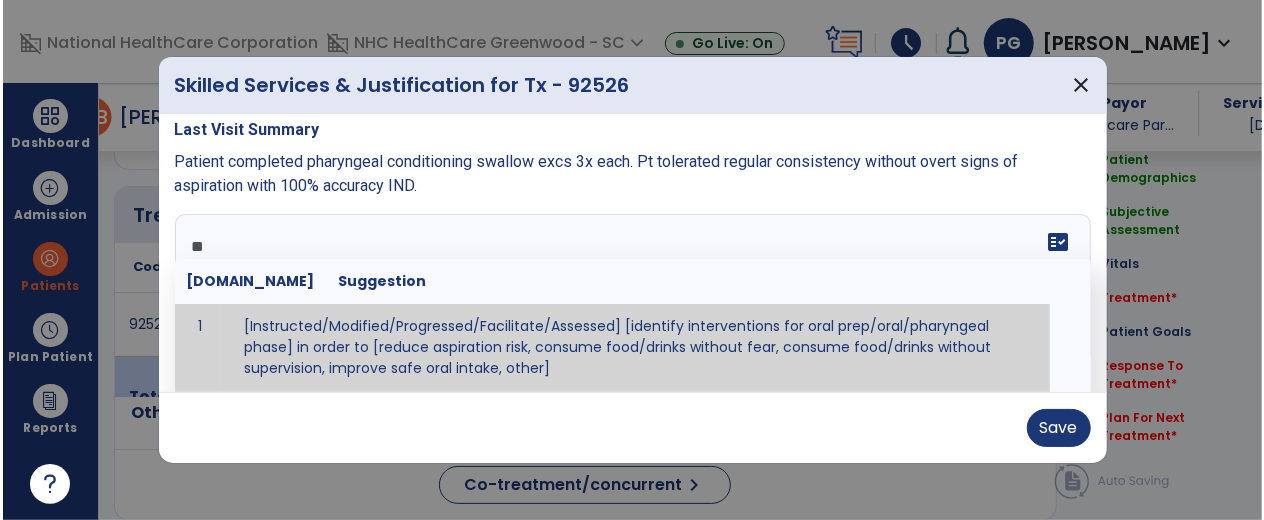 scroll, scrollTop: 0, scrollLeft: 0, axis: both 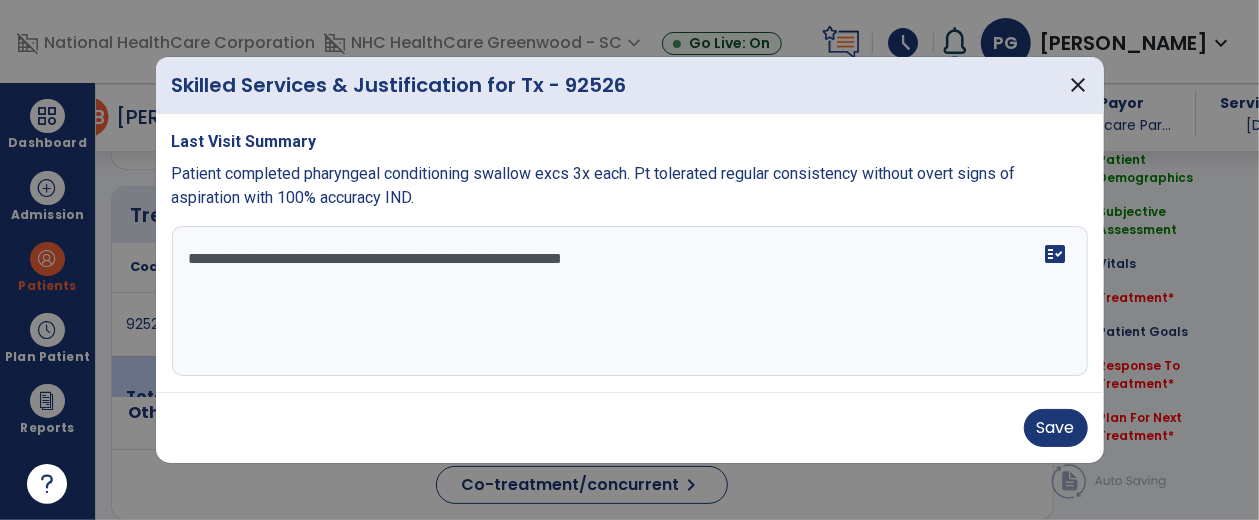 click on "**********" at bounding box center [630, 301] 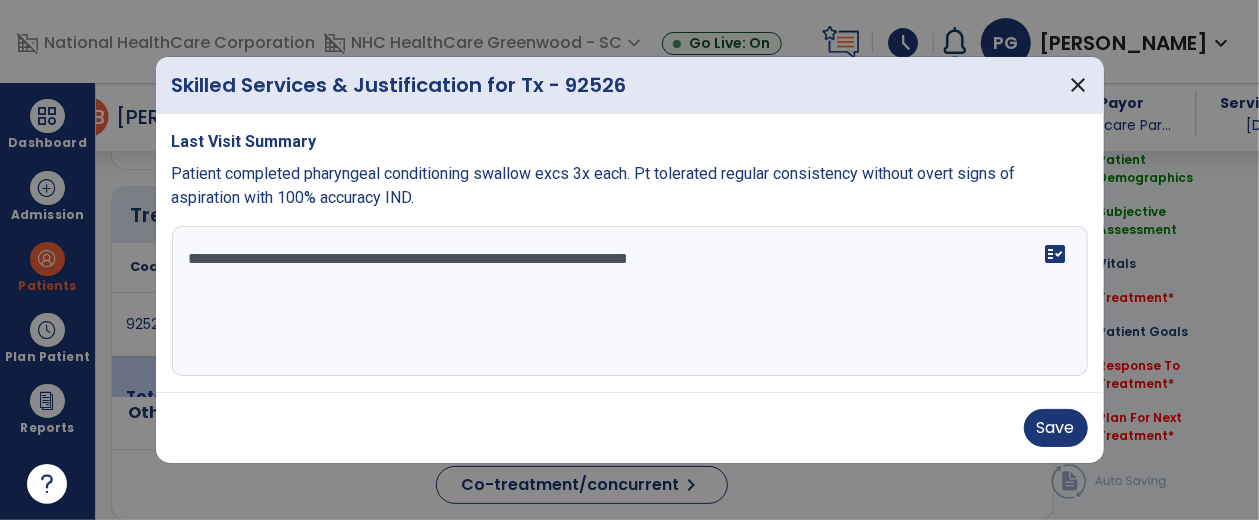 click on "**********" at bounding box center (630, 301) 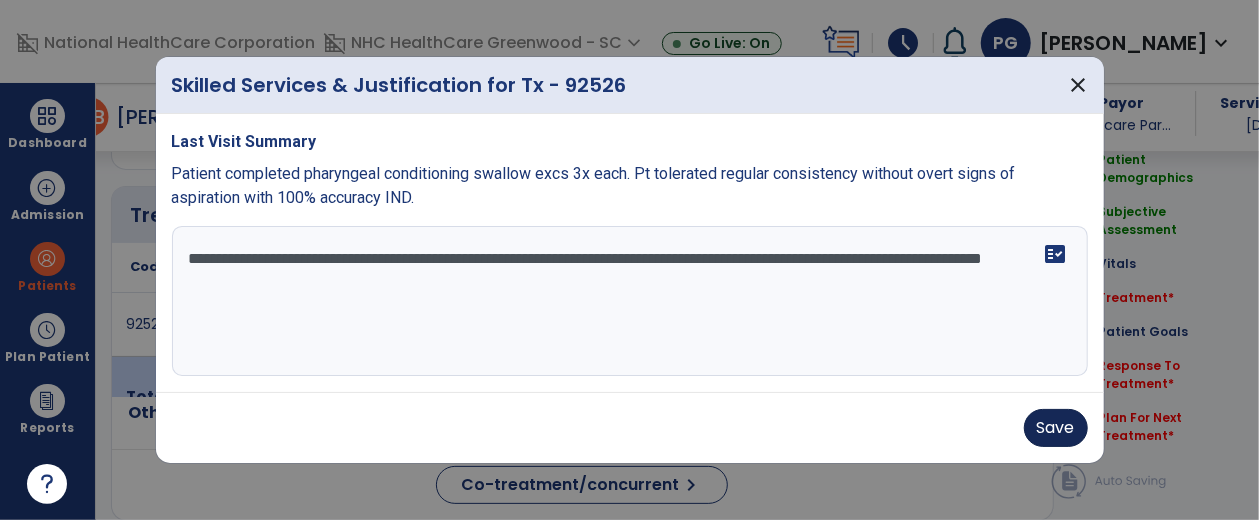 type on "**********" 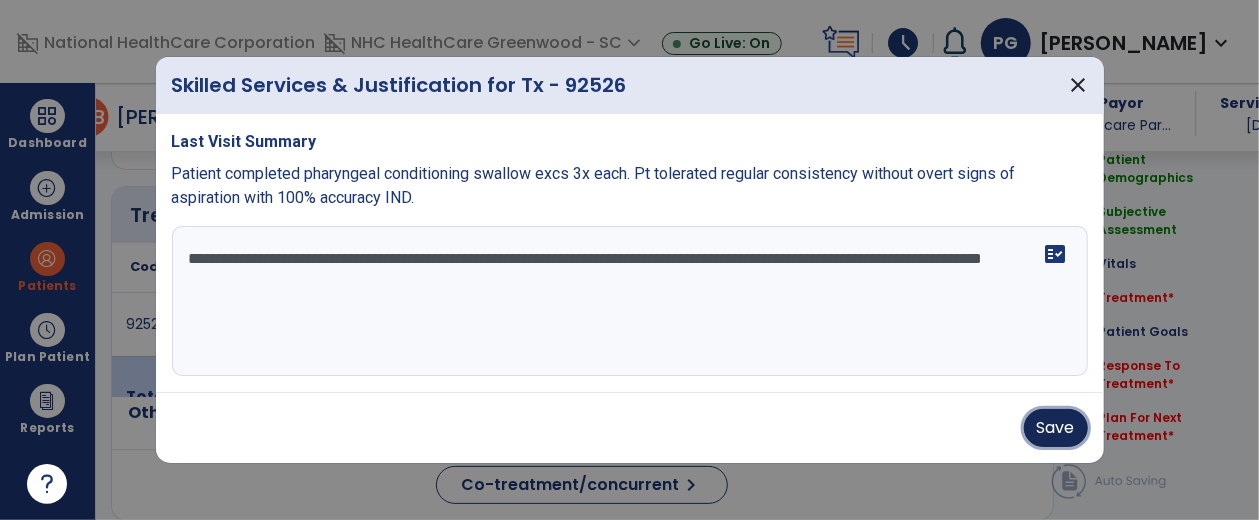 click on "Save" at bounding box center [1056, 428] 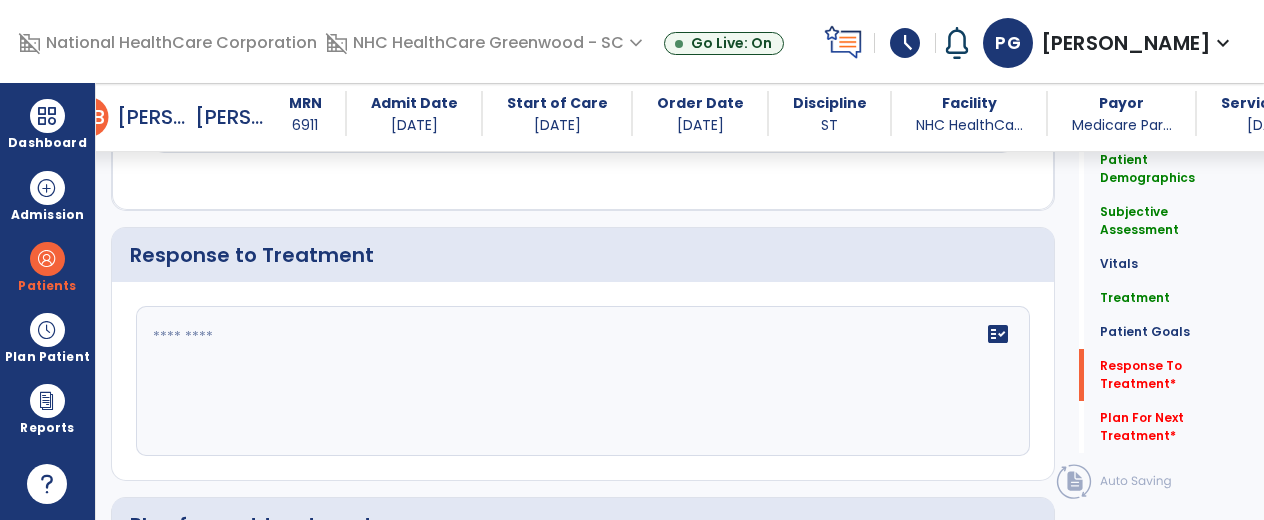 scroll, scrollTop: 2168, scrollLeft: 0, axis: vertical 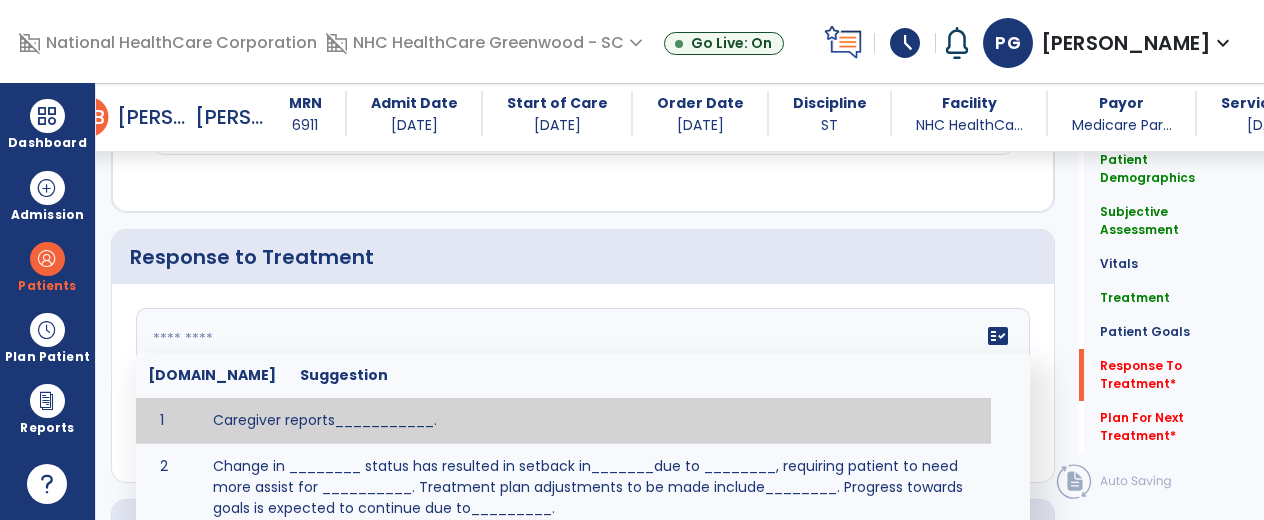 click on "fact_check  [DOMAIN_NAME] Suggestion 1 Caregiver reports___________. 2 Change in ________ status has resulted in setback in_______due to ________, requiring patient to need more assist for __________.   Treatment plan adjustments to be made include________.  Progress towards goals is expected to continue due to_________. 3 Decreased pain in __________ to [LEVEL] in response to [MODALITY/TREATMENT] allows for improvement in _________. 4 Functional gains in _______ have impacted the patient's ability to perform_________ with a reduction in assist levels to_________. 5 Functional progress this week has been significant due to__________. 6 Gains in ________ have improved the patient's ability to perform ______with decreased levels of assist to___________. 7 Improvement in ________allows patient to tolerate higher levels of challenges in_________. 8 Pain in [AREA] has decreased to [LEVEL] in response to [TREATMENT/MODALITY], allowing fore ease in completing__________. 9 10 11 12 13 14 15 16 17 18 19 20 21" 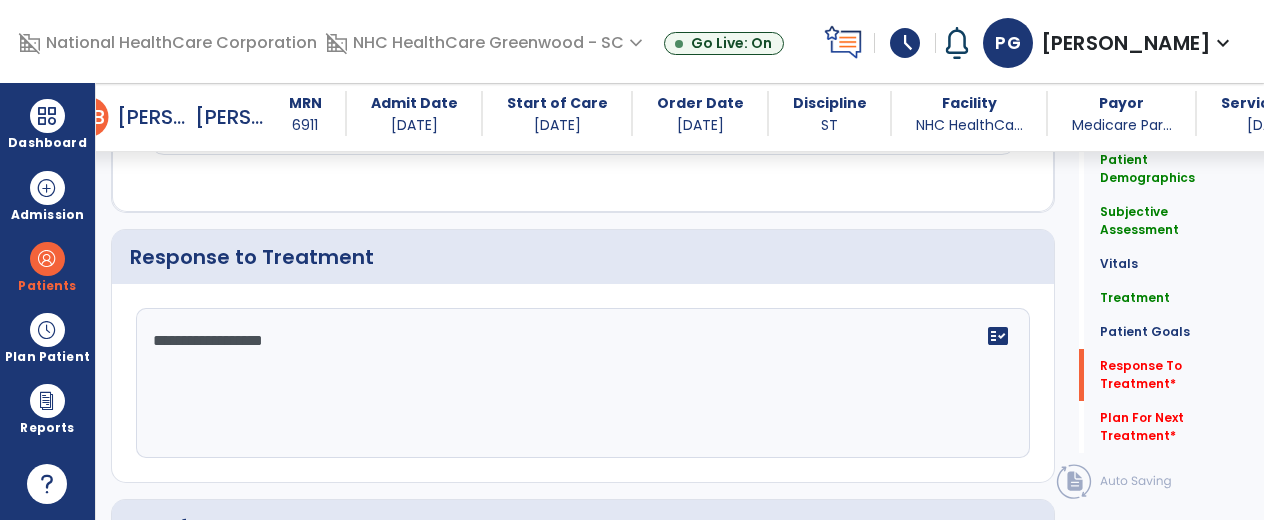 type on "**********" 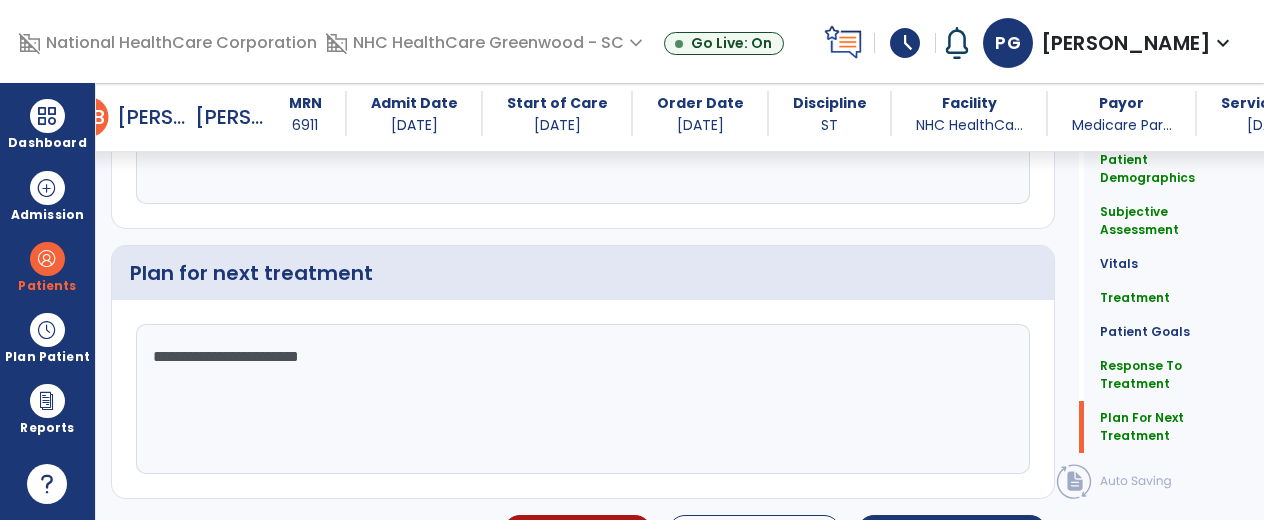 scroll, scrollTop: 2422, scrollLeft: 0, axis: vertical 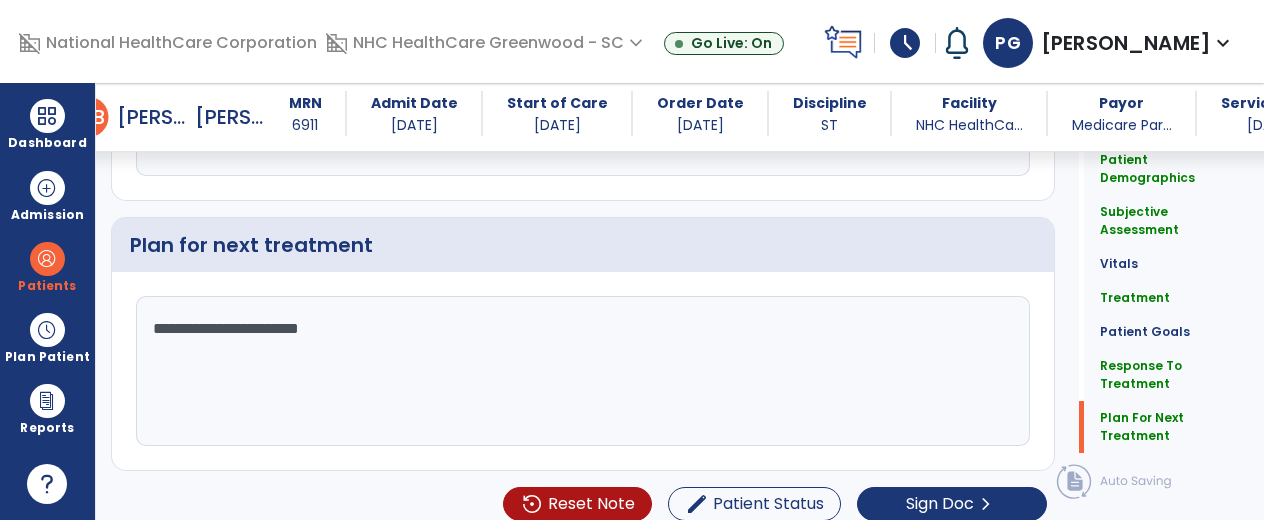 click on "Patient Demographics  Medical Diagnosis   Treatment Diagnosis   Precautions   Contraindications
Code
Description
Pdpm Clinical Category
J96.01" 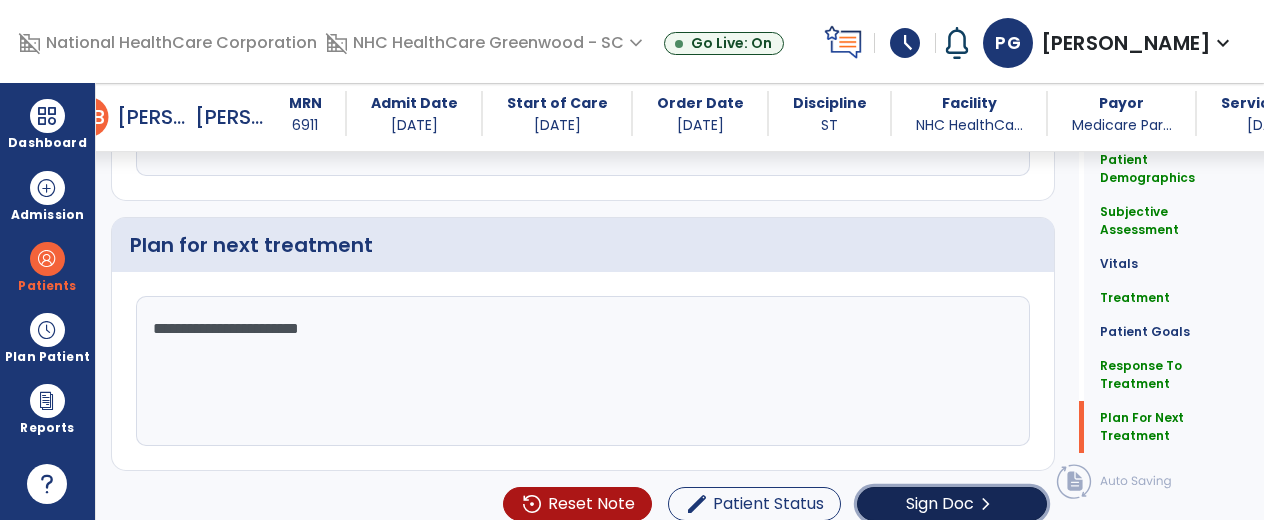 click on "Sign Doc" 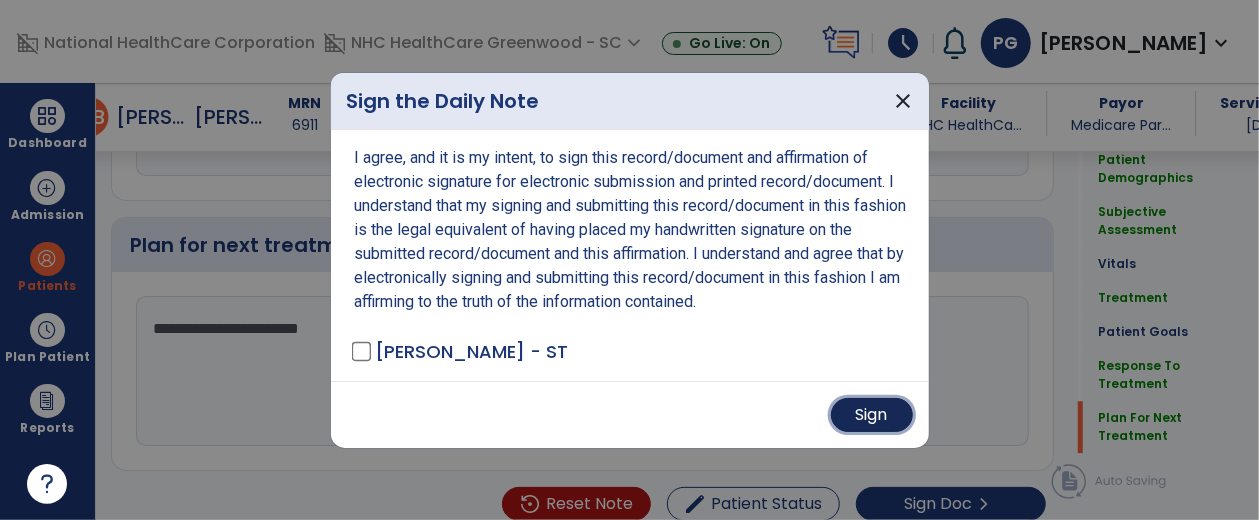 click on "Sign" at bounding box center (872, 415) 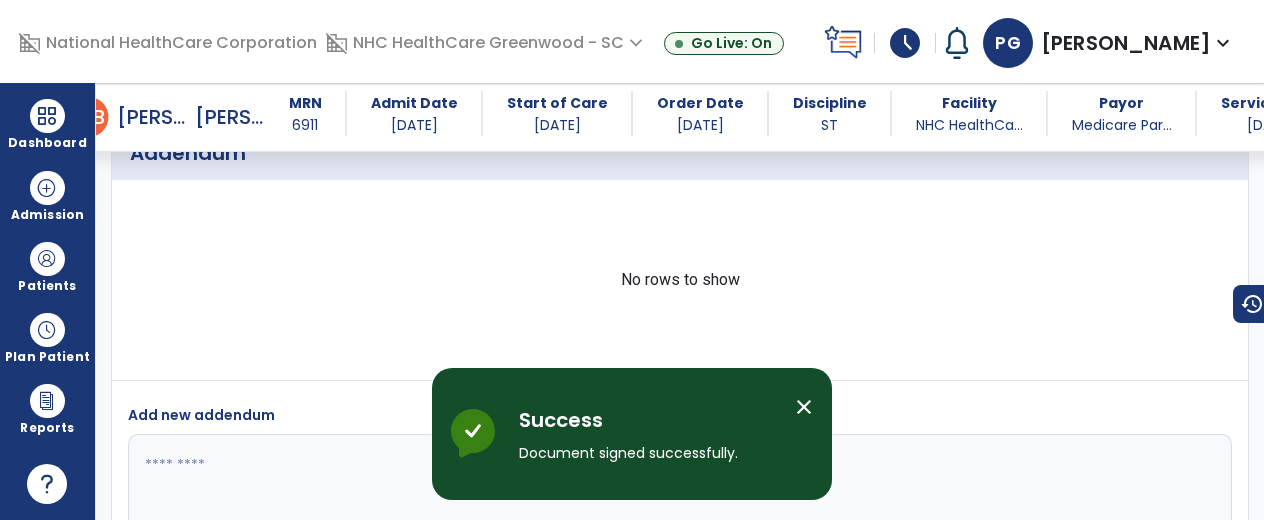 scroll, scrollTop: 3318, scrollLeft: 0, axis: vertical 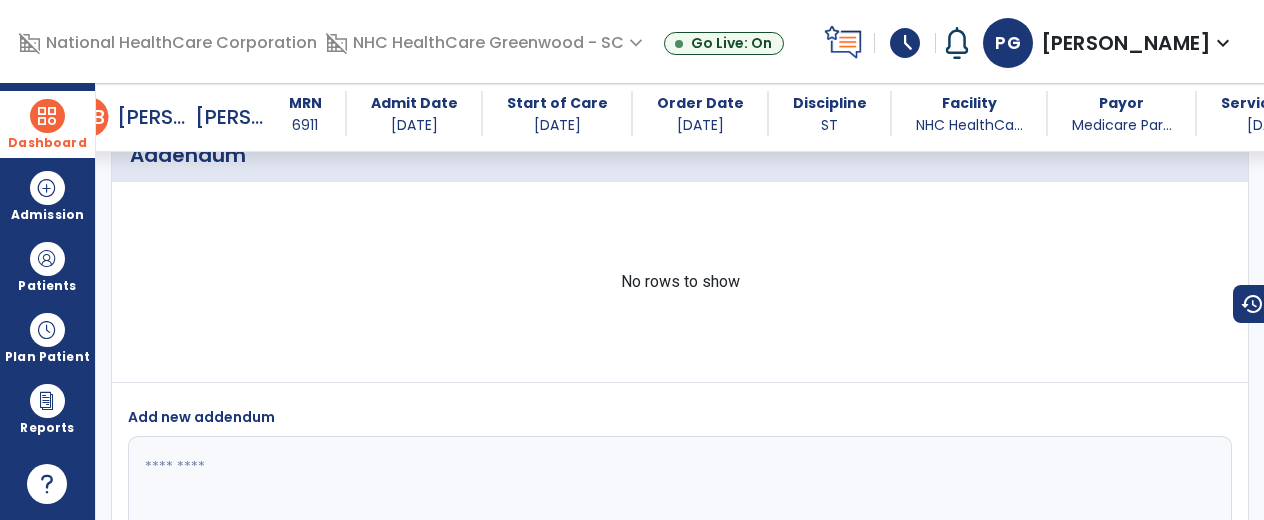 click at bounding box center (47, 116) 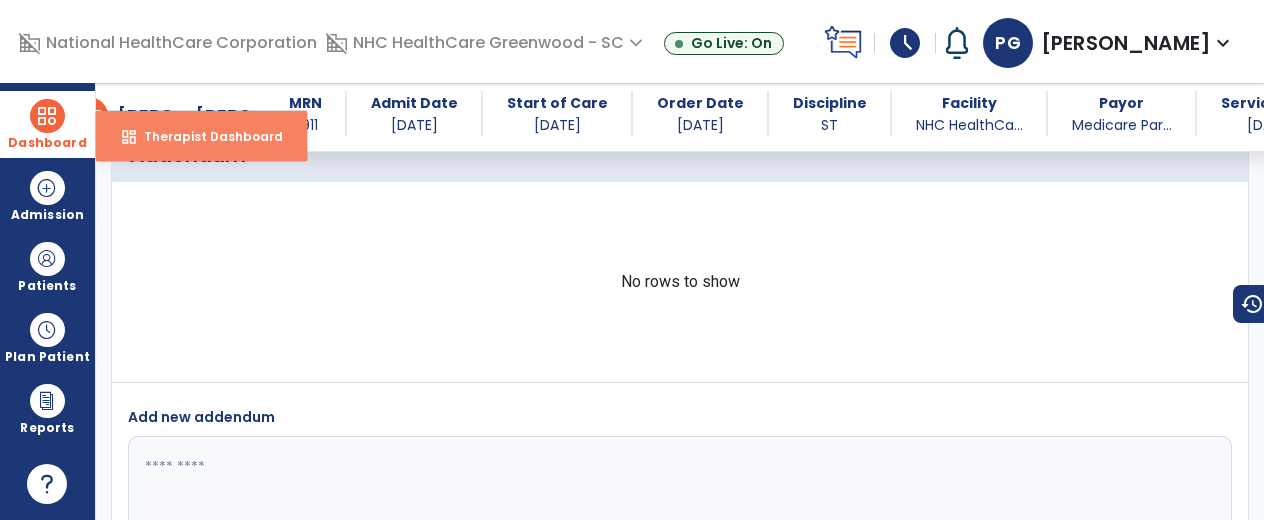 click on "Therapist Dashboard" at bounding box center (205, 136) 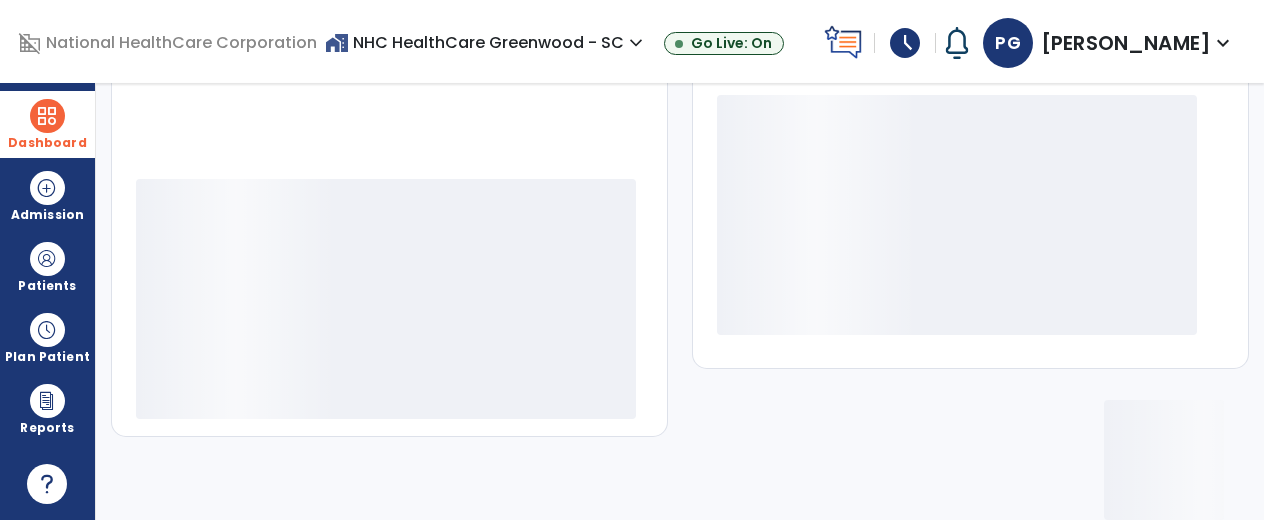 scroll, scrollTop: 353, scrollLeft: 0, axis: vertical 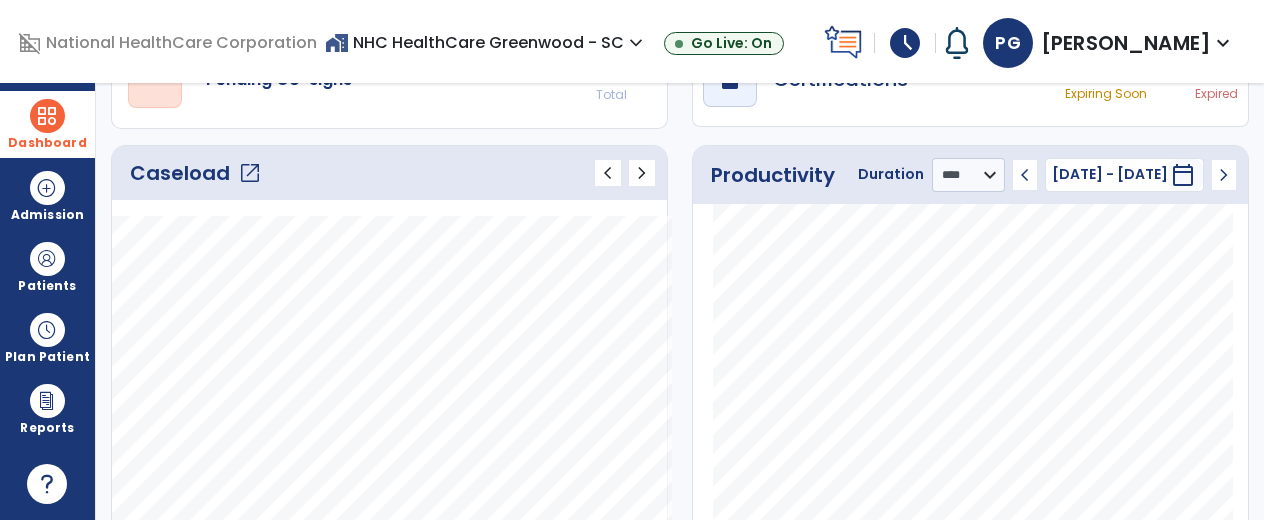 click on "open_in_new" 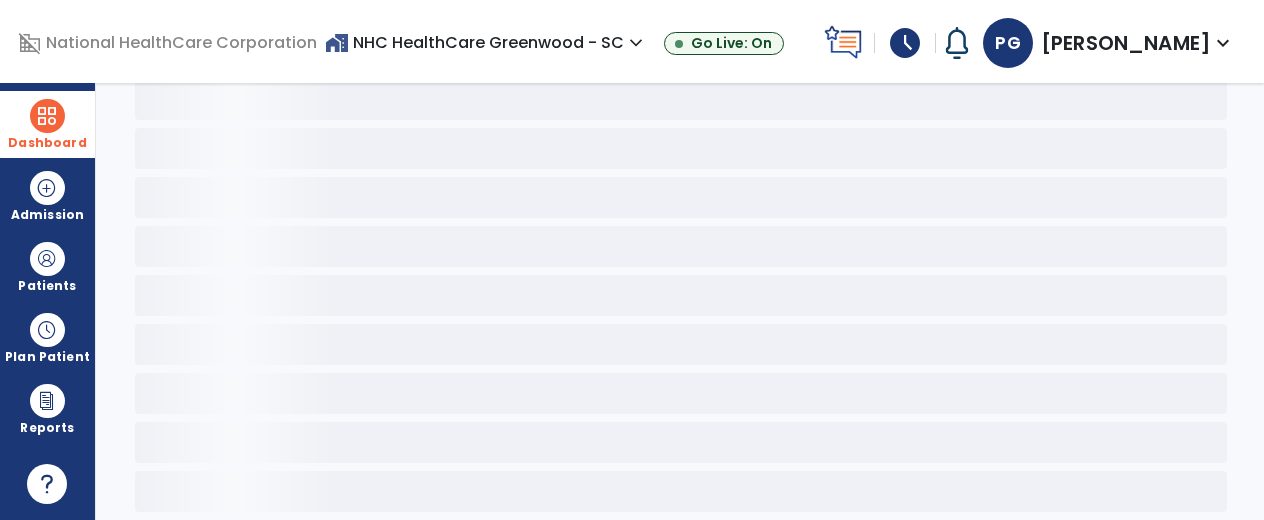 scroll, scrollTop: 140, scrollLeft: 0, axis: vertical 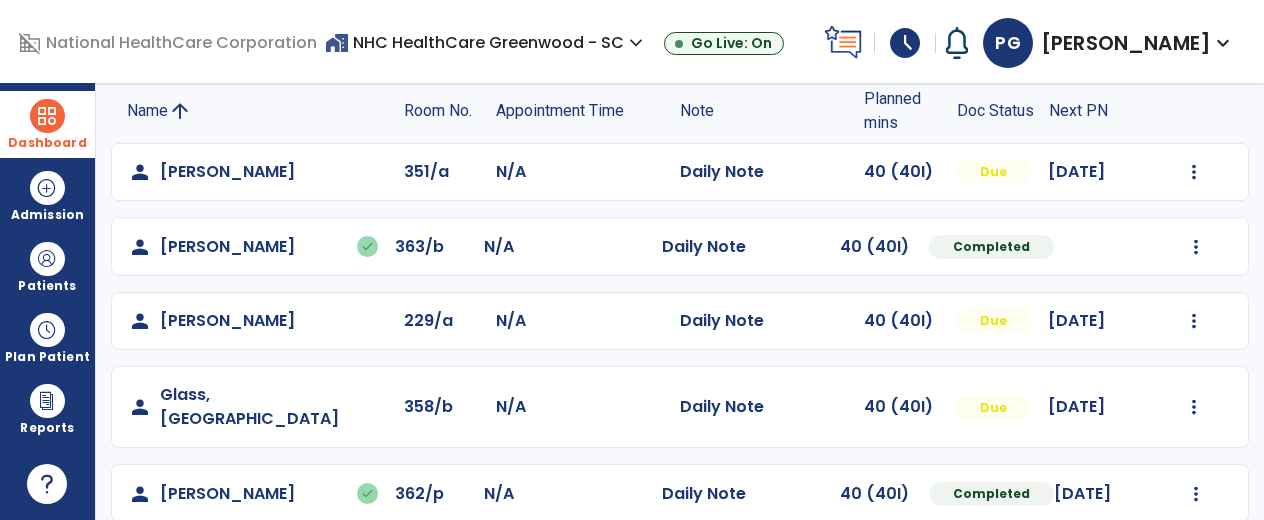 click on "Mark Visit As Complete   Reset Note   Open Document   G + C Mins" 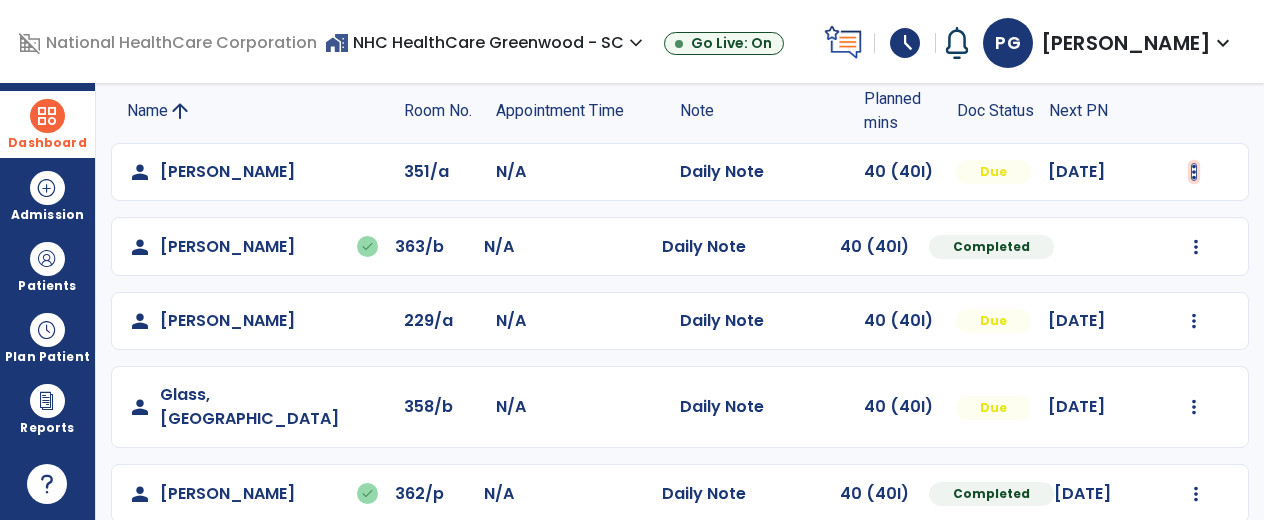 click at bounding box center (1194, 172) 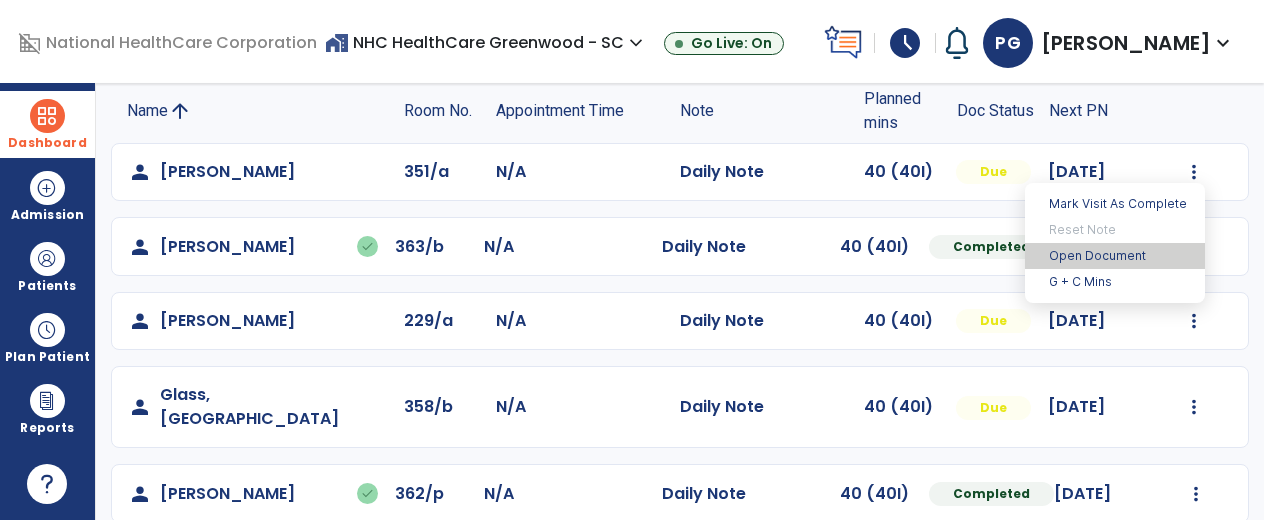 click on "Open Document" at bounding box center [1115, 256] 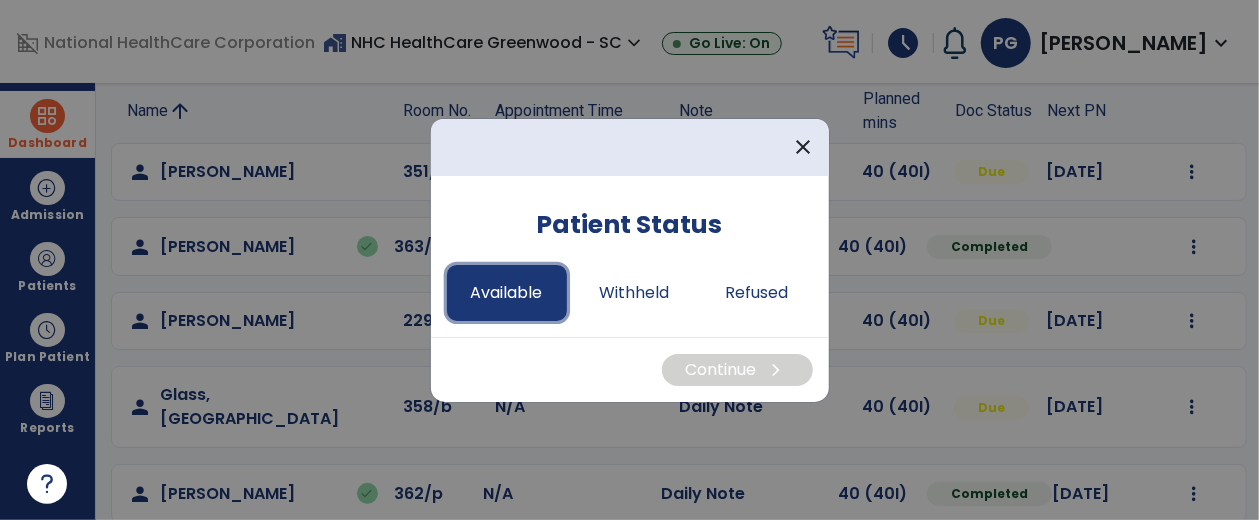 click on "Available" at bounding box center [507, 293] 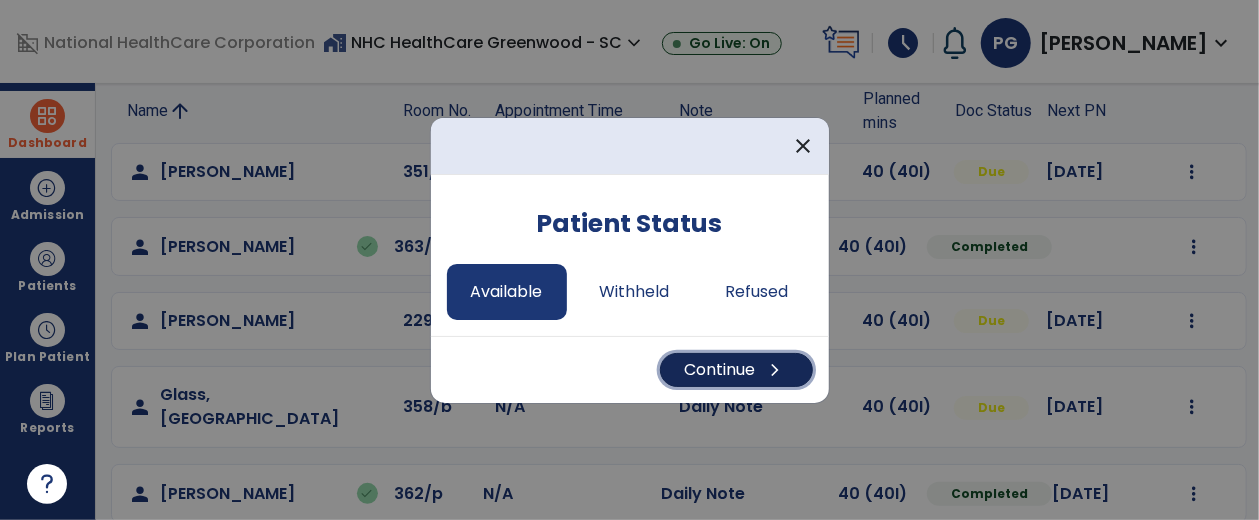 click on "Continue   chevron_right" at bounding box center [736, 370] 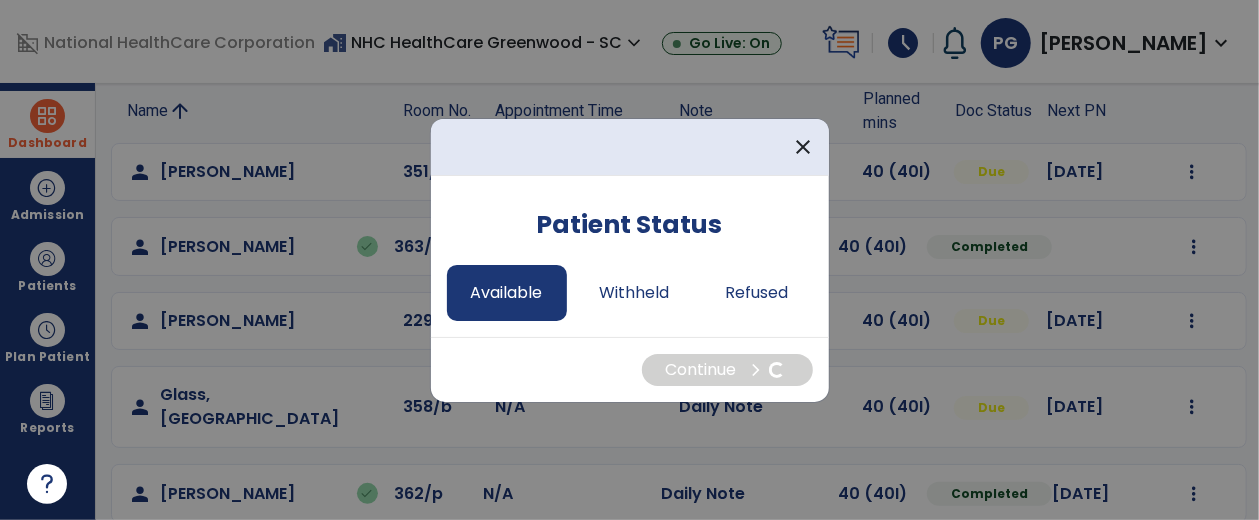 select on "*" 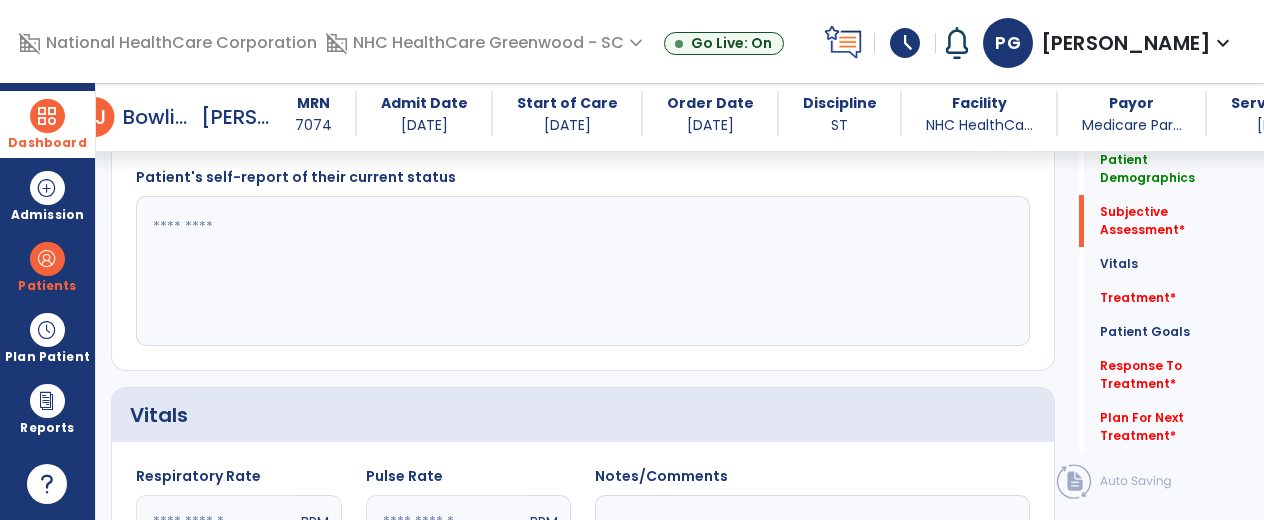 scroll, scrollTop: 640, scrollLeft: 0, axis: vertical 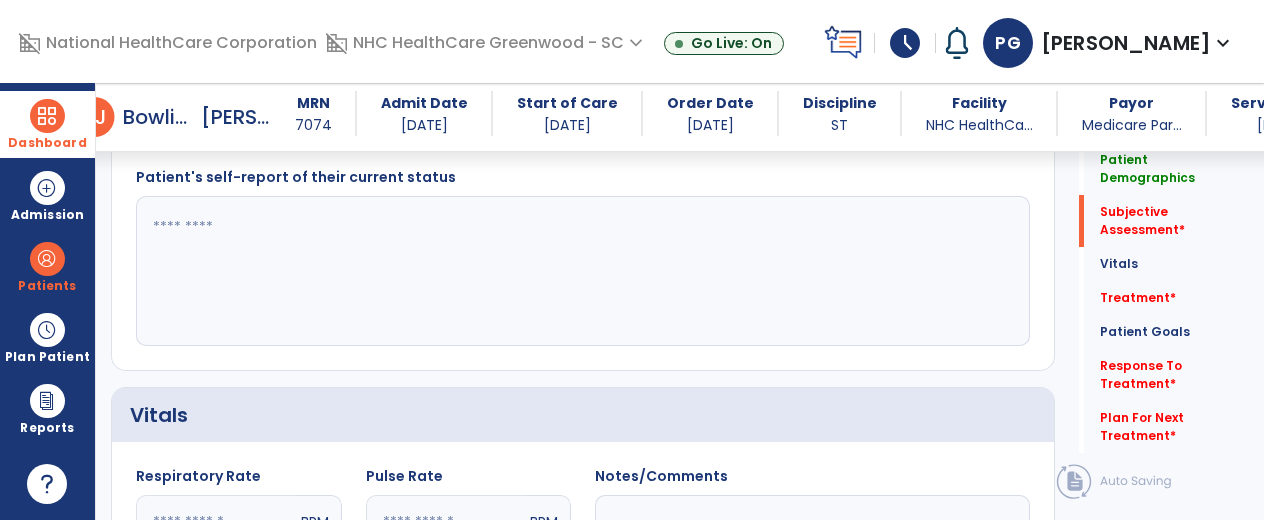 click 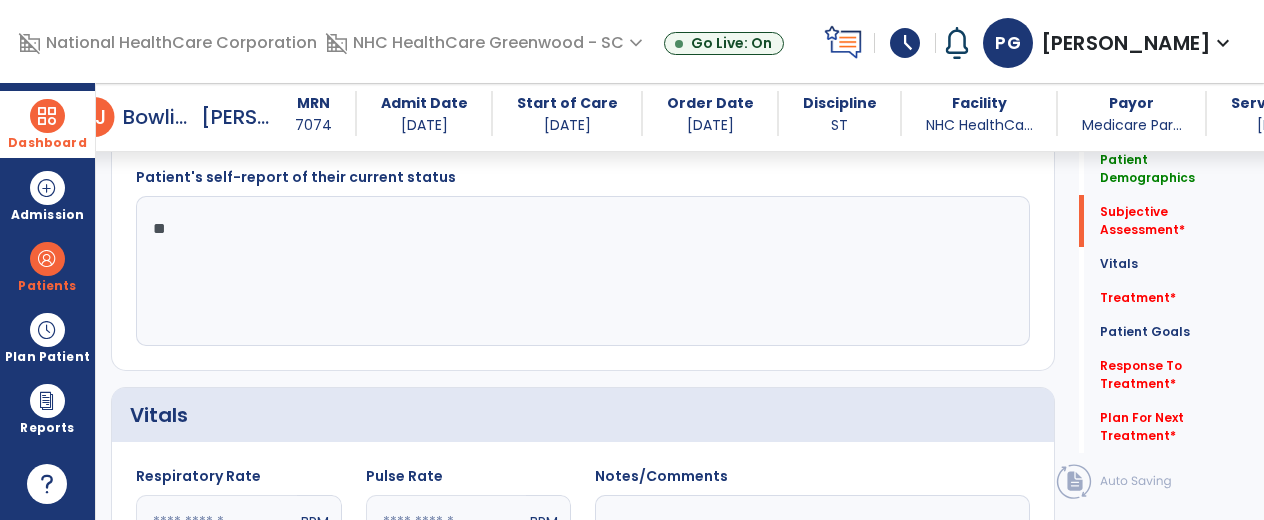 type on "*" 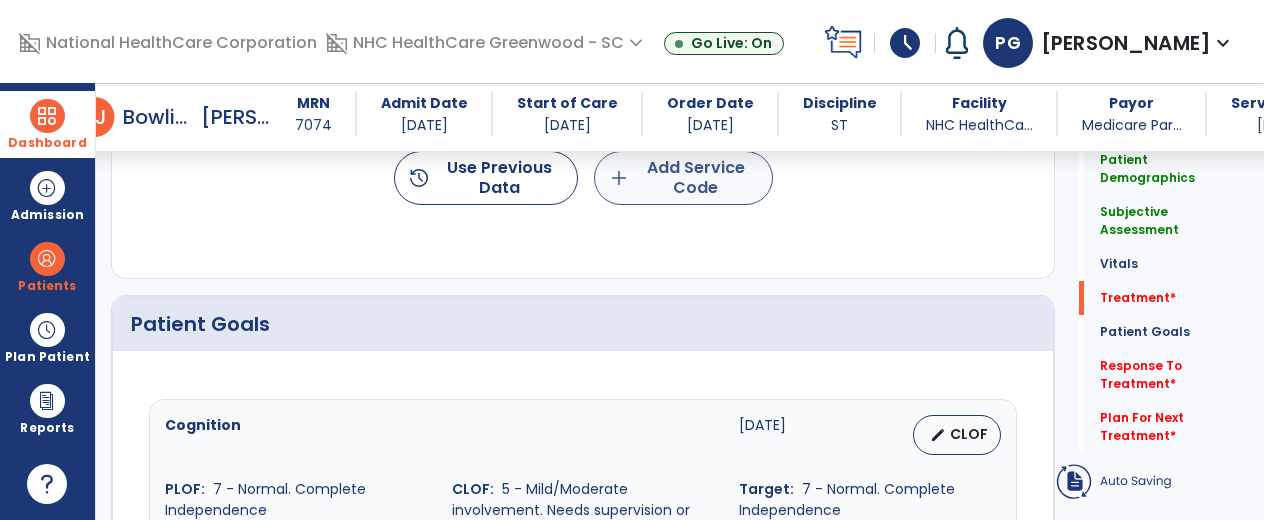 scroll, scrollTop: 1418, scrollLeft: 0, axis: vertical 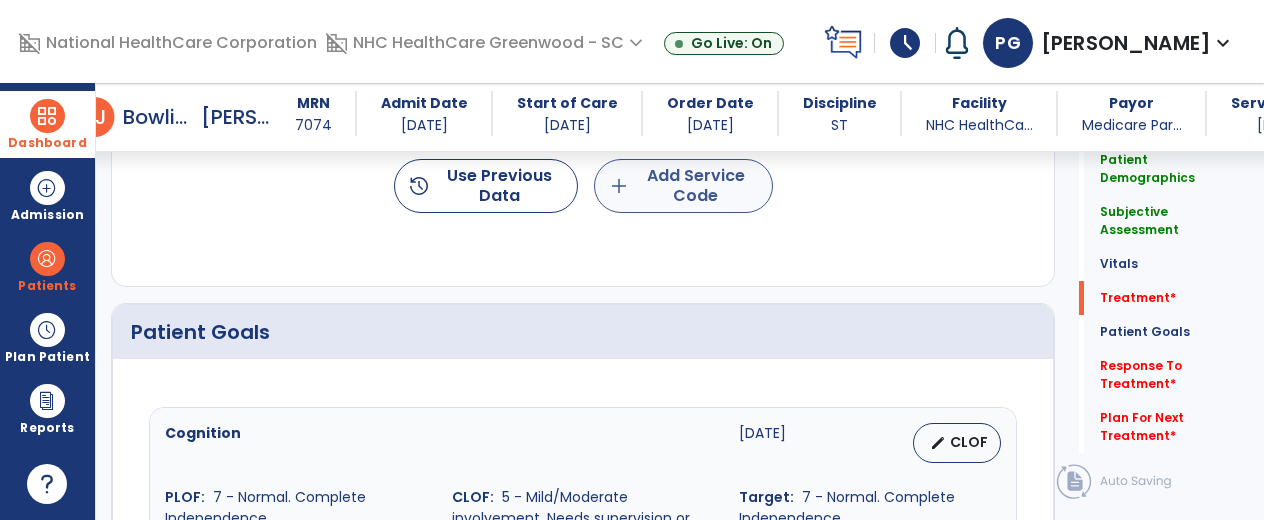 type on "**********" 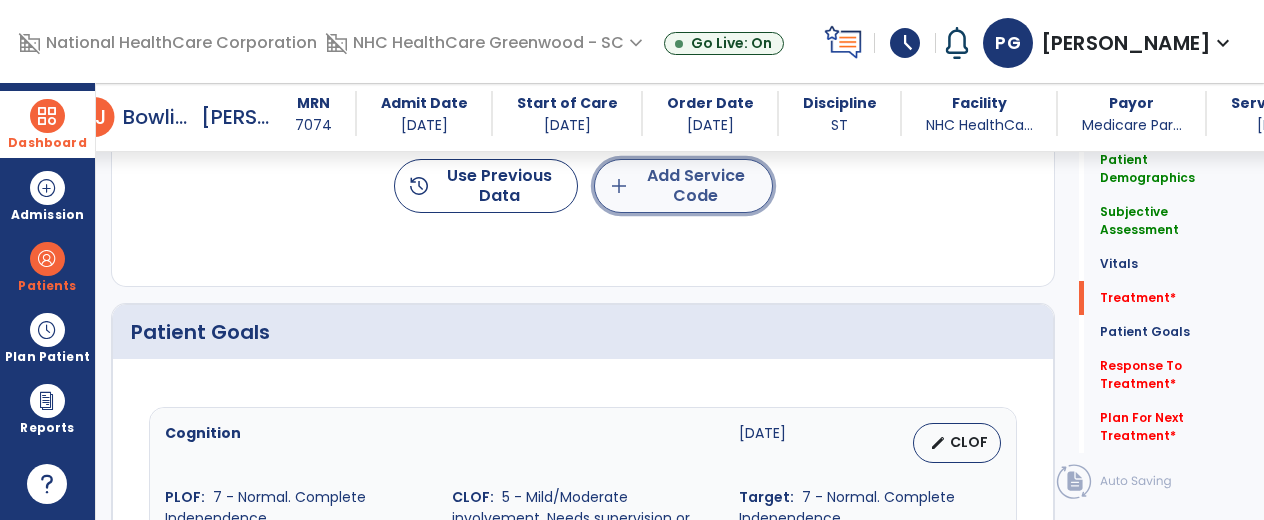 click on "add  Add Service Code" 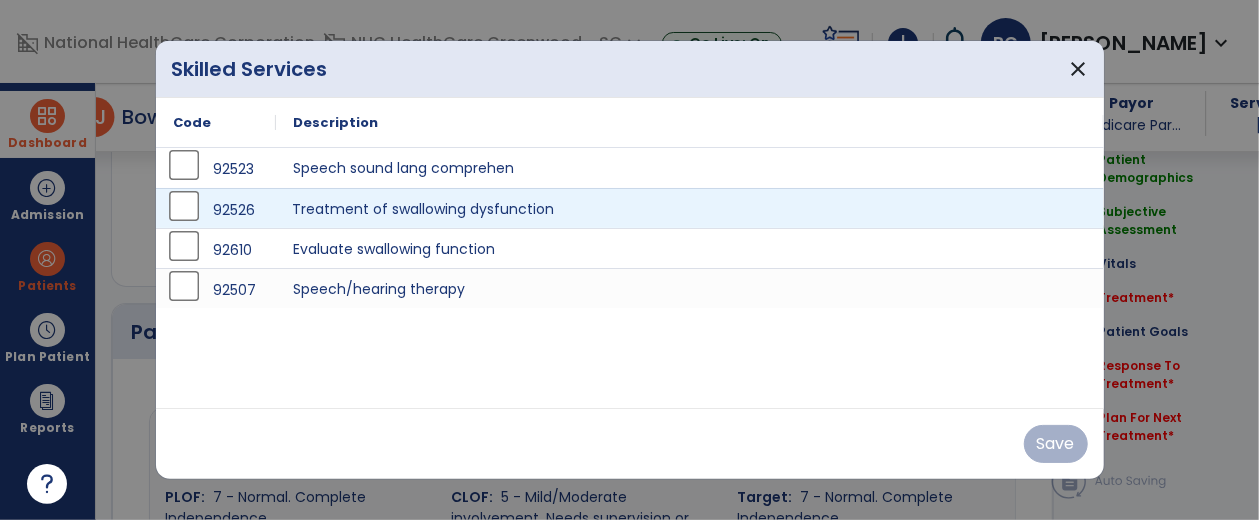 click on "Treatment of swallowing dysfunction" at bounding box center (690, 208) 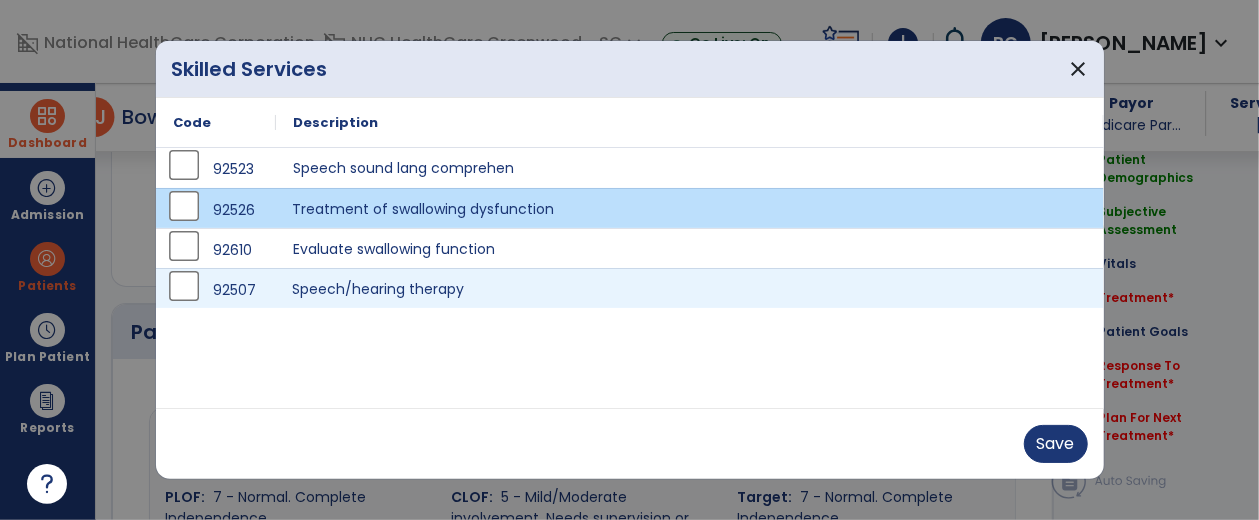 click on "Speech/hearing therapy" at bounding box center [690, 288] 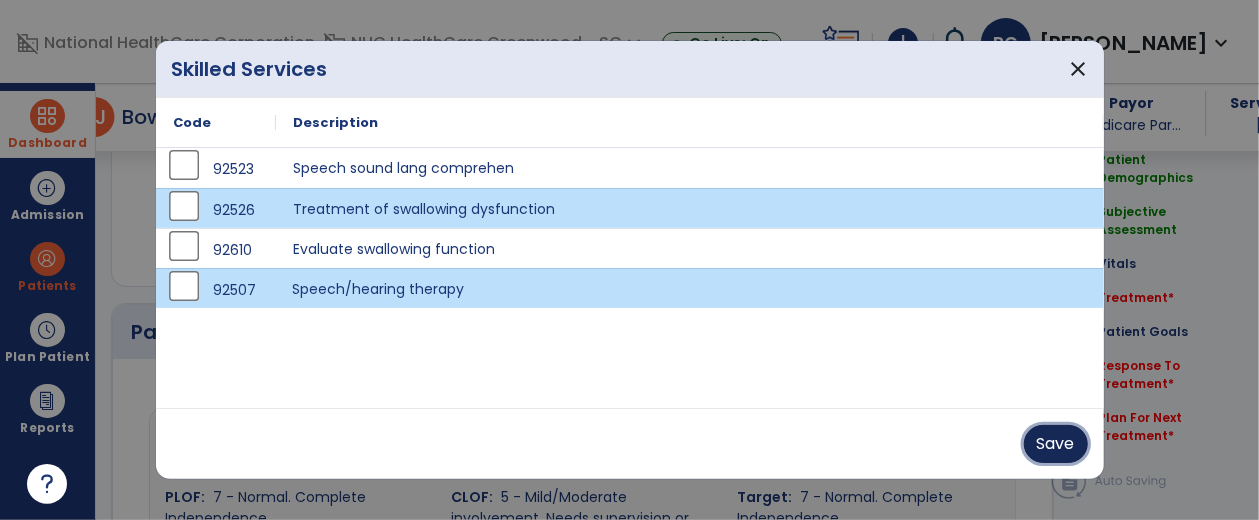 click on "Save" at bounding box center [1056, 444] 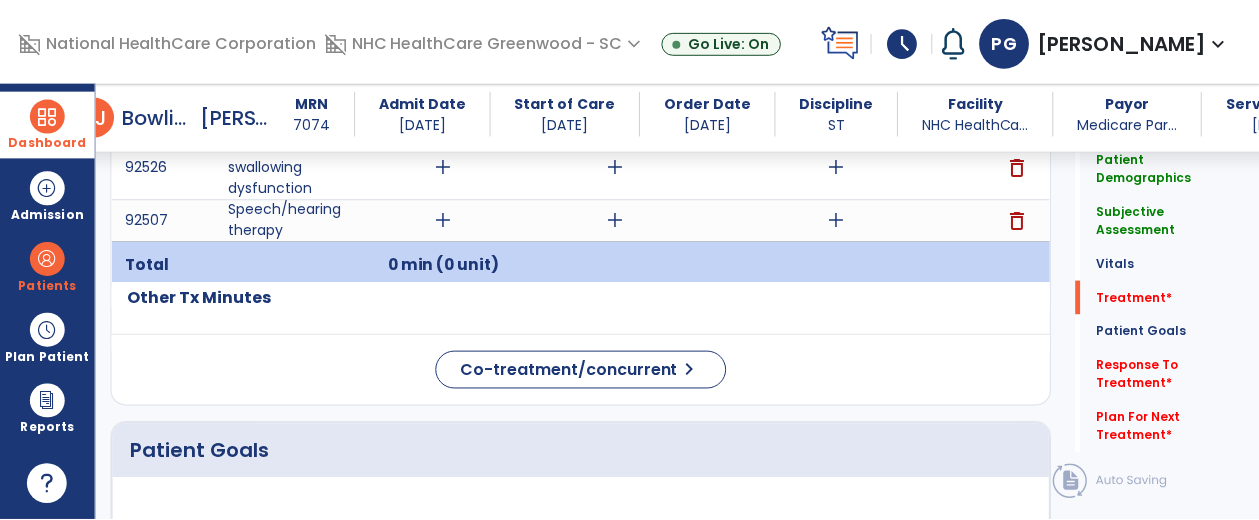 scroll, scrollTop: 1386, scrollLeft: 0, axis: vertical 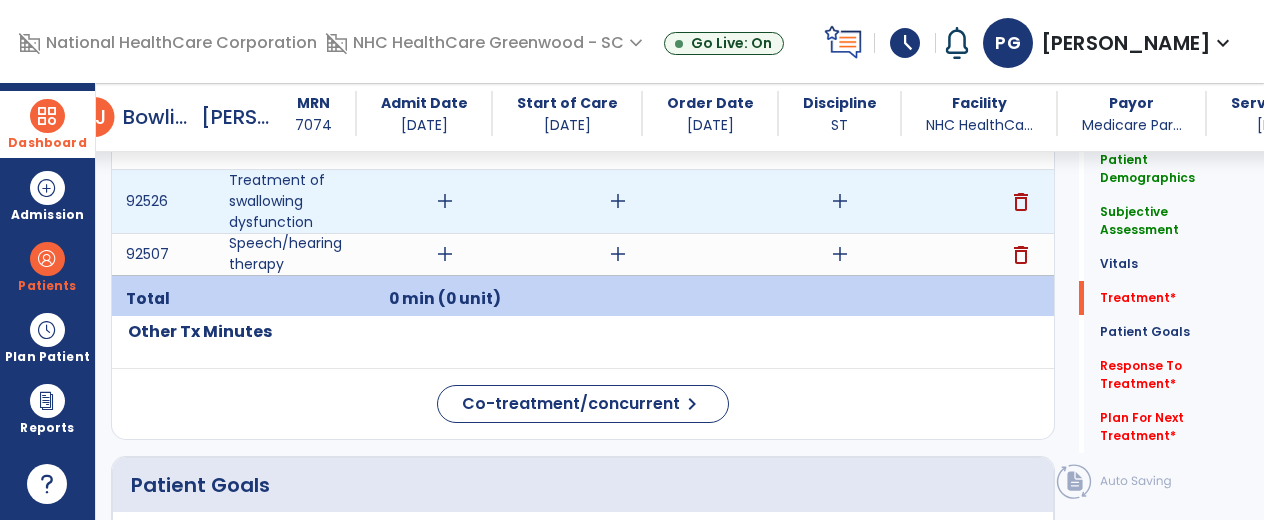click on "add" at bounding box center (445, 201) 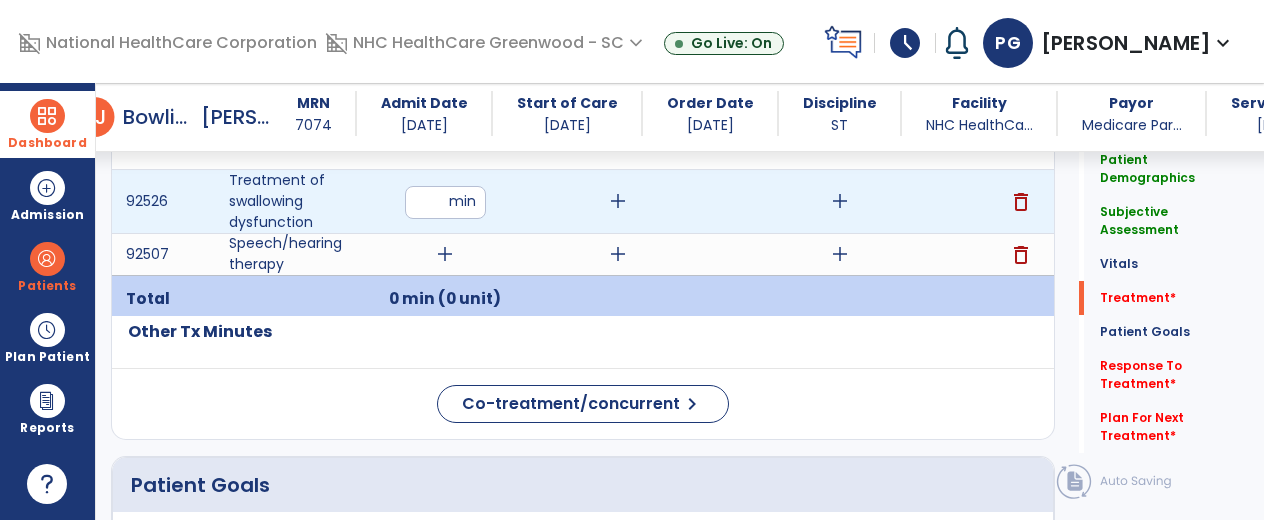 type on "**" 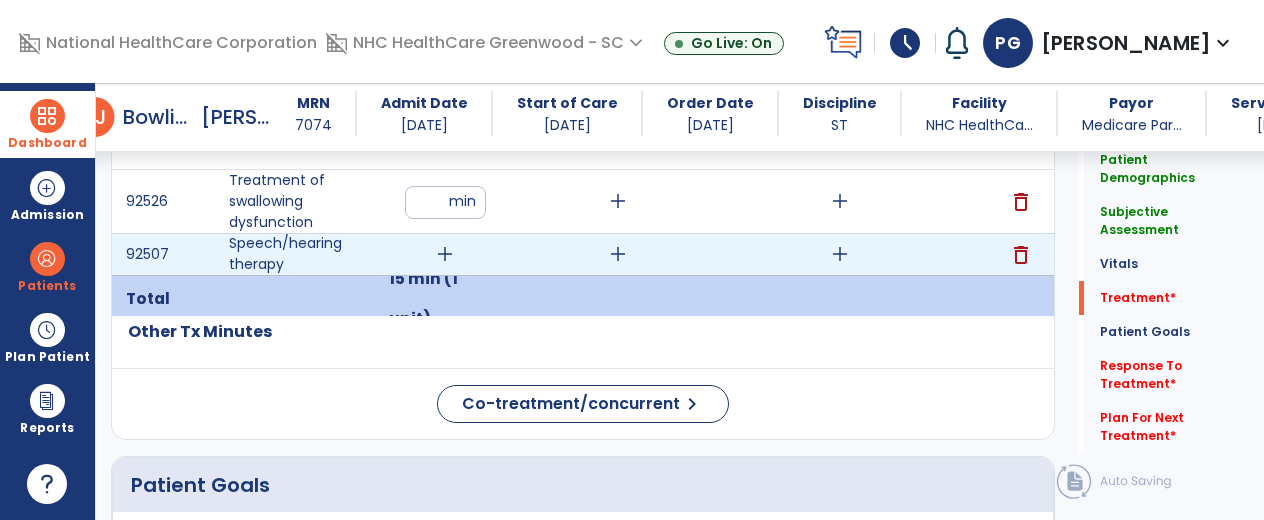 click on "add" at bounding box center (445, 254) 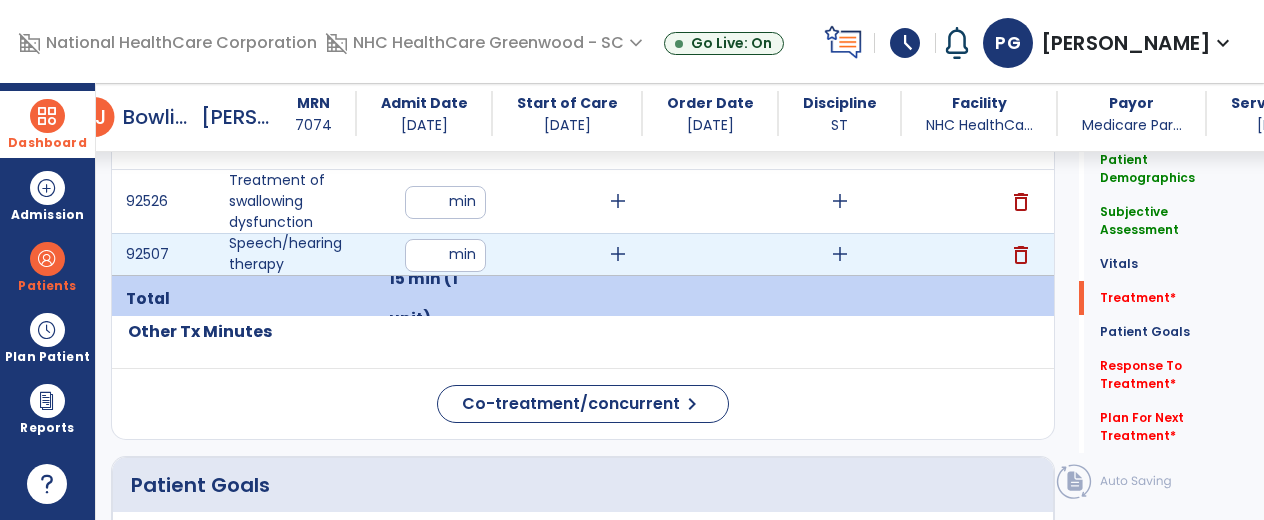type on "**" 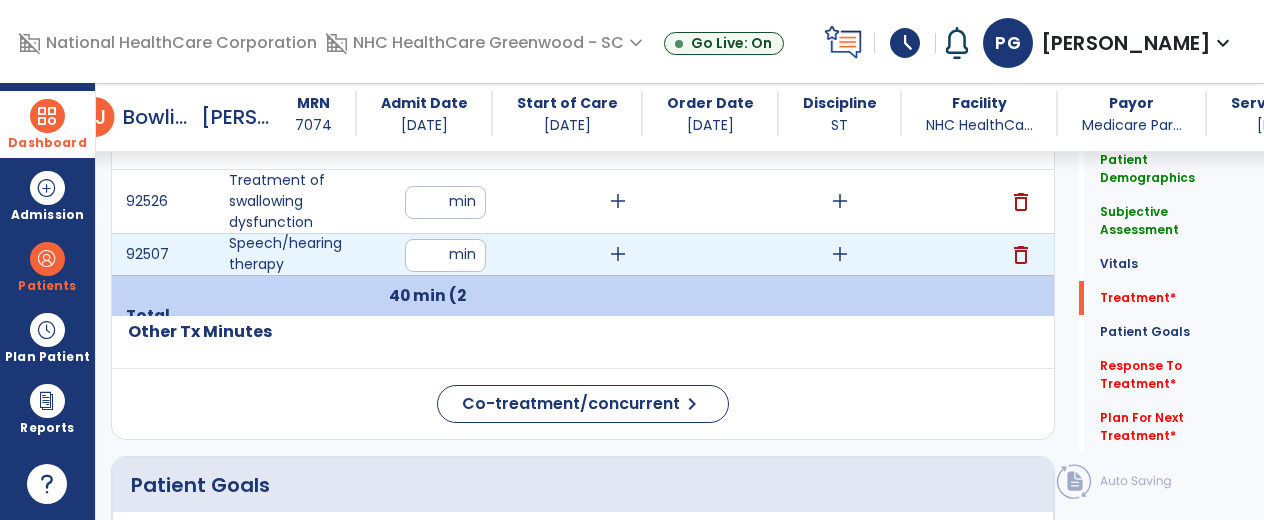click on "add" at bounding box center [840, 254] 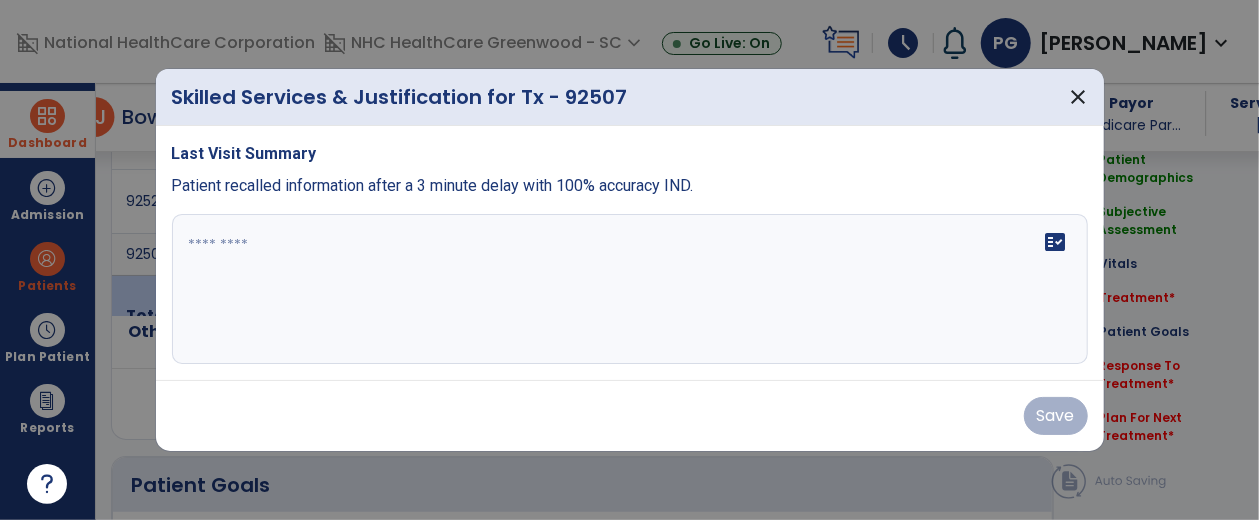 click at bounding box center [630, 289] 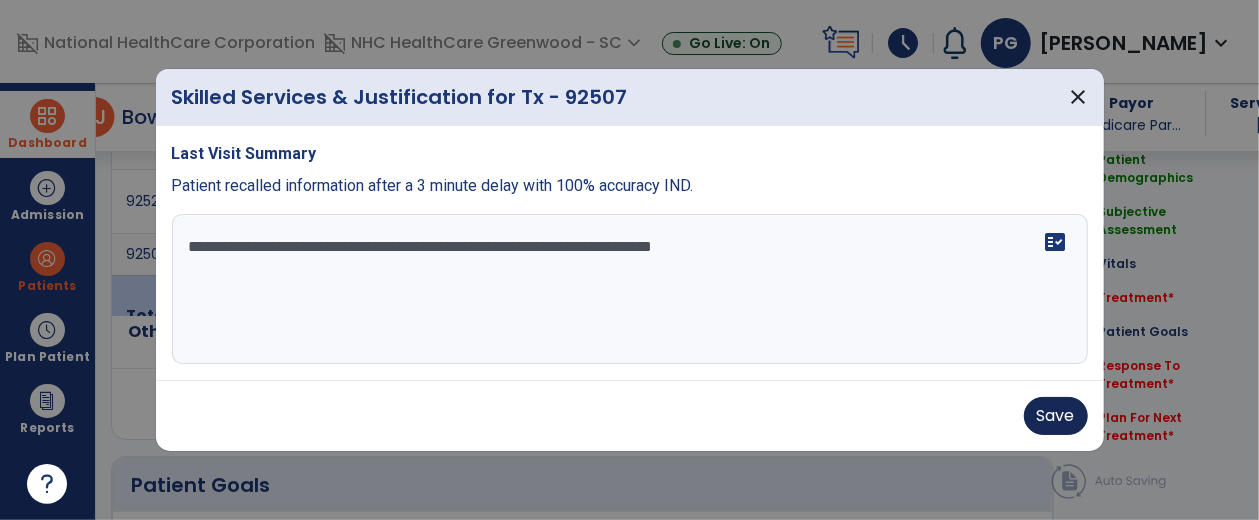 type on "**********" 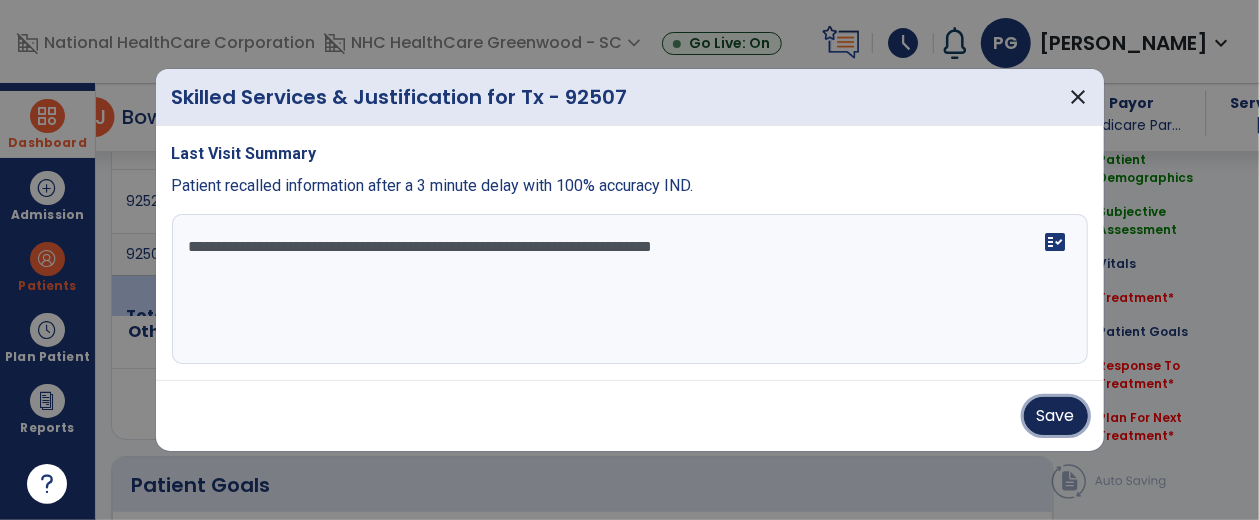 click on "Save" at bounding box center (1056, 416) 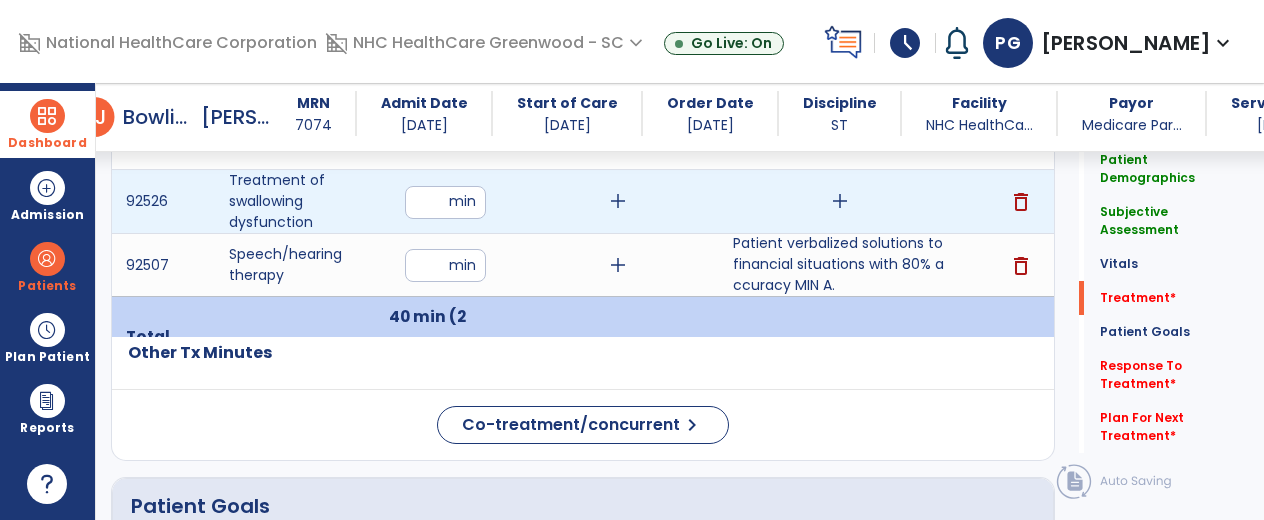 click on "add" at bounding box center (839, 201) 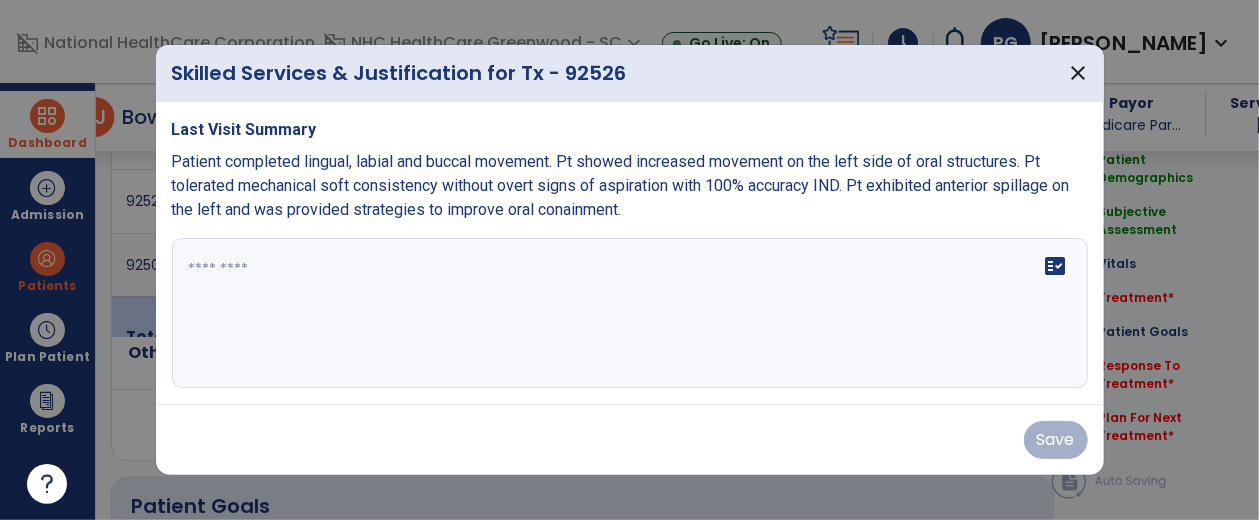 click at bounding box center [630, 313] 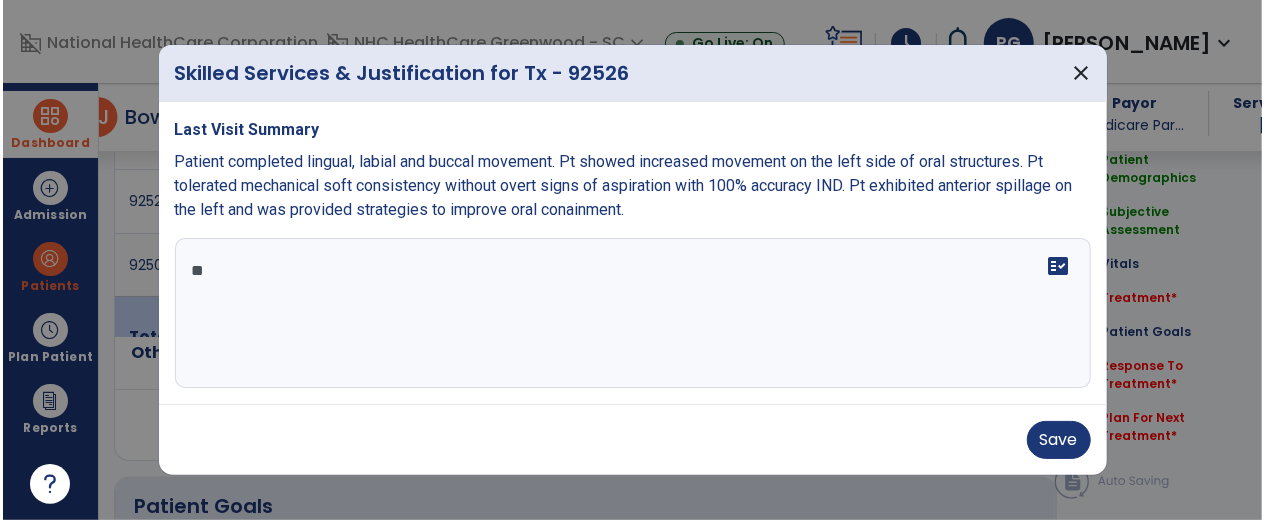 scroll, scrollTop: 0, scrollLeft: 0, axis: both 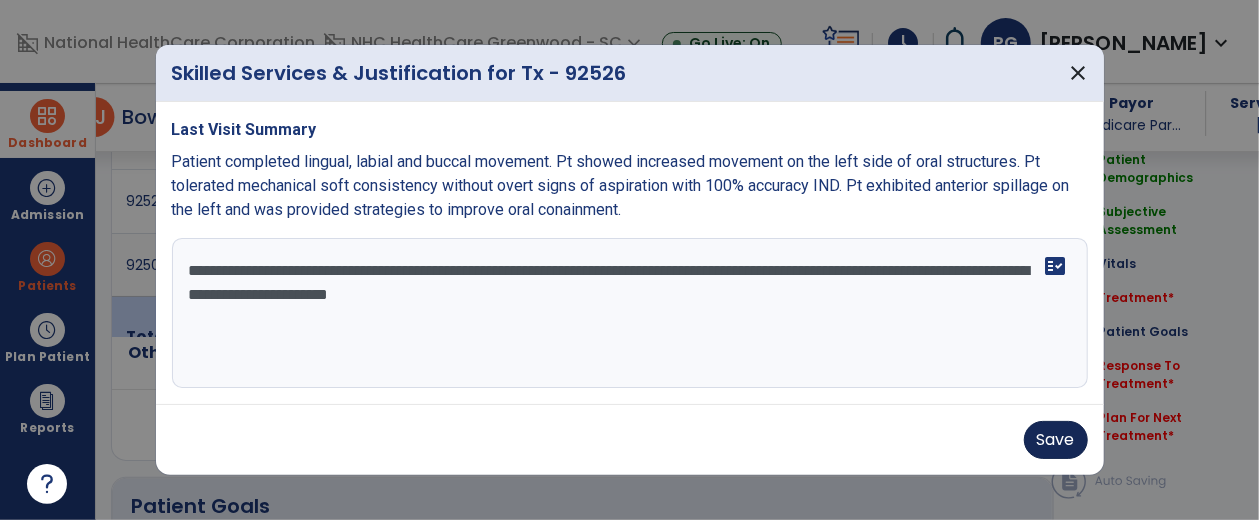 type on "**********" 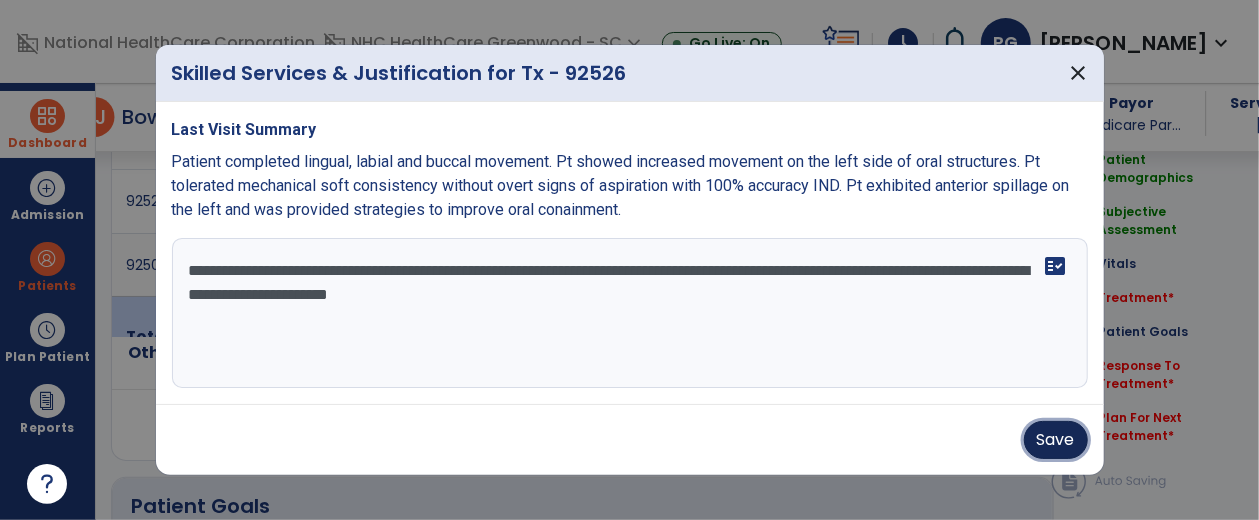 click on "Save" at bounding box center (1056, 440) 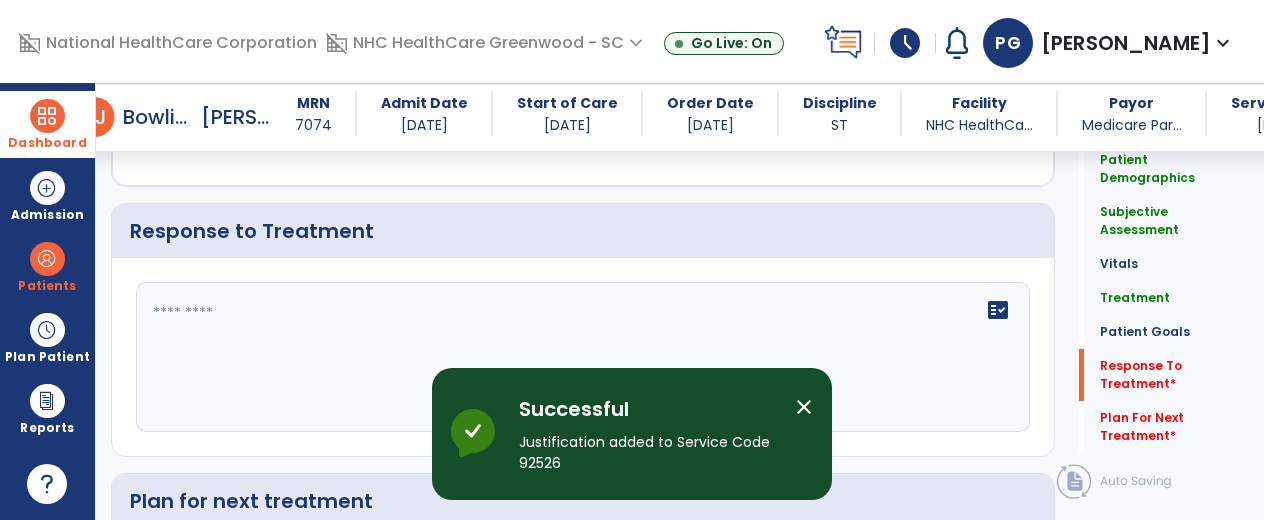 scroll, scrollTop: 3007, scrollLeft: 0, axis: vertical 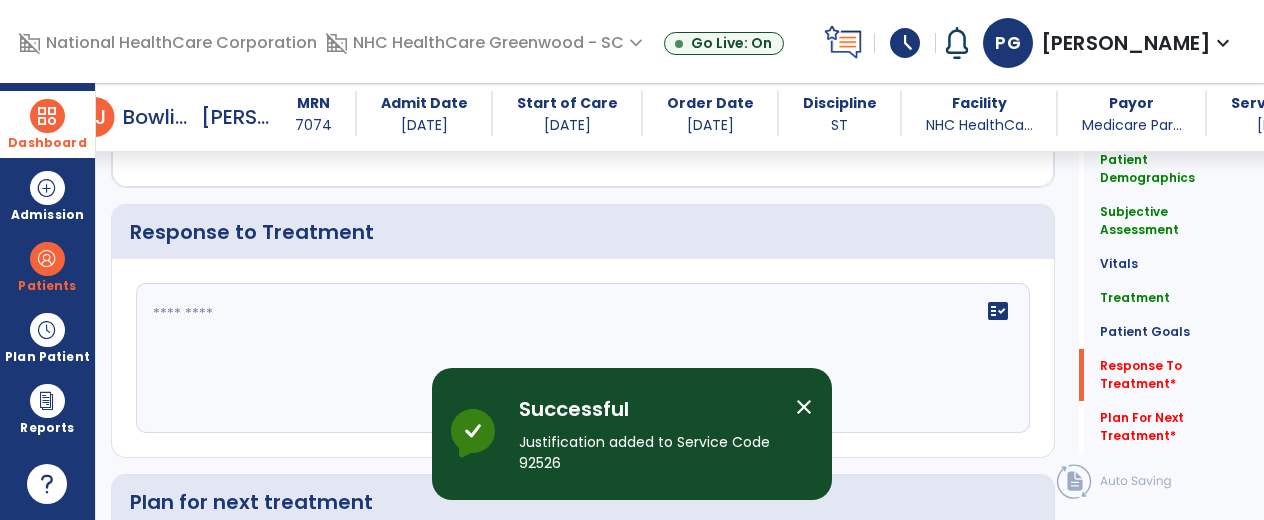 click on "fact_check" 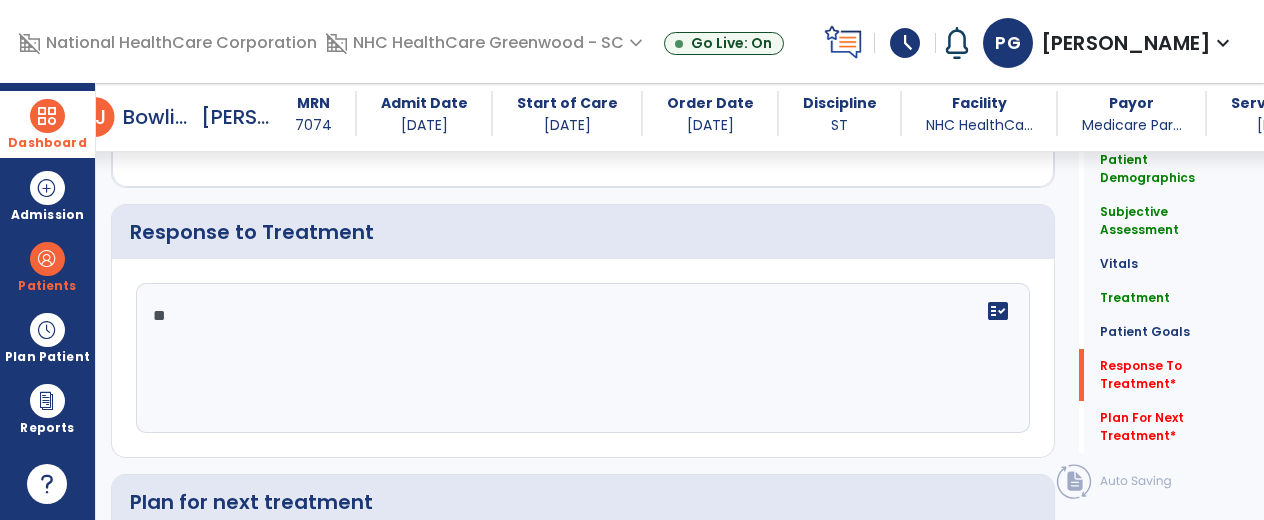 type on "*" 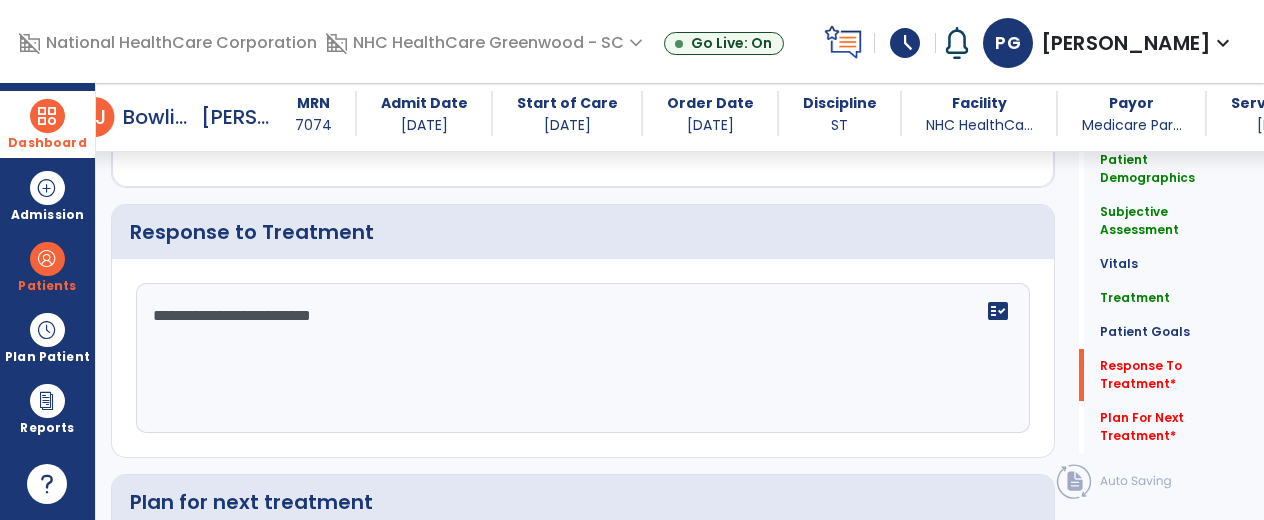type on "**********" 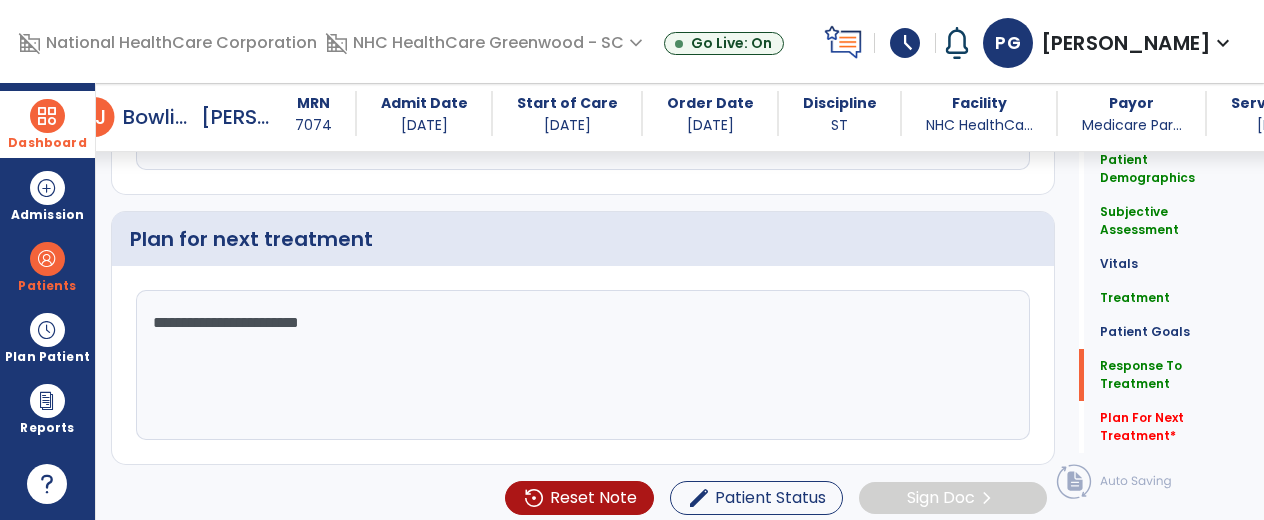 scroll, scrollTop: 3134, scrollLeft: 0, axis: vertical 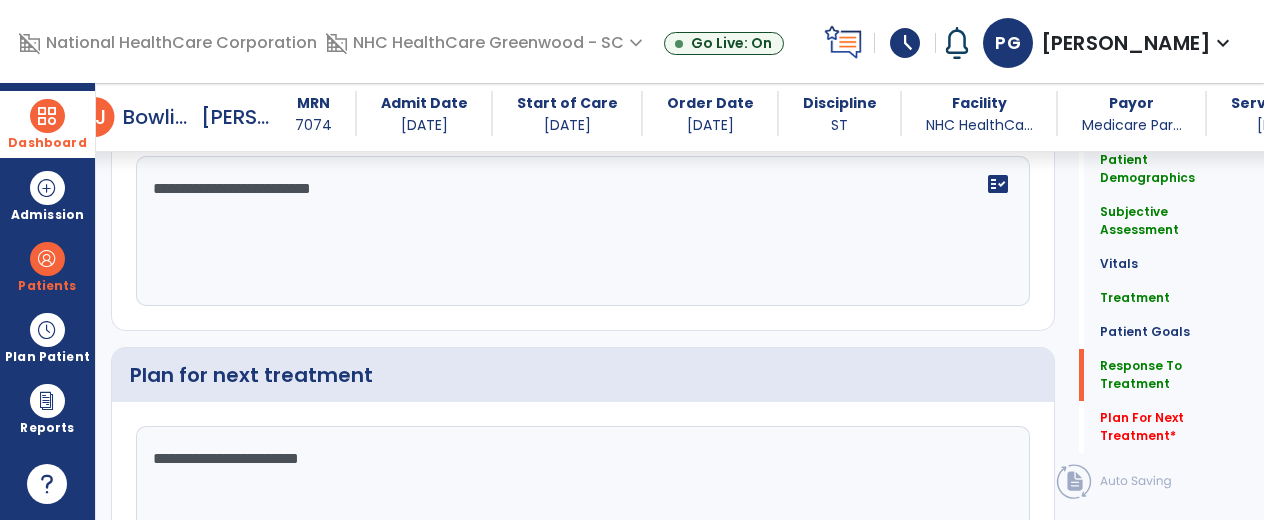 type on "**********" 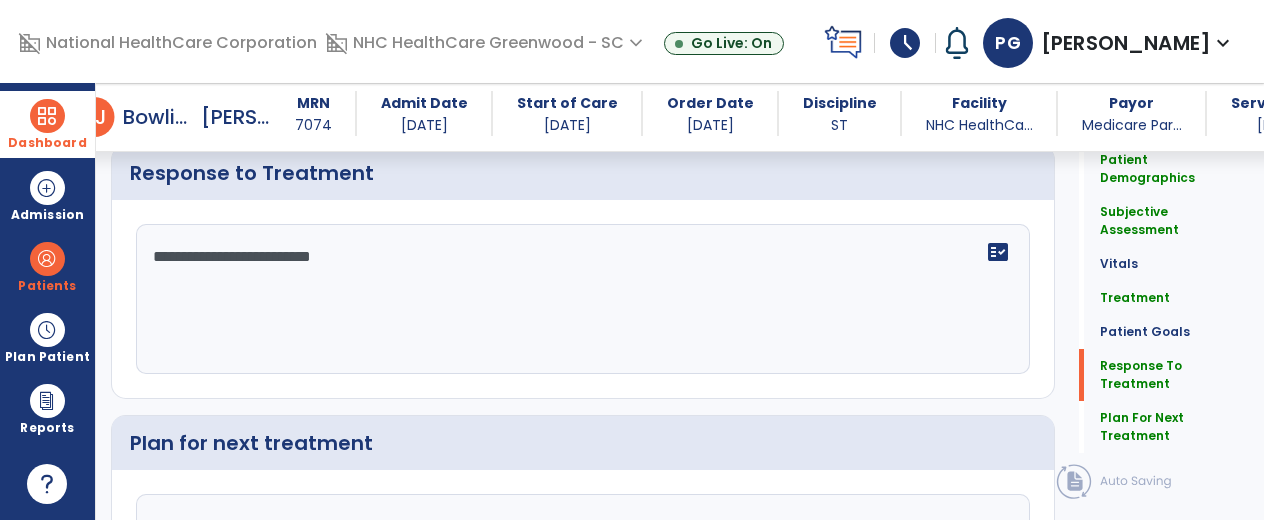 scroll, scrollTop: 3270, scrollLeft: 0, axis: vertical 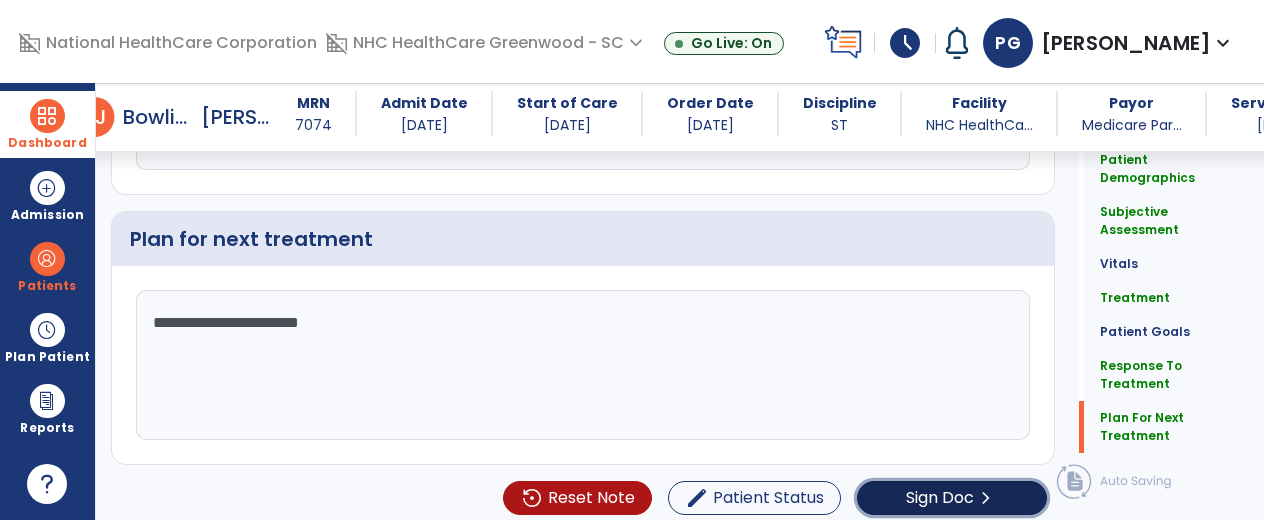 click on "Sign Doc" 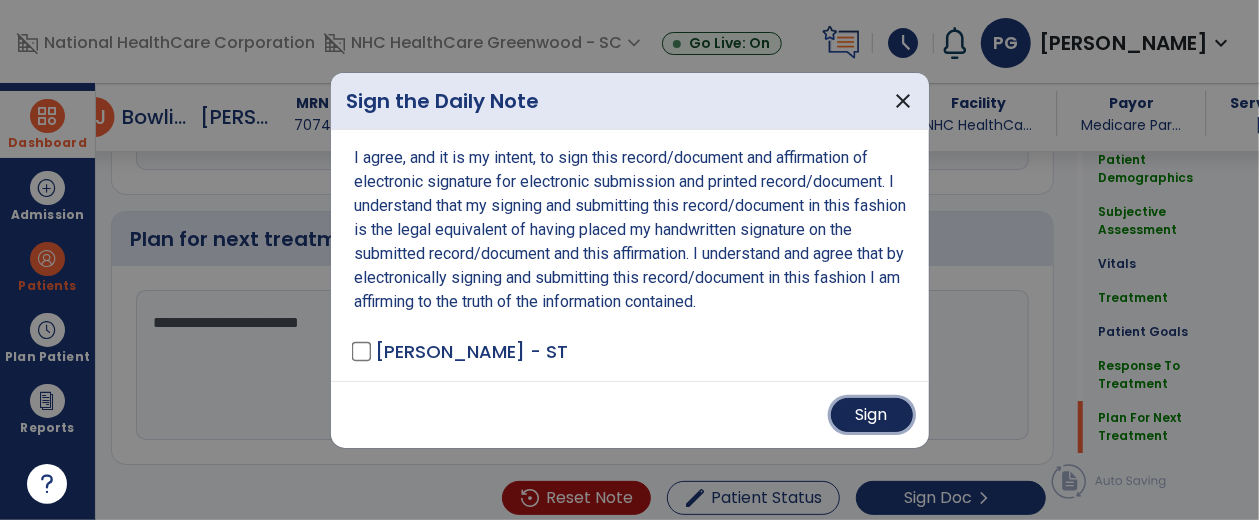 click on "Sign" at bounding box center [872, 415] 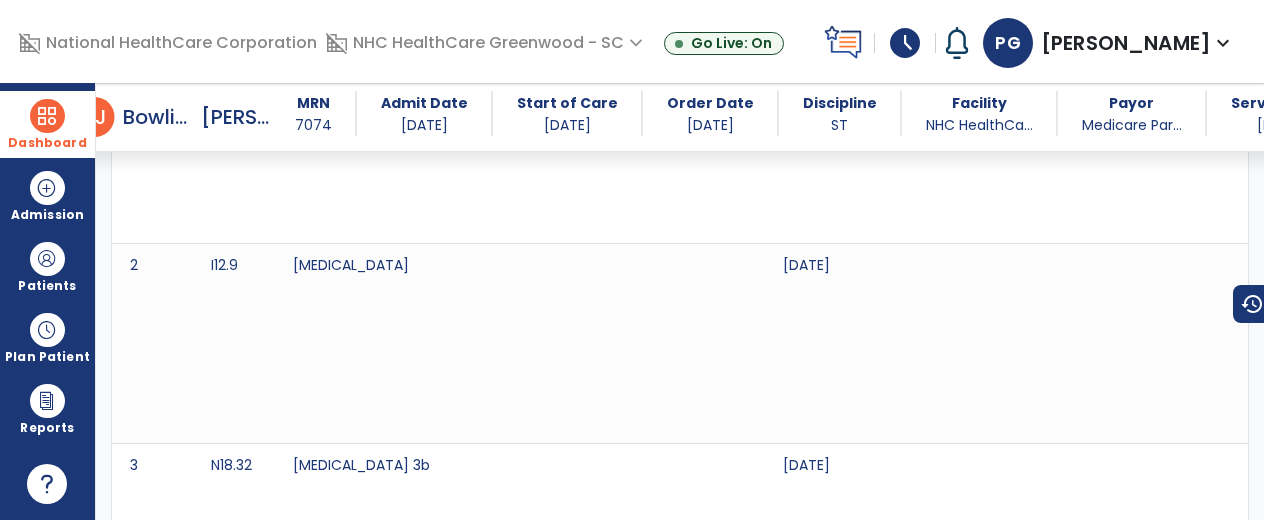 scroll, scrollTop: 0, scrollLeft: 0, axis: both 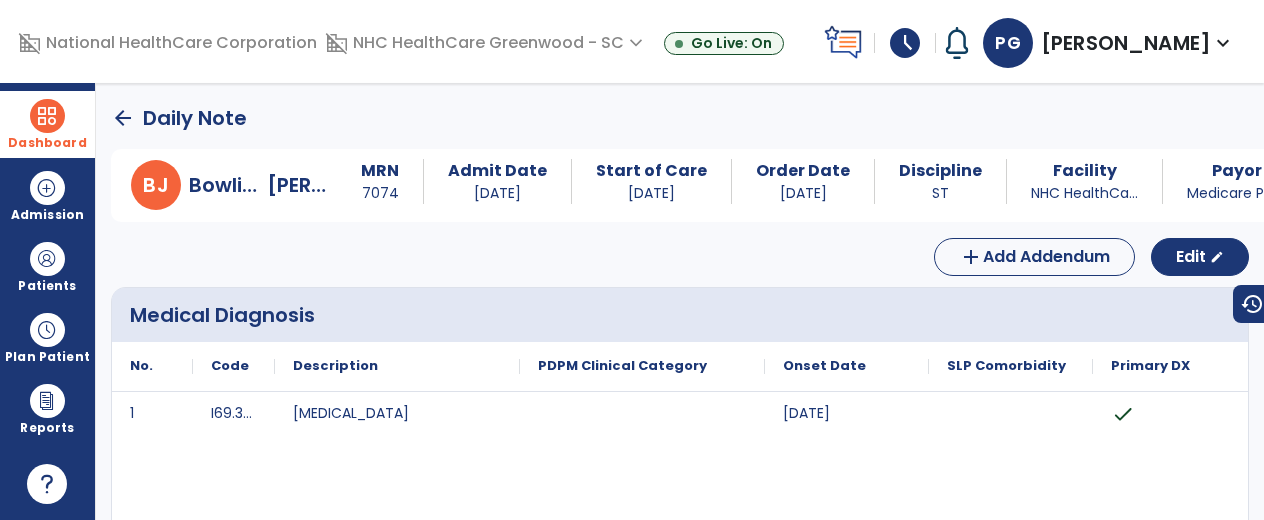 click on "arrow_back" 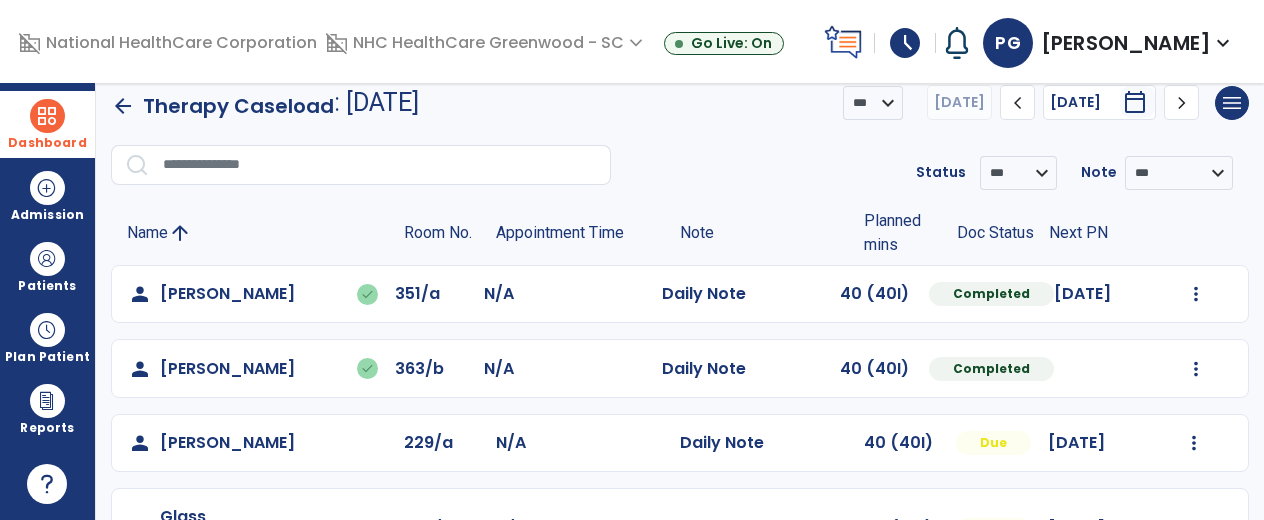 scroll, scrollTop: 20, scrollLeft: 0, axis: vertical 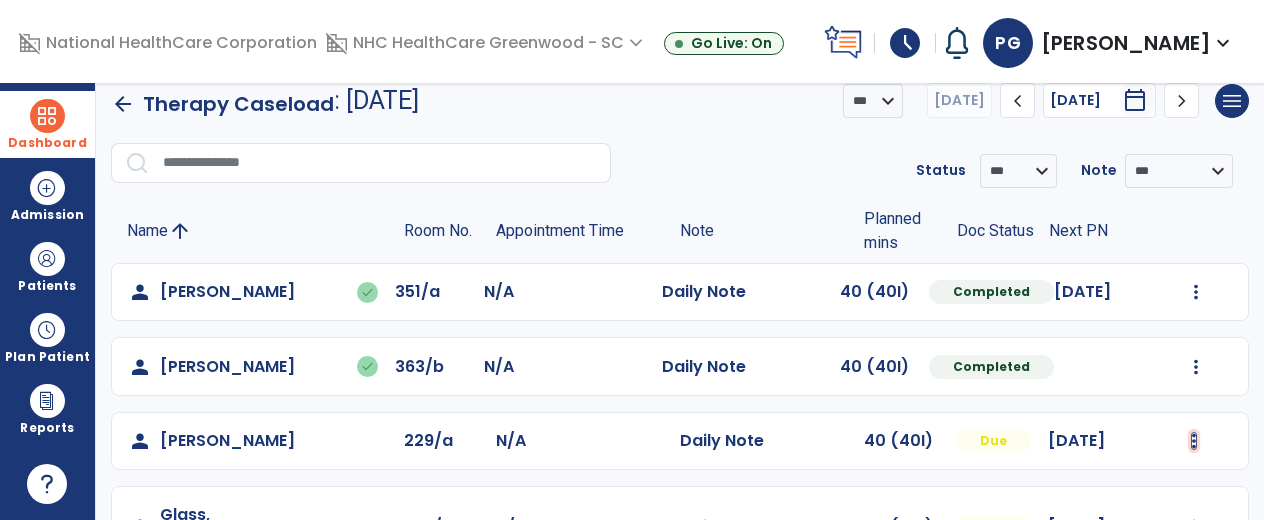click at bounding box center (1196, 292) 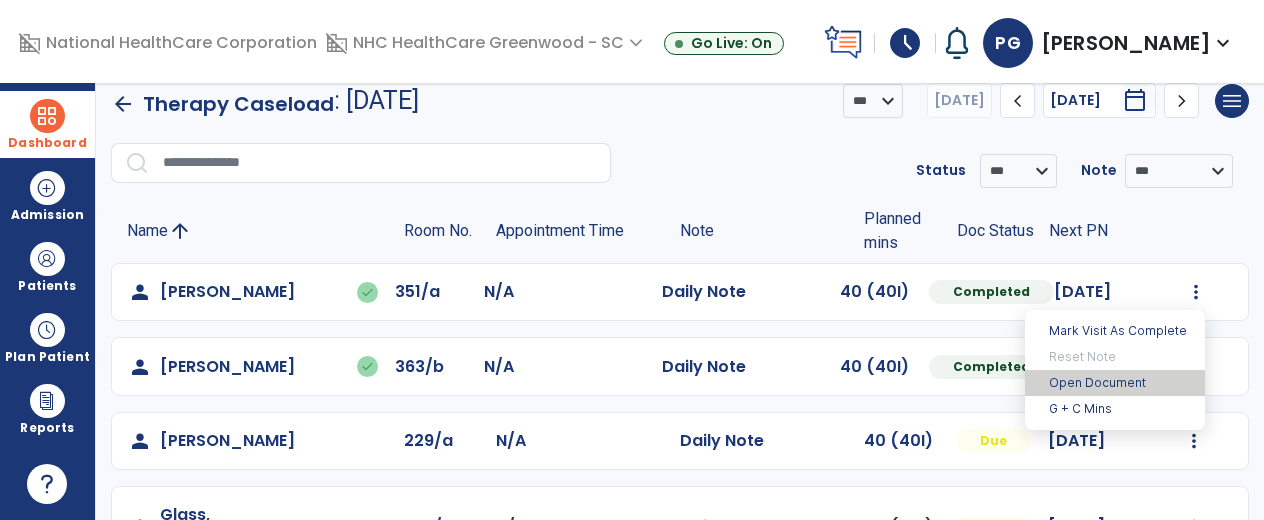 click on "Open Document" at bounding box center (1115, 383) 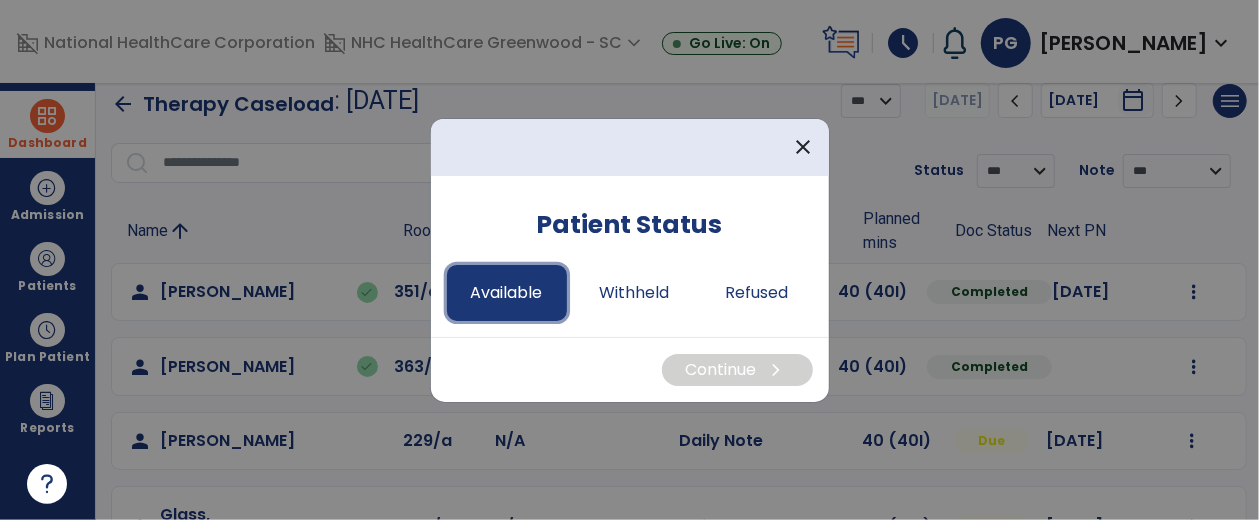 click on "Available" at bounding box center [507, 293] 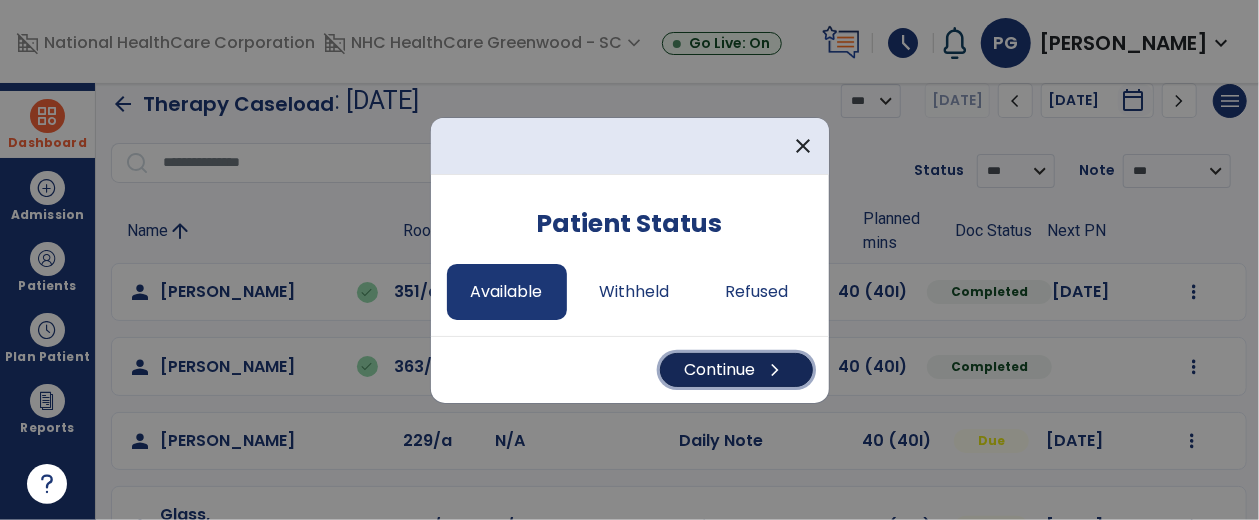 click on "chevron_right" at bounding box center (776, 370) 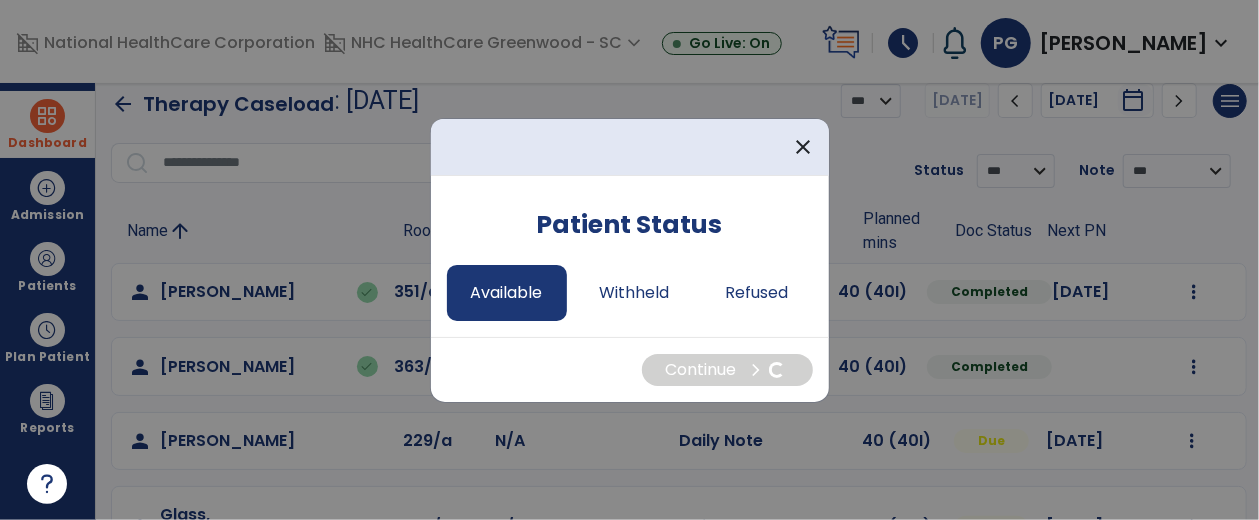 select on "*" 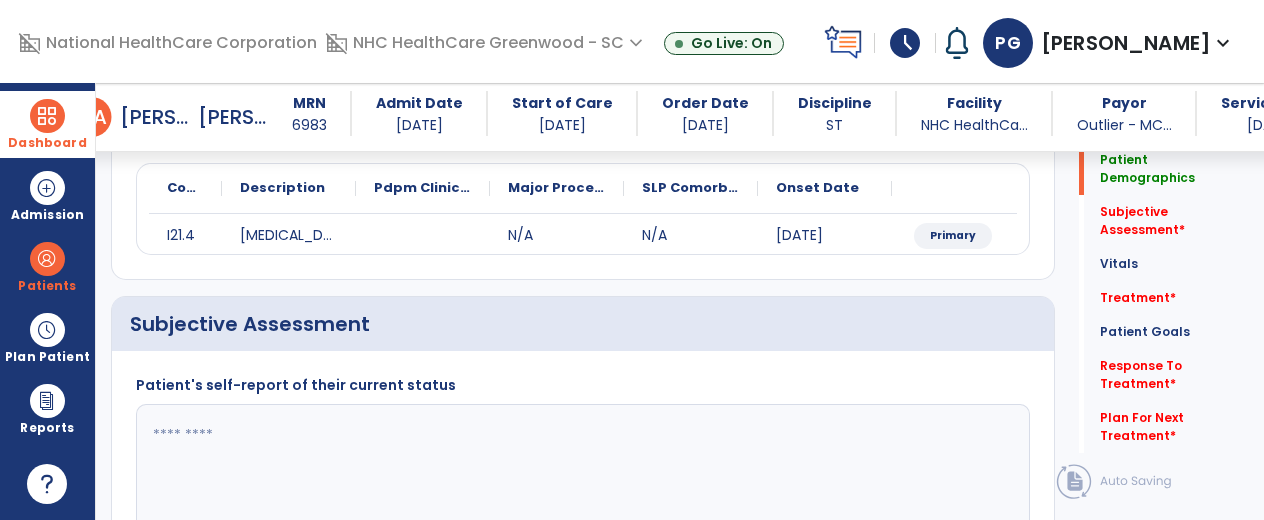 scroll, scrollTop: 233, scrollLeft: 0, axis: vertical 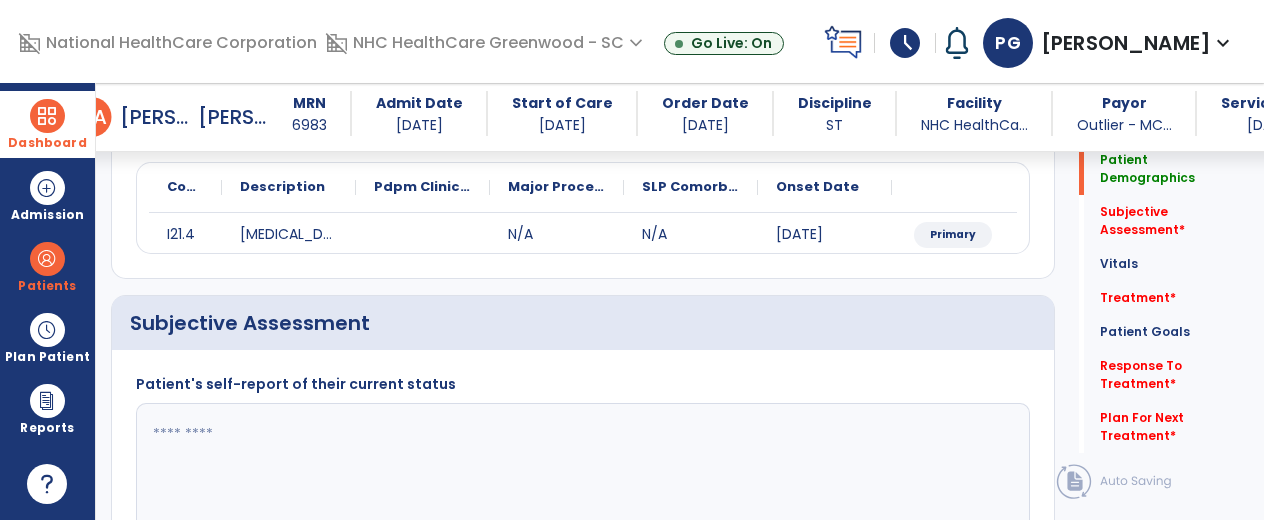 click 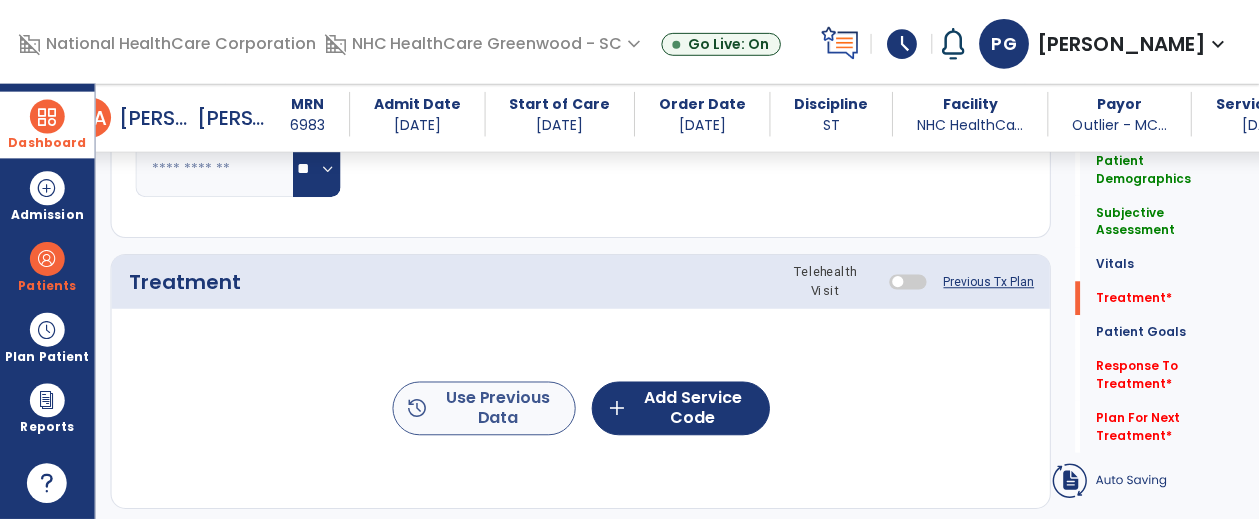 scroll, scrollTop: 996, scrollLeft: 0, axis: vertical 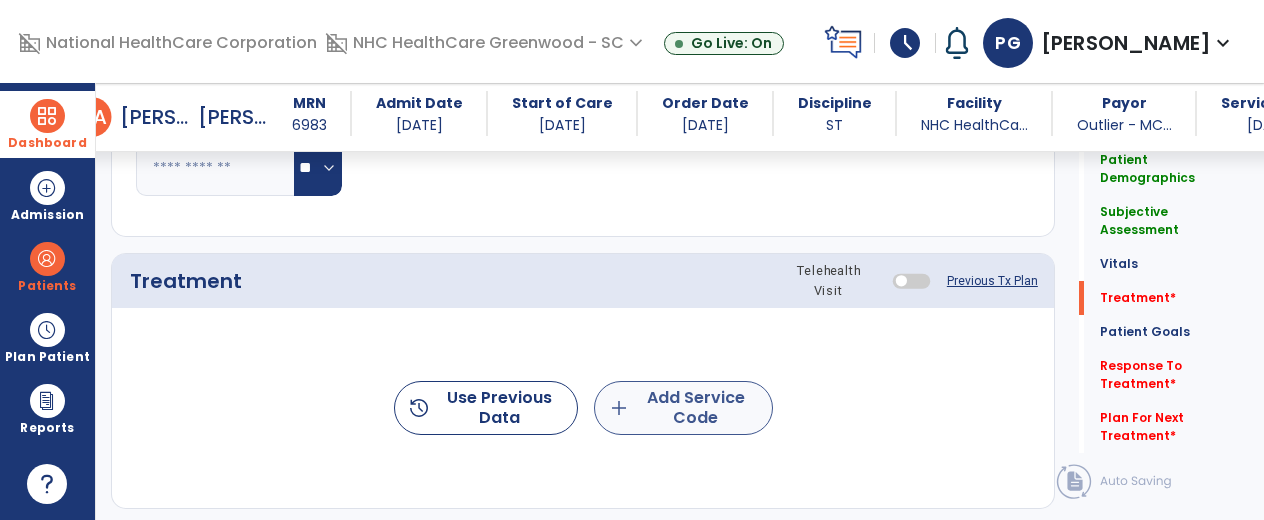 type on "**********" 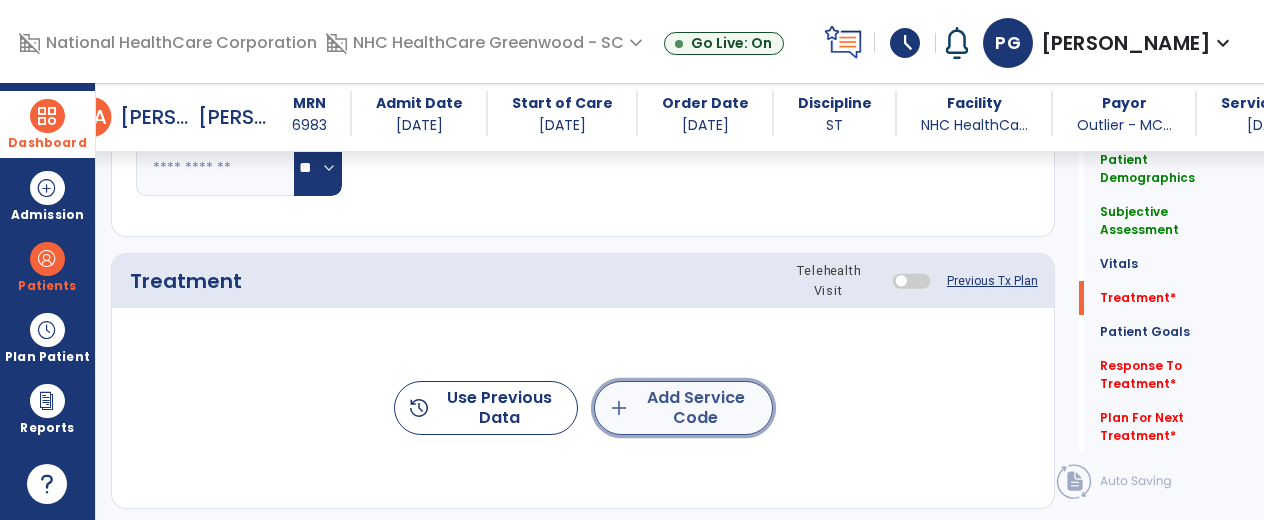 click on "add  Add Service Code" 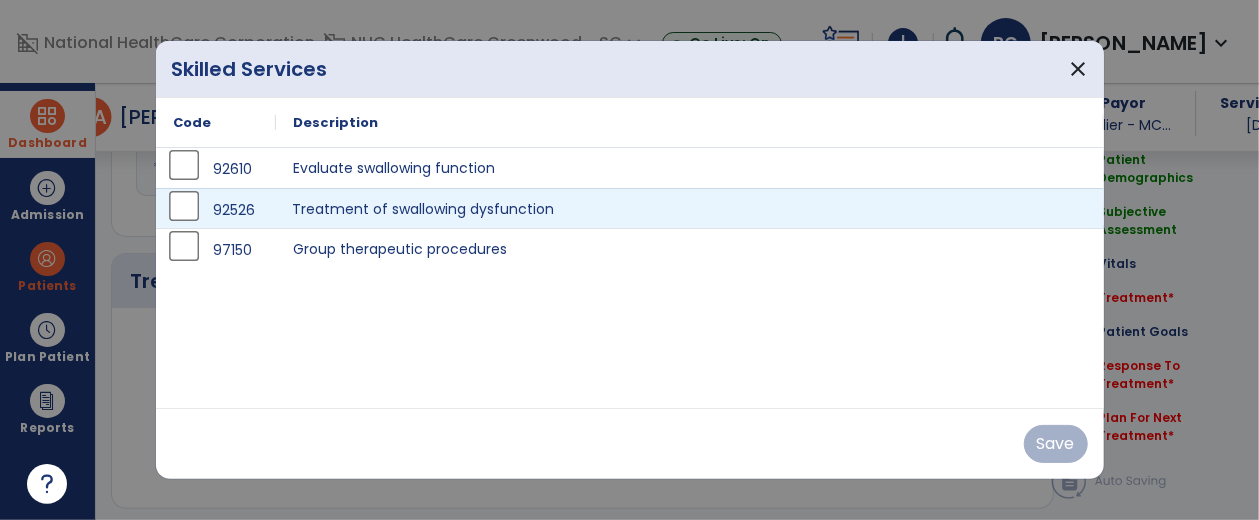 click on "Treatment of swallowing dysfunction" at bounding box center [690, 208] 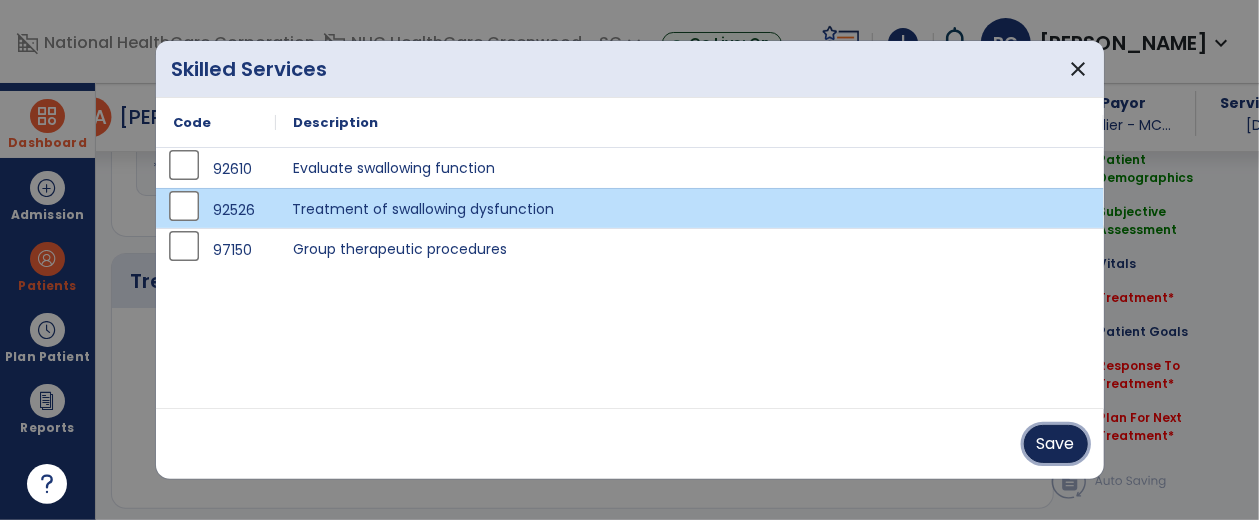 click on "Save" at bounding box center (1056, 444) 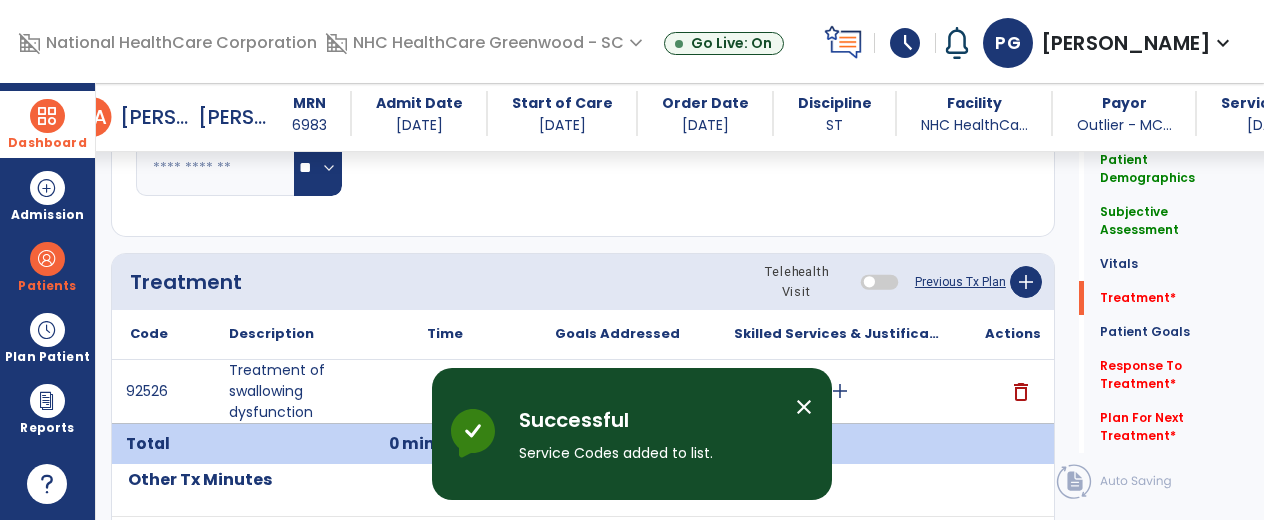 click on "close" at bounding box center (804, 407) 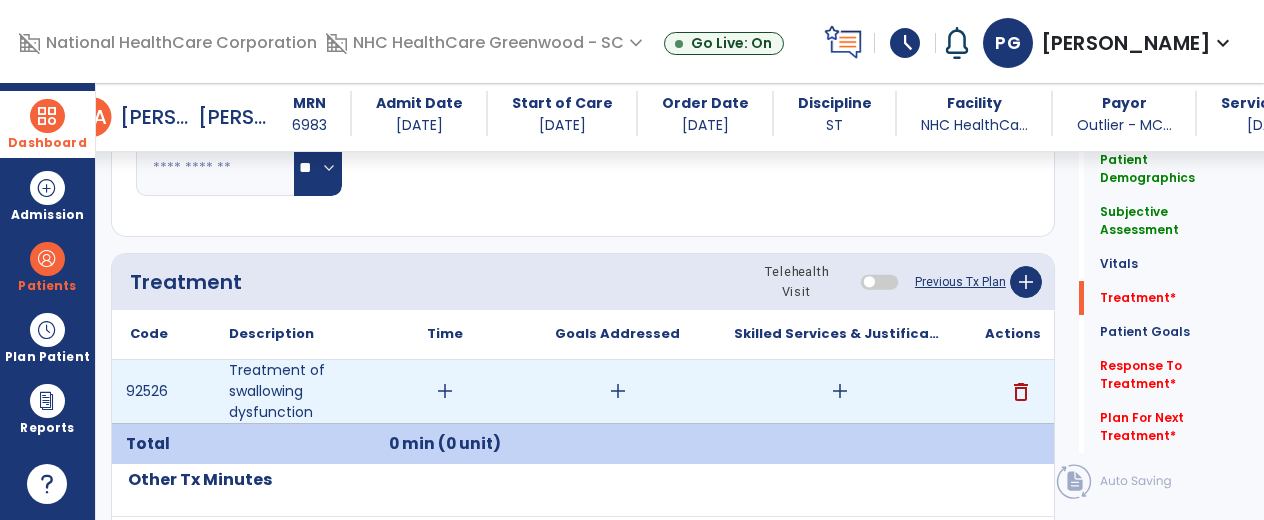 click on "add" at bounding box center (445, 391) 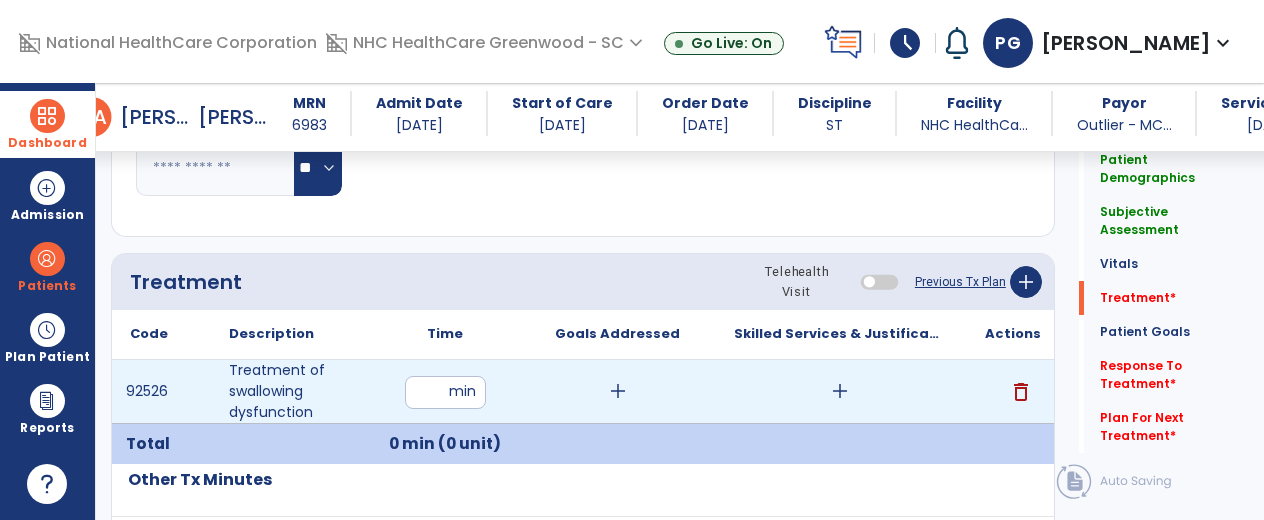 type on "**" 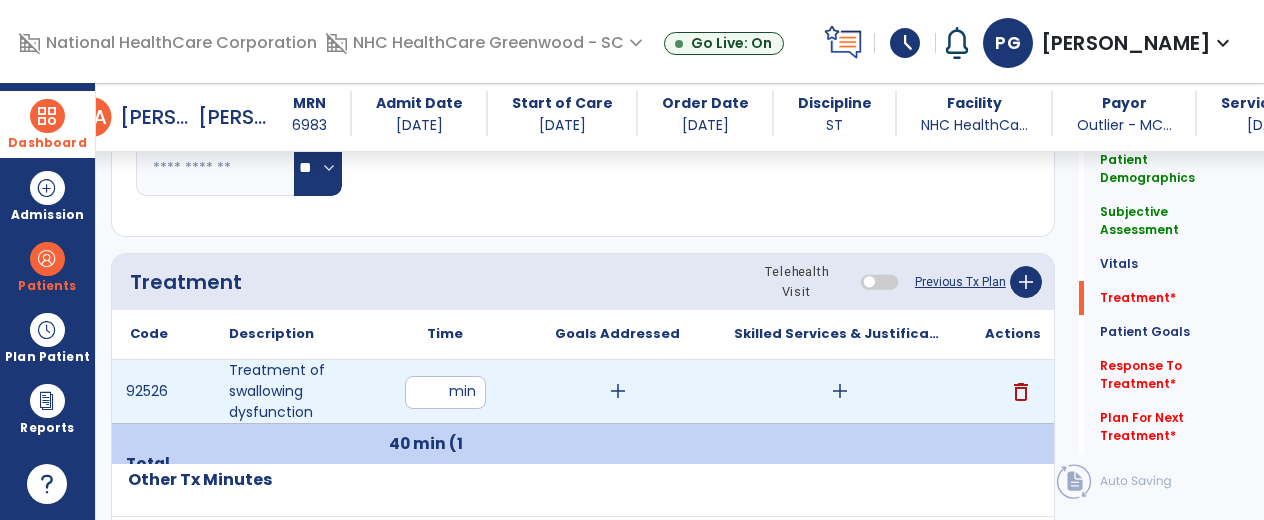 click on "add" at bounding box center [840, 391] 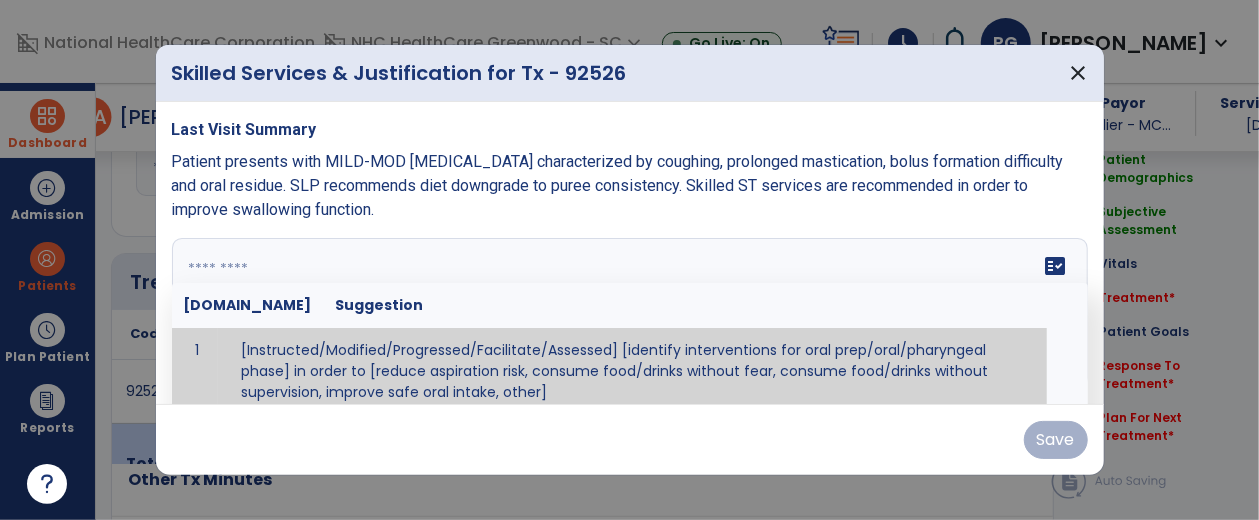 click on "fact_check  [DOMAIN_NAME] Suggestion 1 [Instructed/Modified/Progressed/Facilitate/Assessed] [identify interventions for oral prep/oral/pharyngeal phase] in order to [reduce aspiration risk, consume food/drinks without fear, consume food/drinks without supervision, improve safe oral intake, other] 2 [Instructed/Modified/Progressed/Facilitate/Assessed] [identify compensatory methods such as alternating bites/sips, effortful swallow, other] in order to [reduce aspiration risk, consume food/drinks without fear, consume food/drinks without supervision, improve safe oral intake, other] 3 [Instructed/Modified/Progressed/Assessed] trials of [identify IDDSI Food/Drink Level or NDD Solid/Liquid Level] in order to [reduce aspiration risk, consume food/drinks without fear, consume food/drinks without supervision, improve safe oral intake, other] 4 5 Assessed swallow with administration of [identify test]" at bounding box center (630, 313) 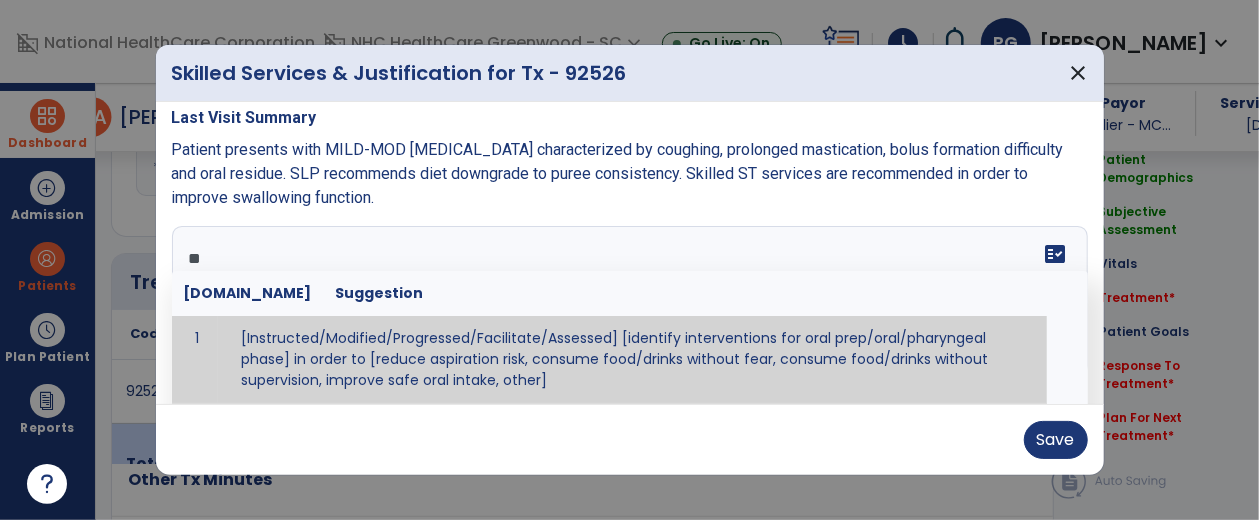 scroll, scrollTop: 0, scrollLeft: 0, axis: both 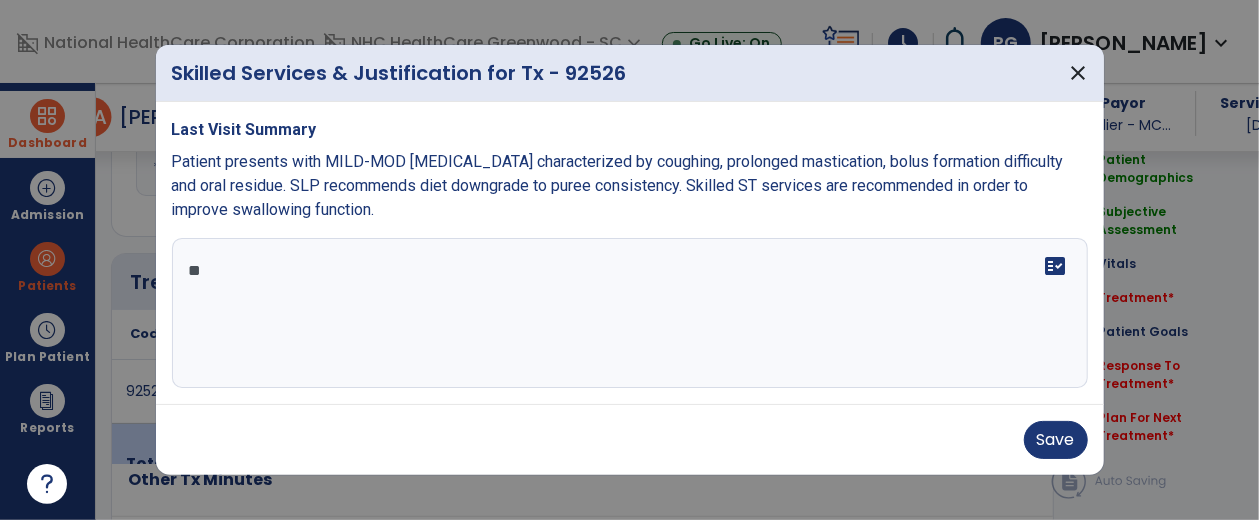 type on "*" 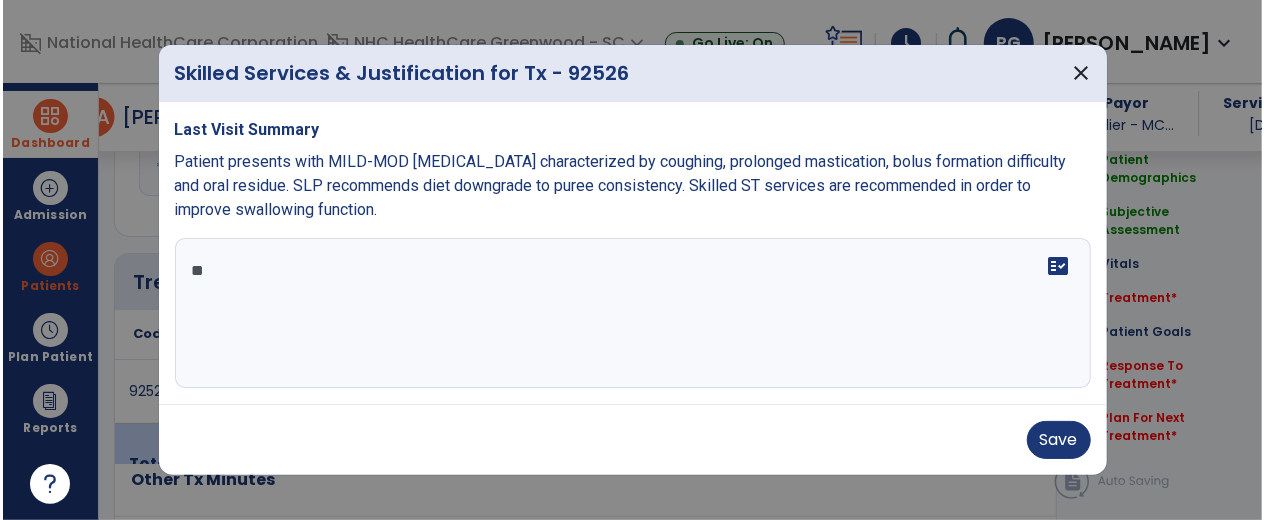 scroll, scrollTop: 0, scrollLeft: 0, axis: both 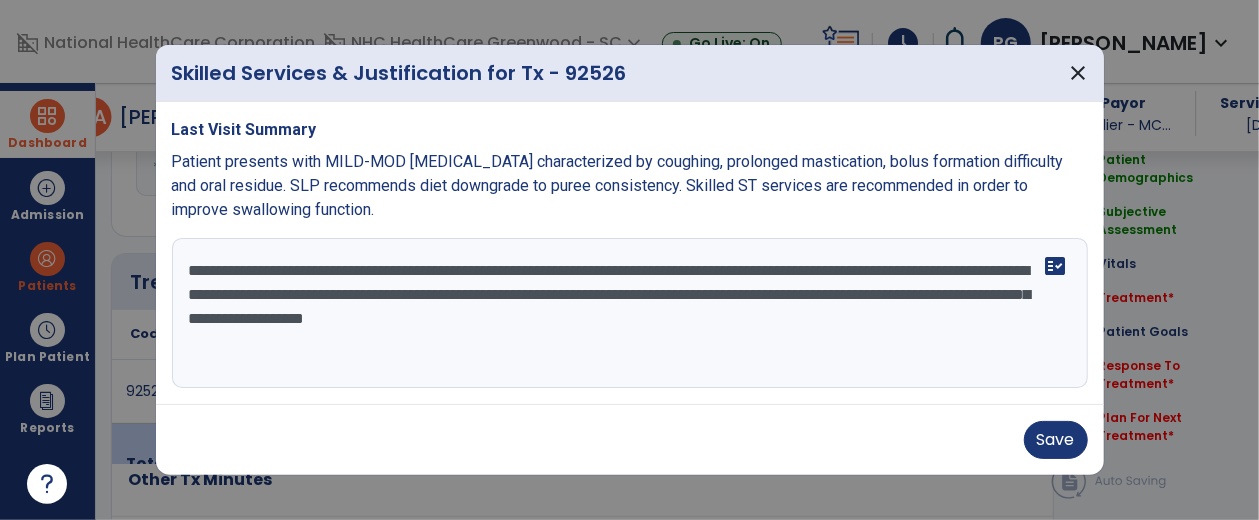 click on "**********" at bounding box center (630, 313) 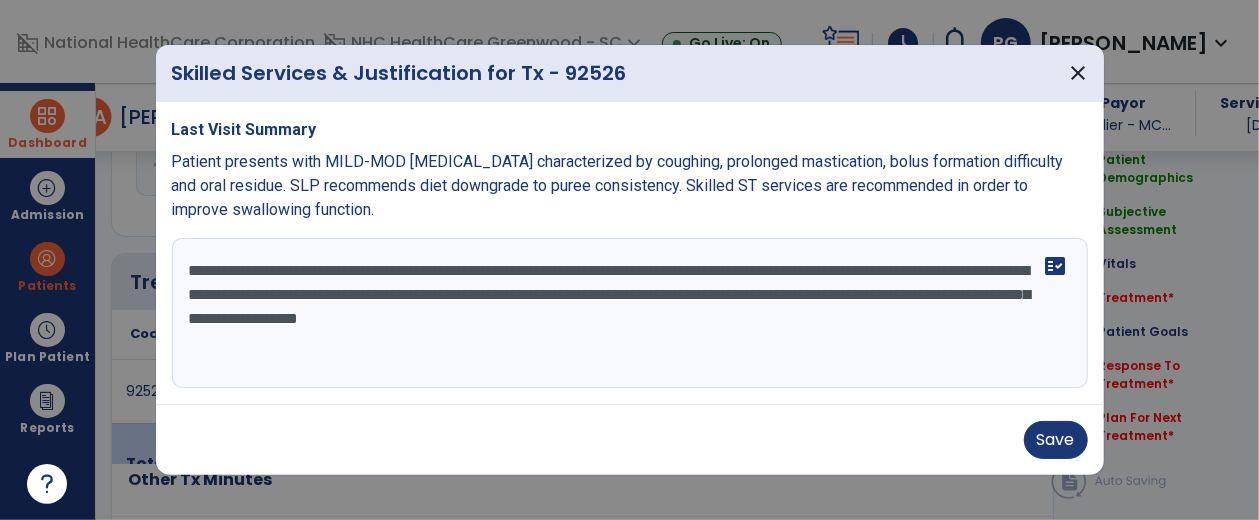 drag, startPoint x: 1010, startPoint y: 350, endPoint x: 966, endPoint y: 339, distance: 45.35416 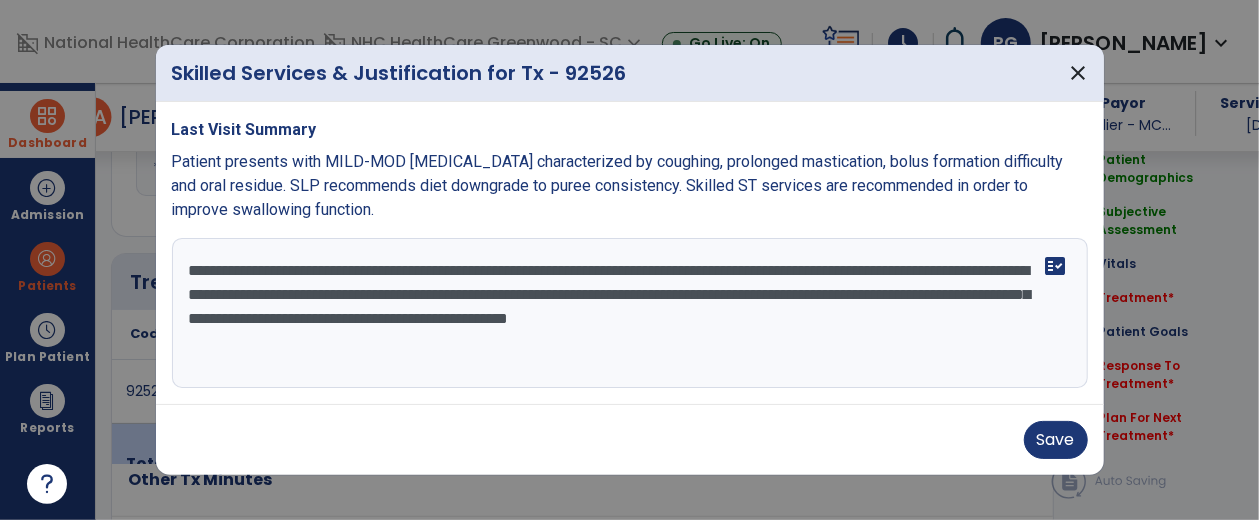 click on "**********" at bounding box center [630, 313] 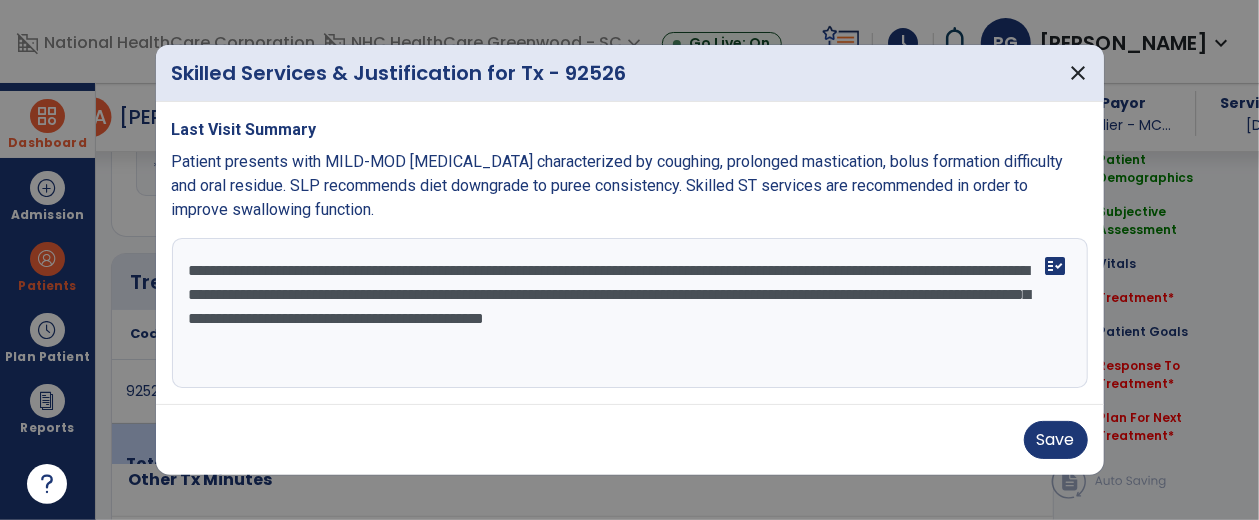 click on "**********" at bounding box center [630, 313] 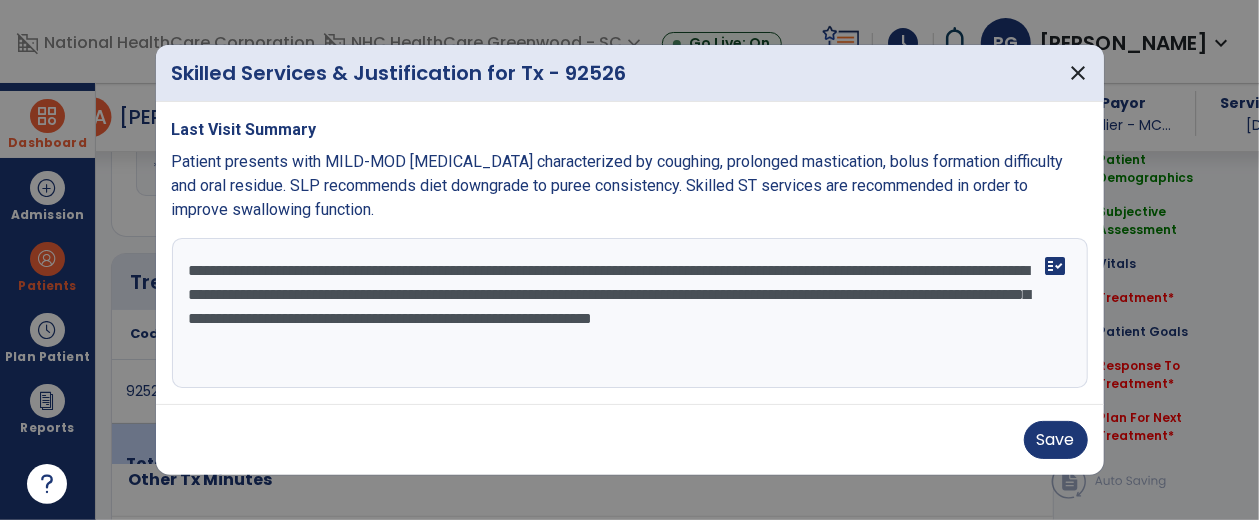 click on "**********" at bounding box center [630, 313] 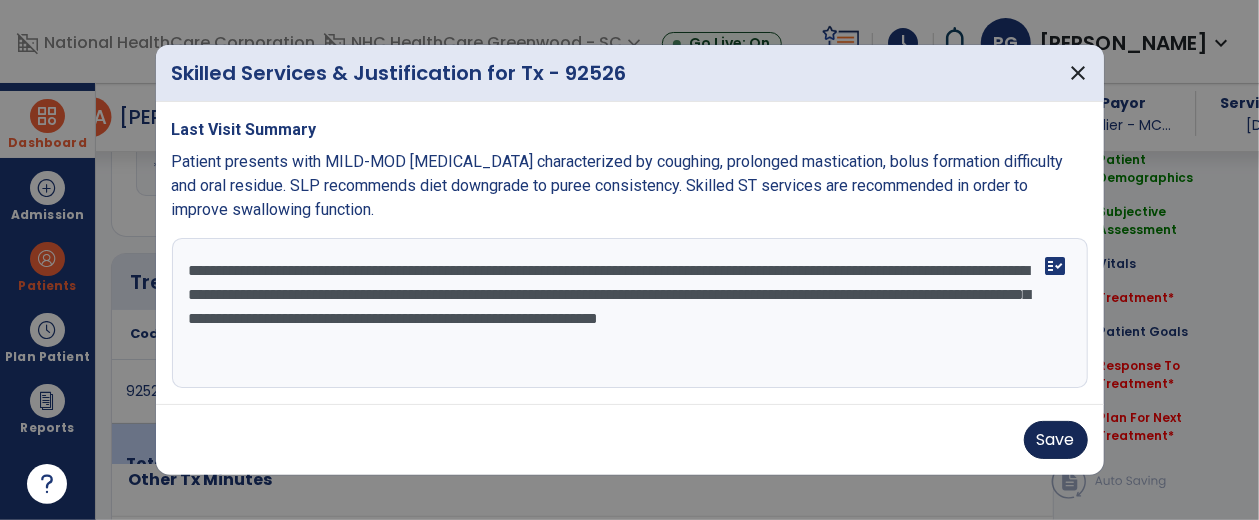 type on "**********" 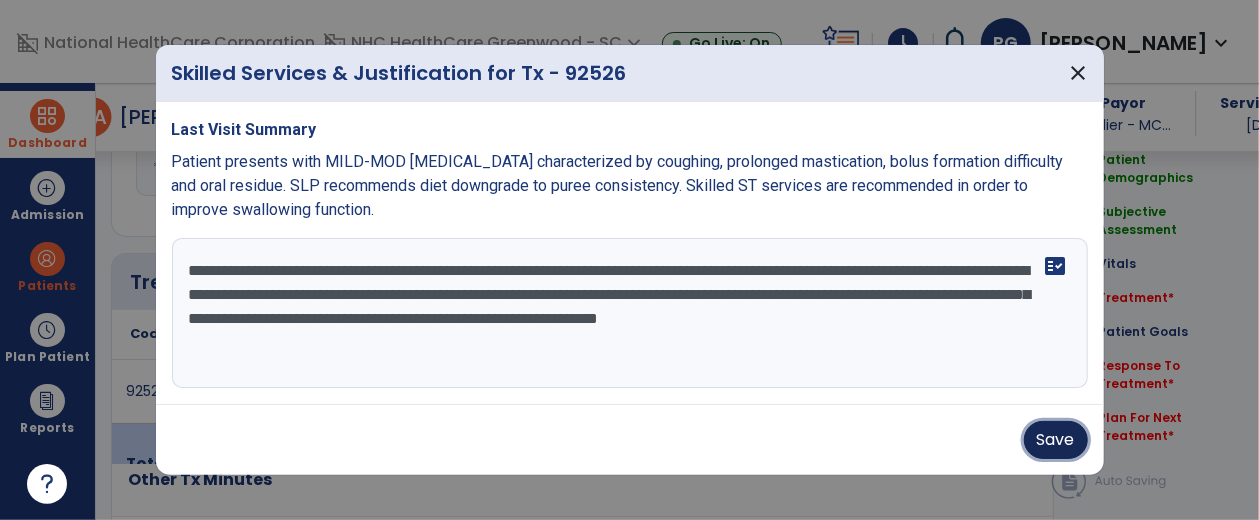 click on "Save" at bounding box center (1056, 440) 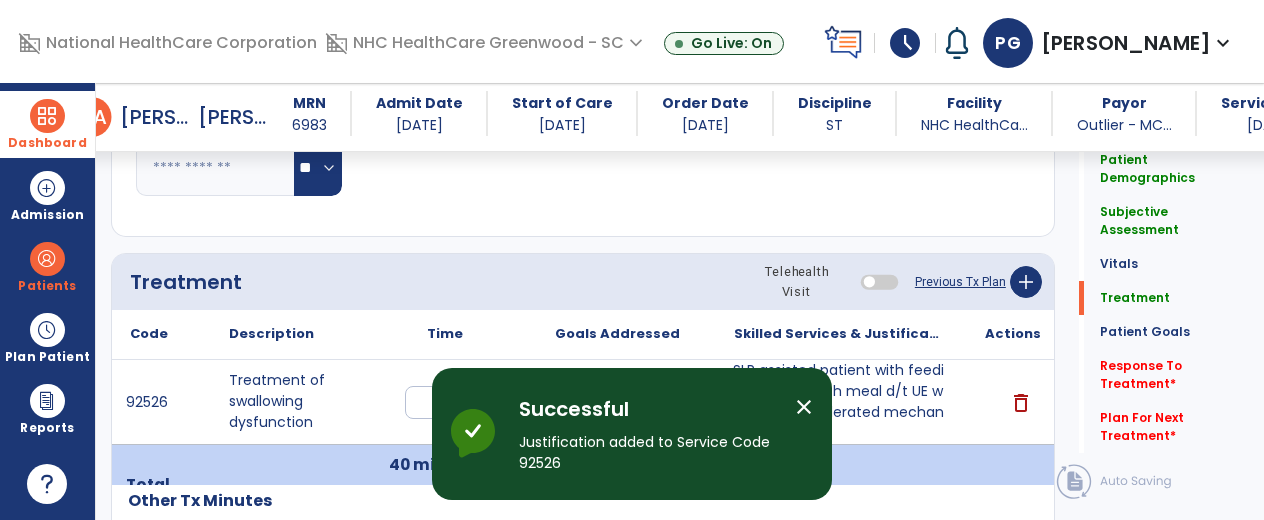 click on "Successful Justification added to Service Code 92526" at bounding box center [649, 442] 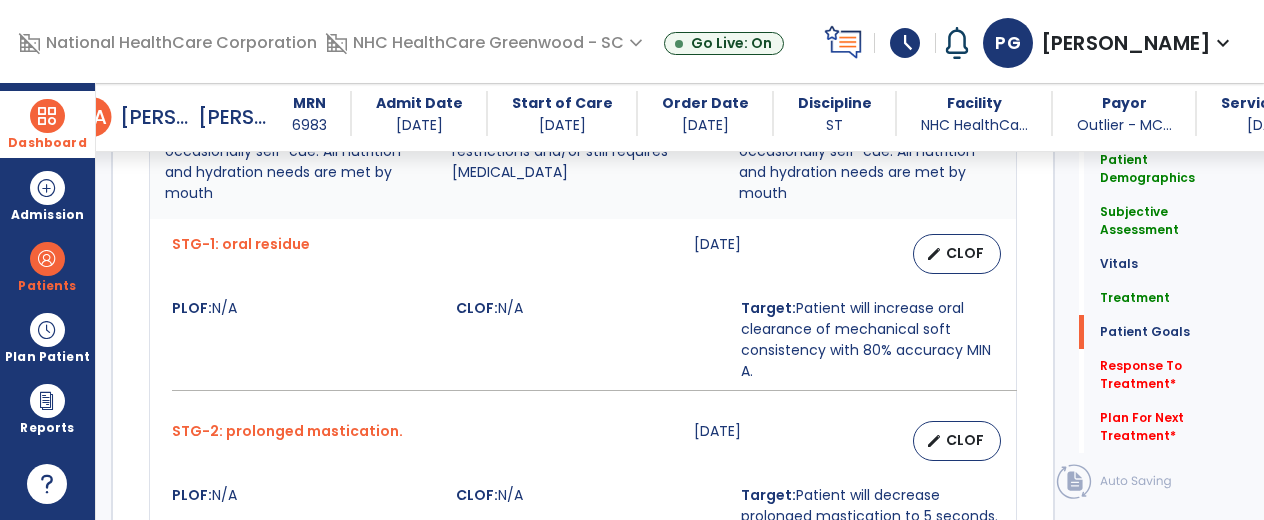 scroll, scrollTop: 1758, scrollLeft: 0, axis: vertical 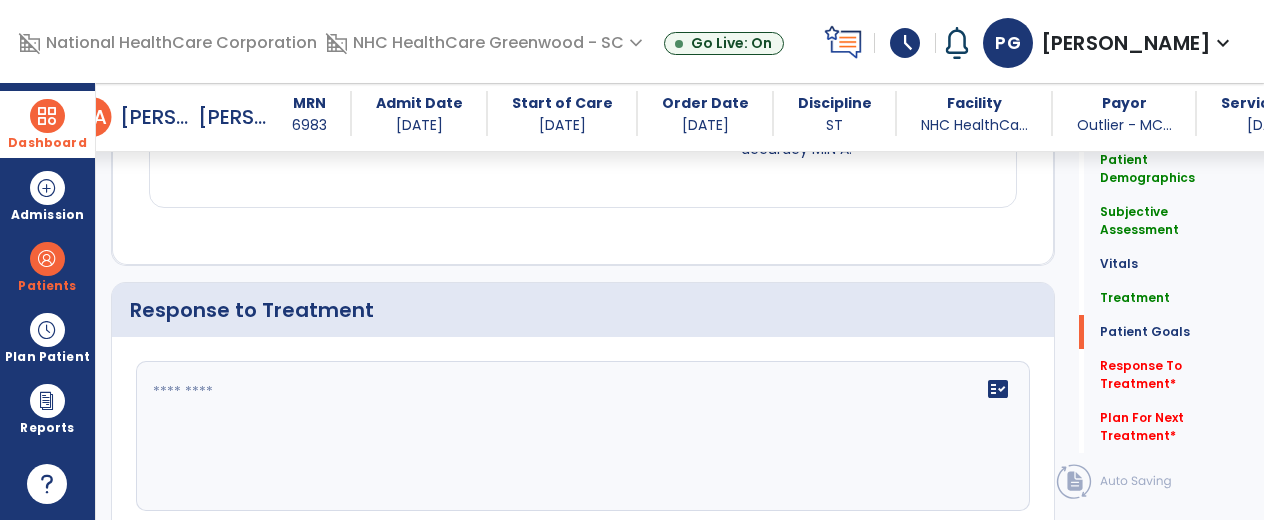 drag, startPoint x: 501, startPoint y: 371, endPoint x: 339, endPoint y: 382, distance: 162.37303 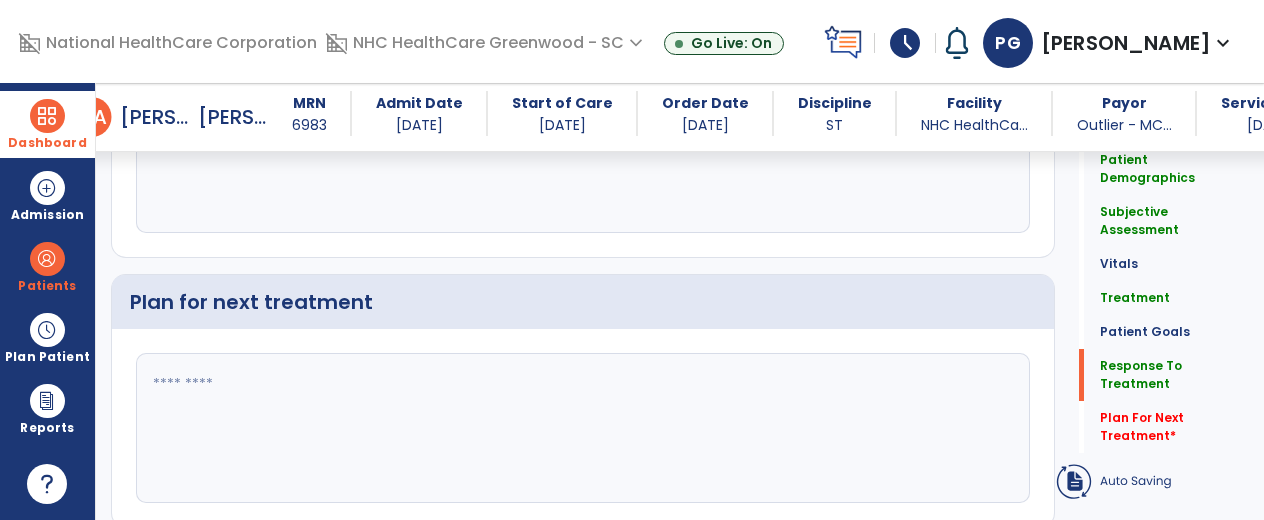 type on "**********" 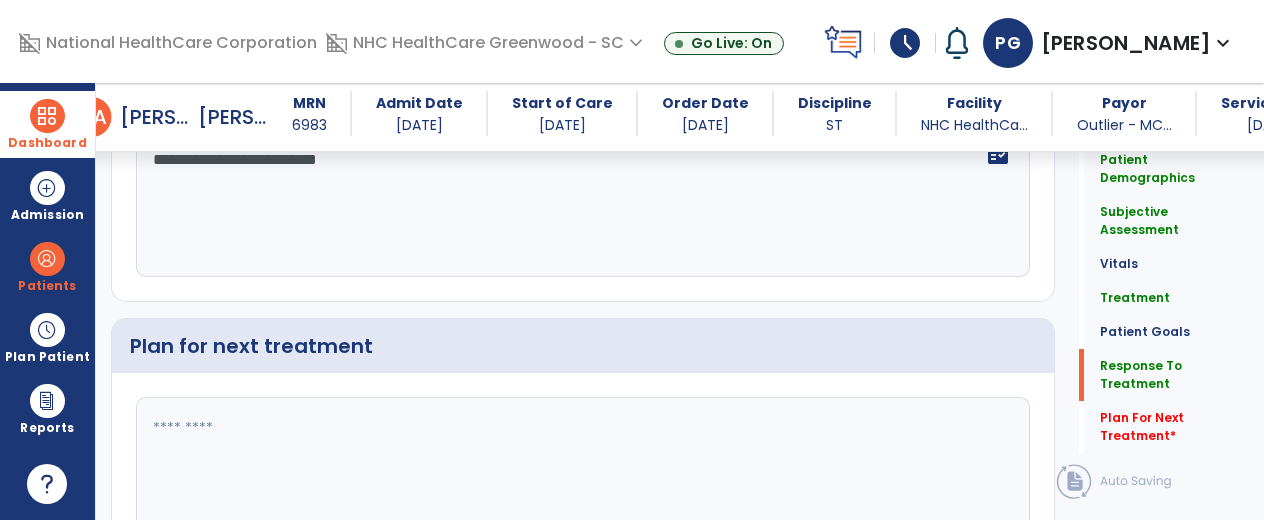 click 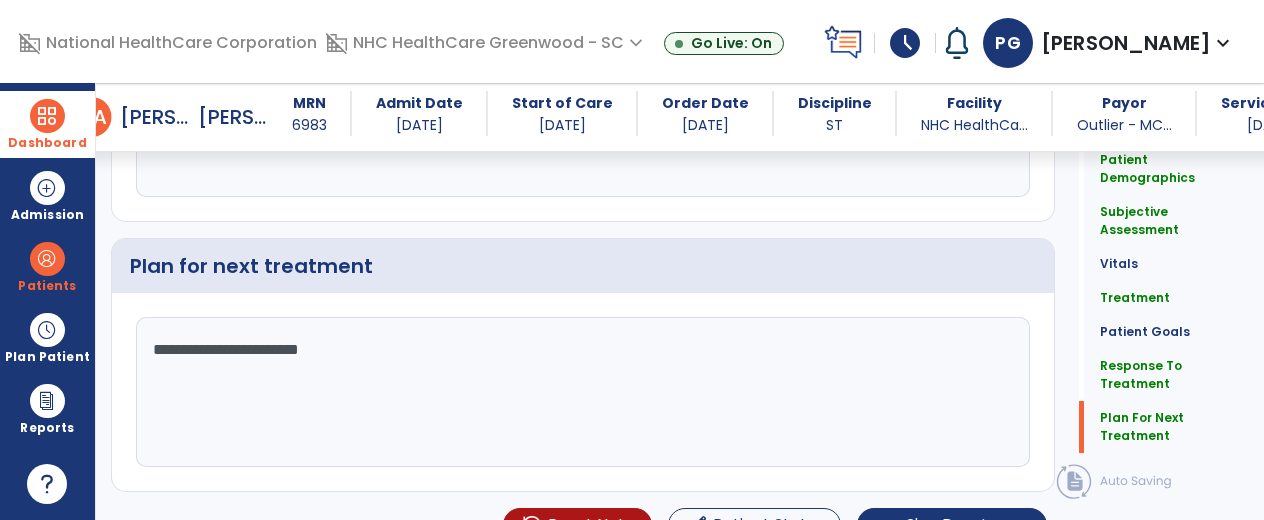 scroll, scrollTop: 2642, scrollLeft: 0, axis: vertical 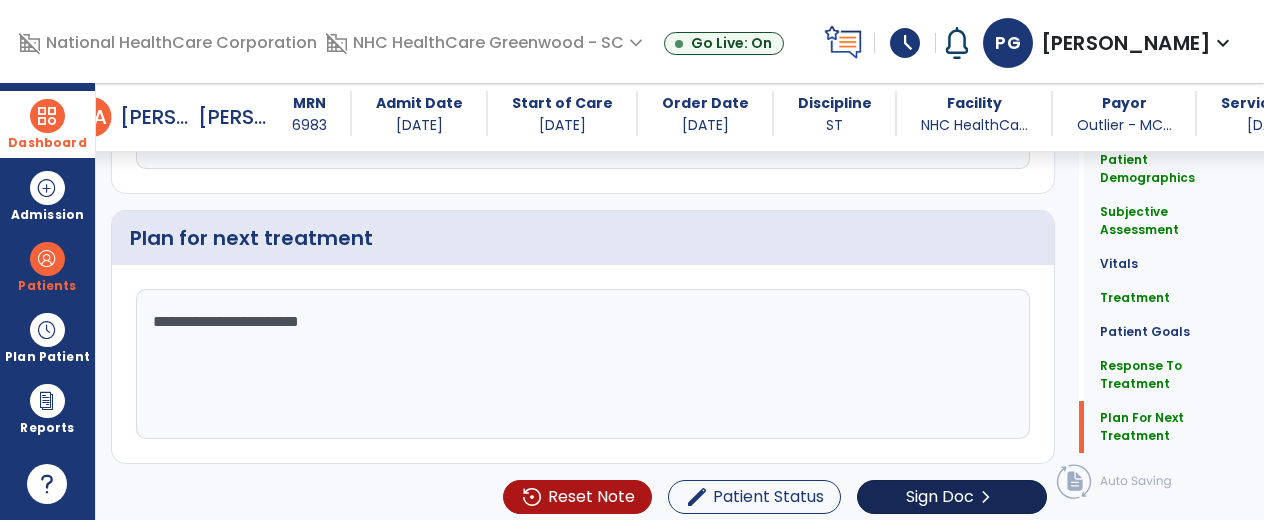 type on "**********" 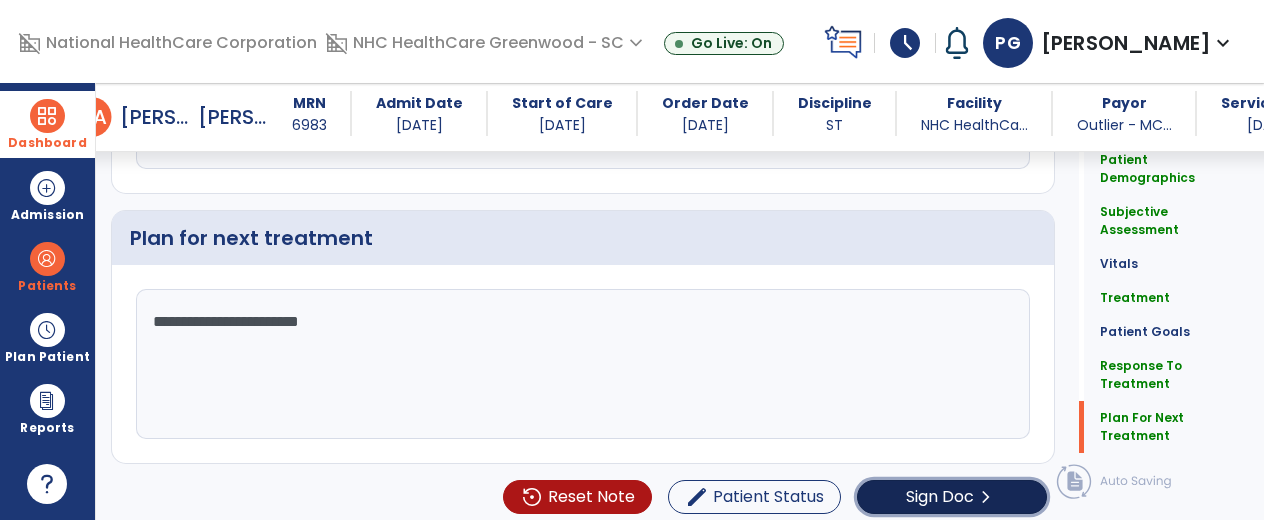 click on "Sign Doc" 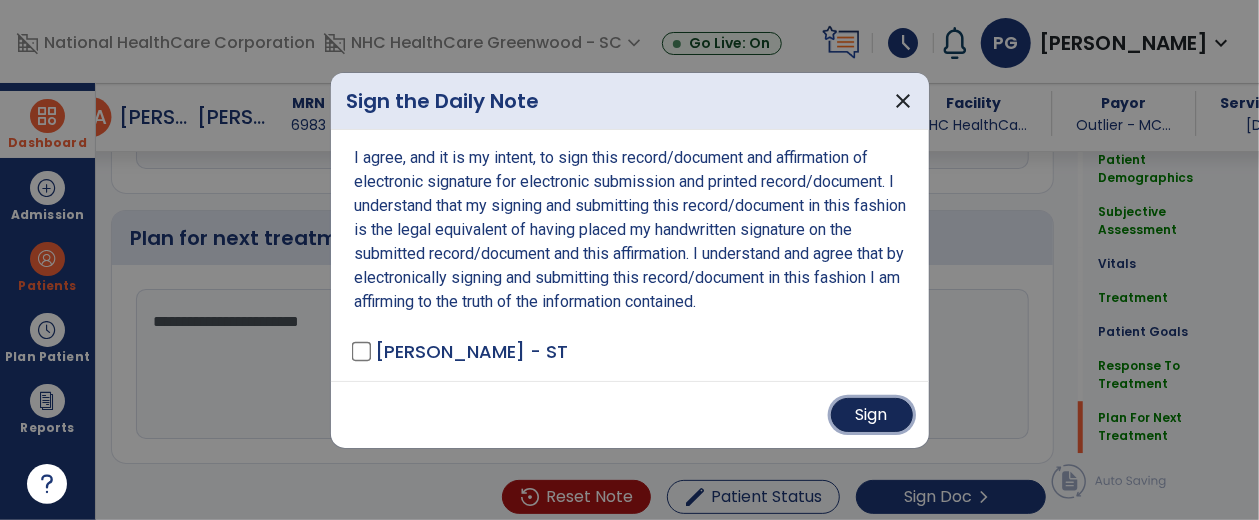 click on "Sign" at bounding box center (872, 415) 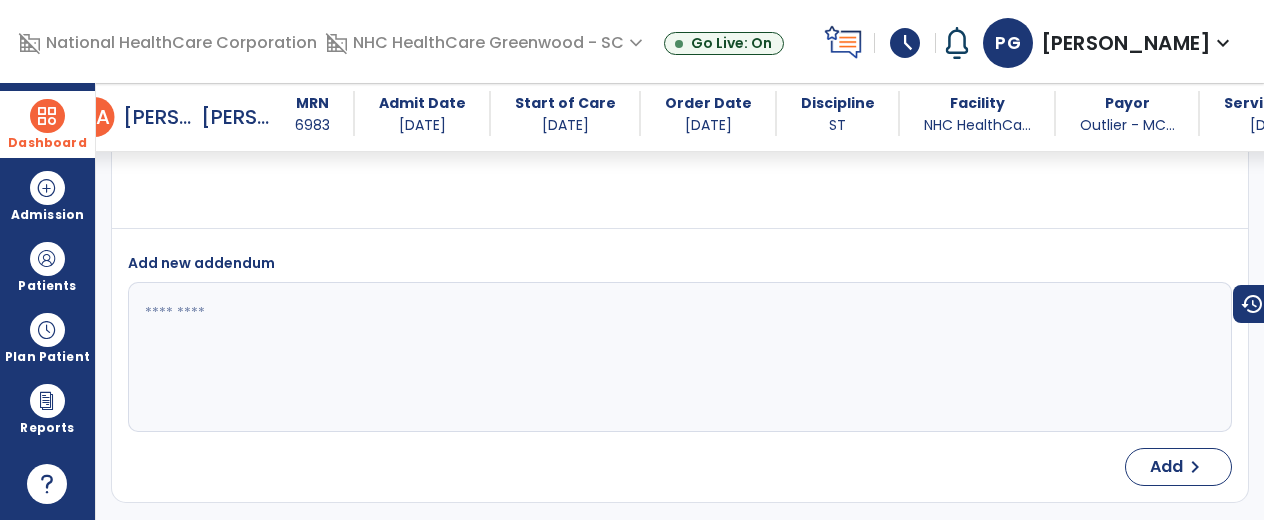scroll, scrollTop: 3795, scrollLeft: 0, axis: vertical 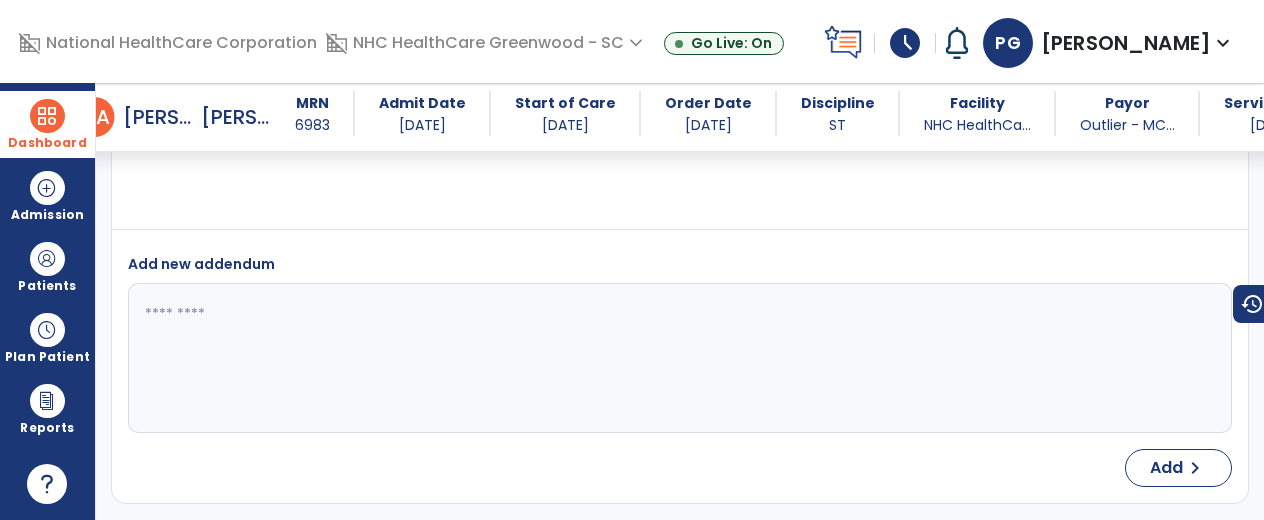 click at bounding box center [47, 116] 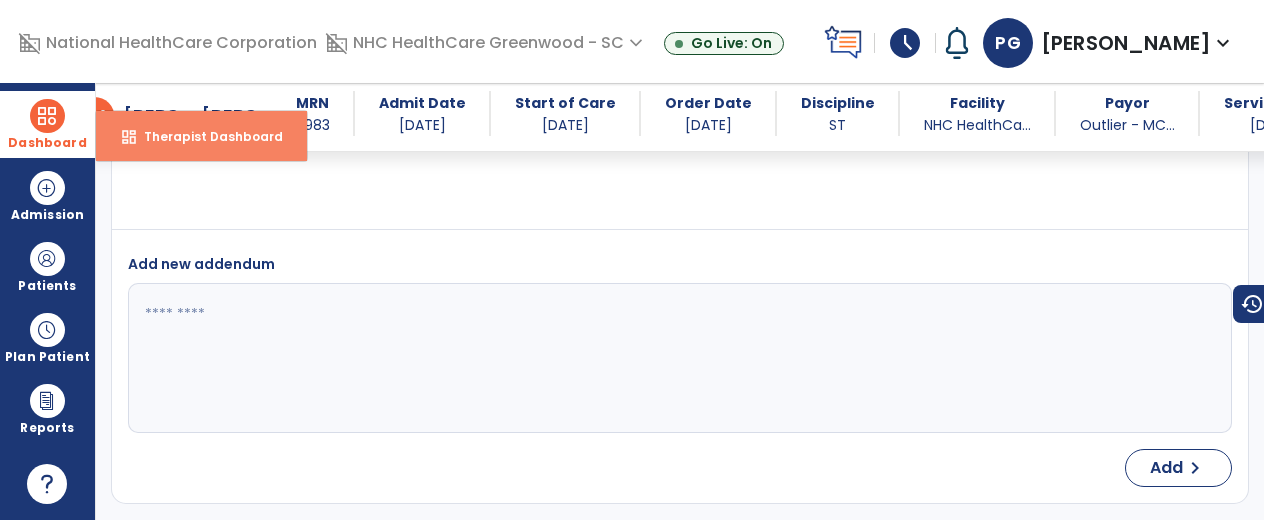 click on "dashboard  Therapist Dashboard" at bounding box center [201, 136] 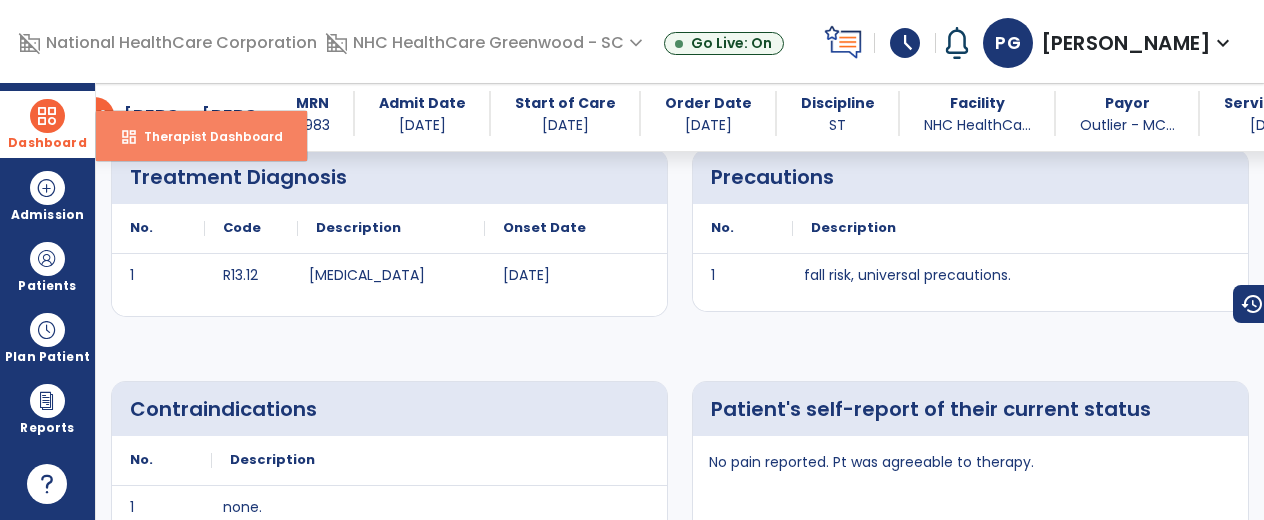 select on "****" 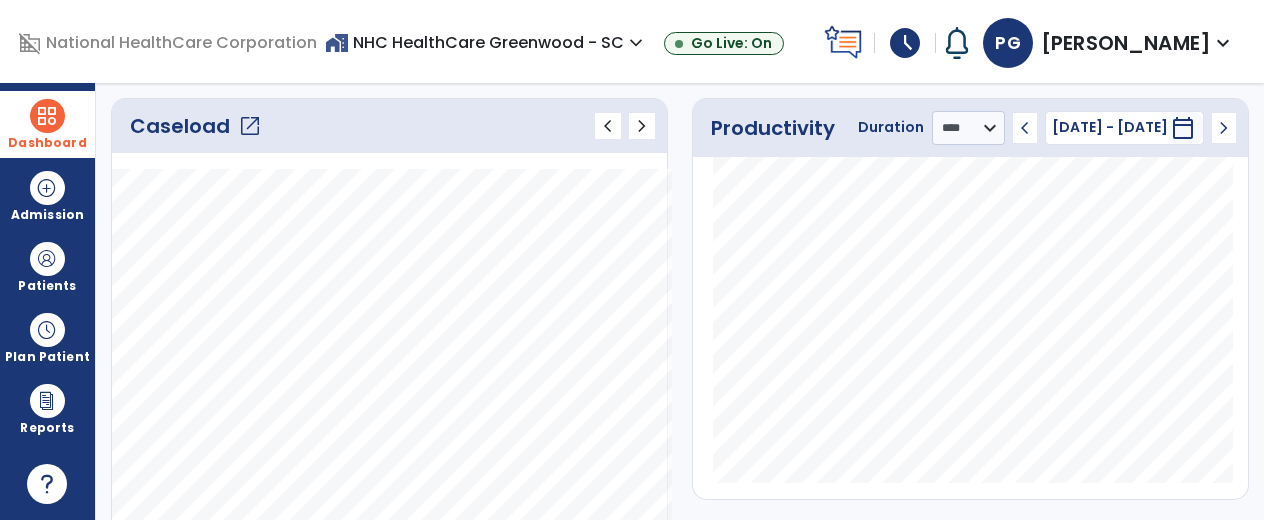 click on "open_in_new" 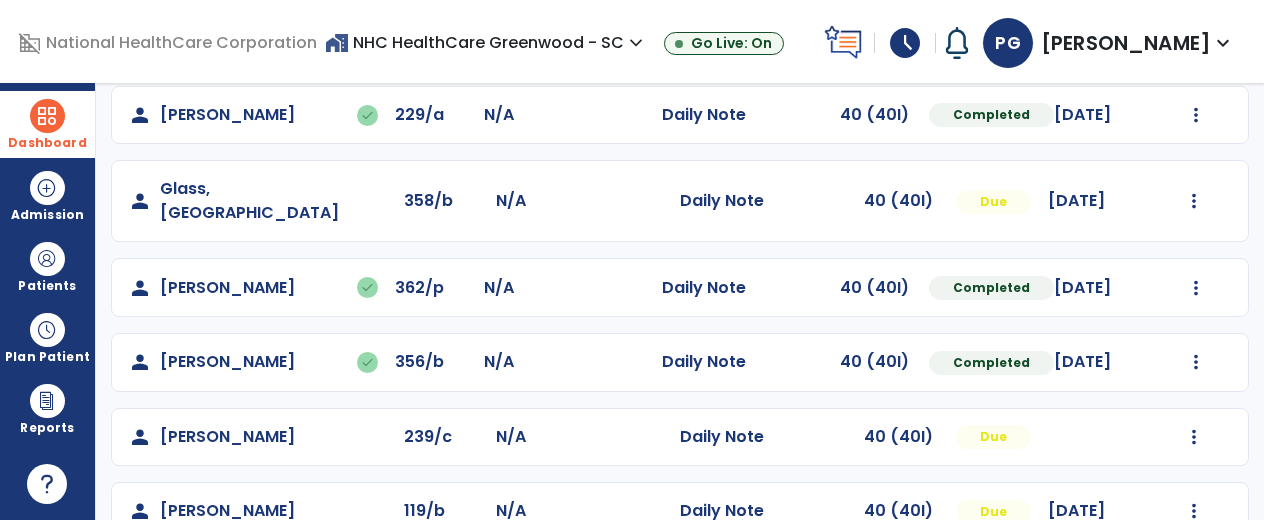 scroll, scrollTop: 351, scrollLeft: 0, axis: vertical 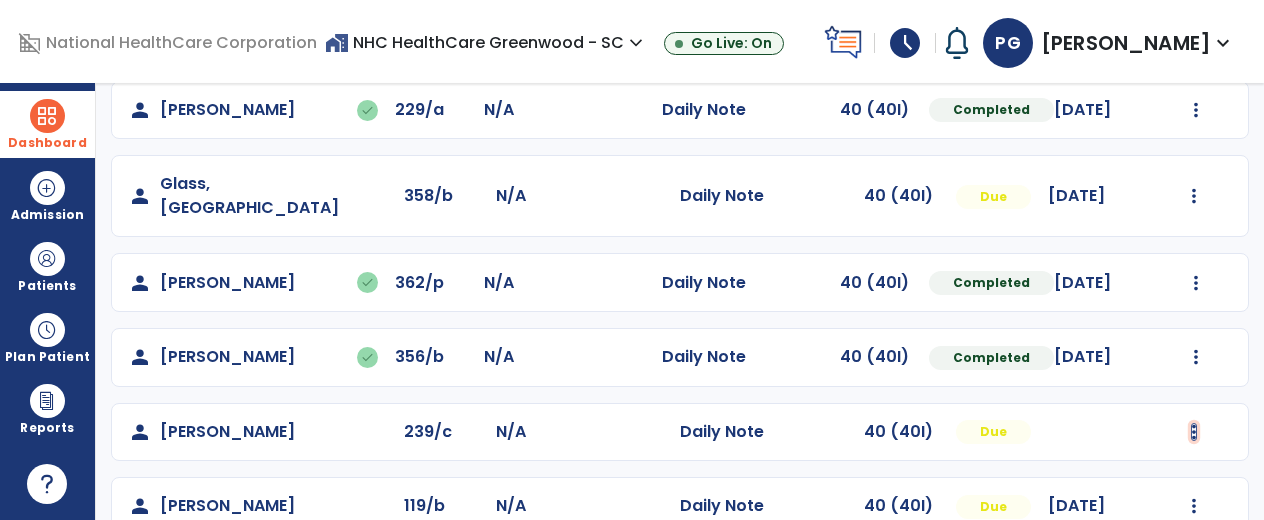 click at bounding box center (1196, -39) 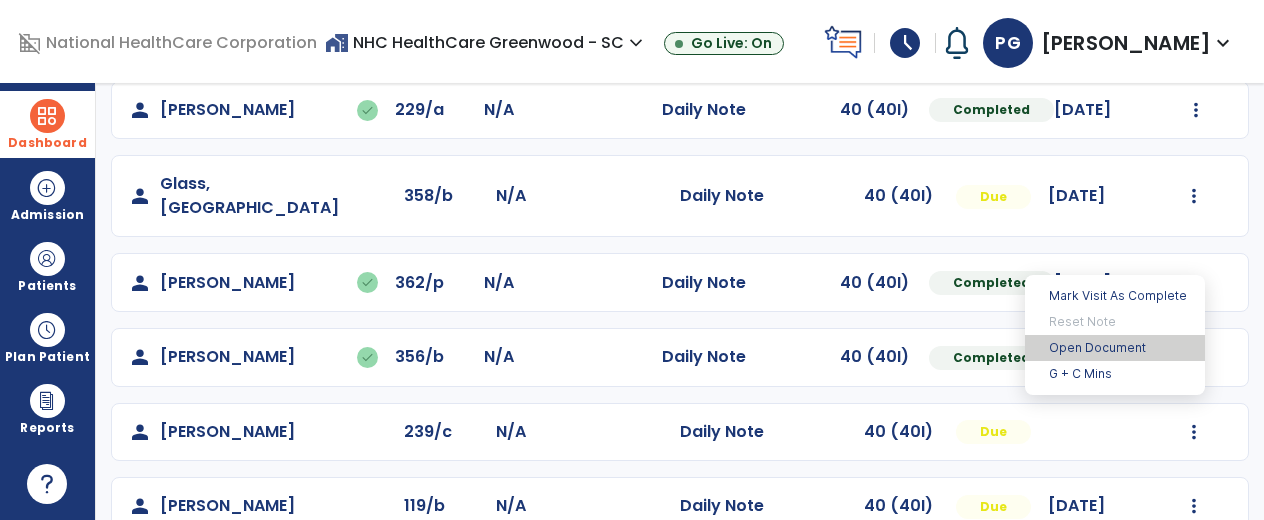 click on "Open Document" at bounding box center [1115, 348] 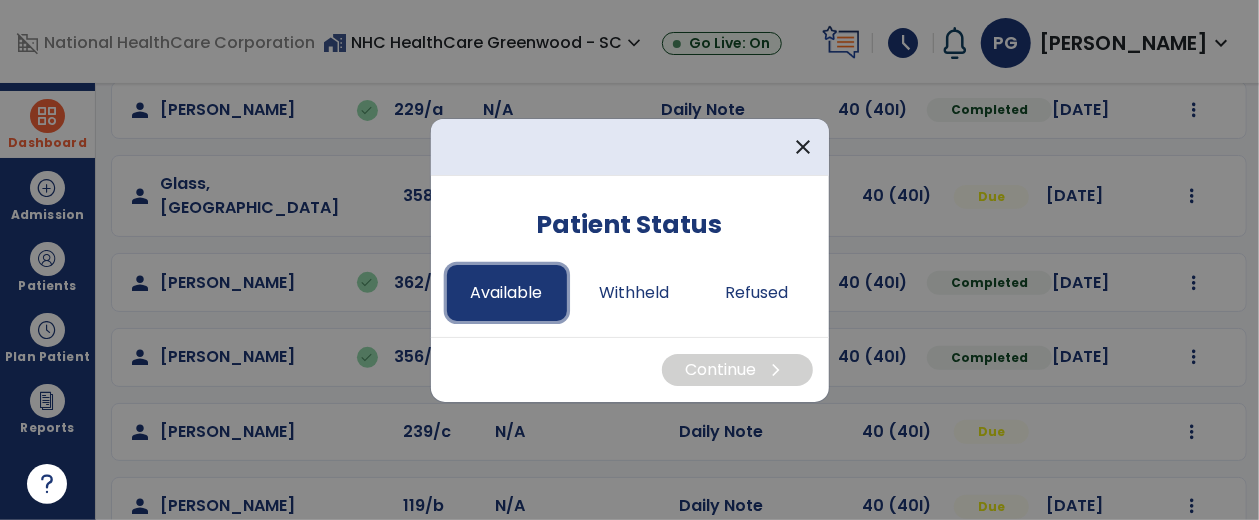 click on "Available" at bounding box center (507, 293) 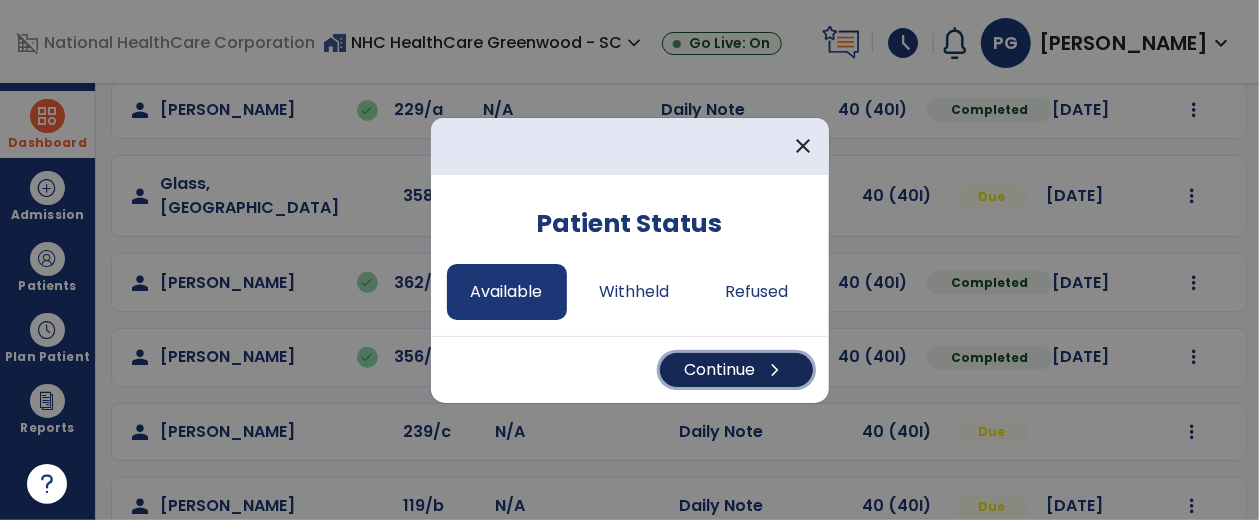 click on "Continue   chevron_right" at bounding box center (736, 370) 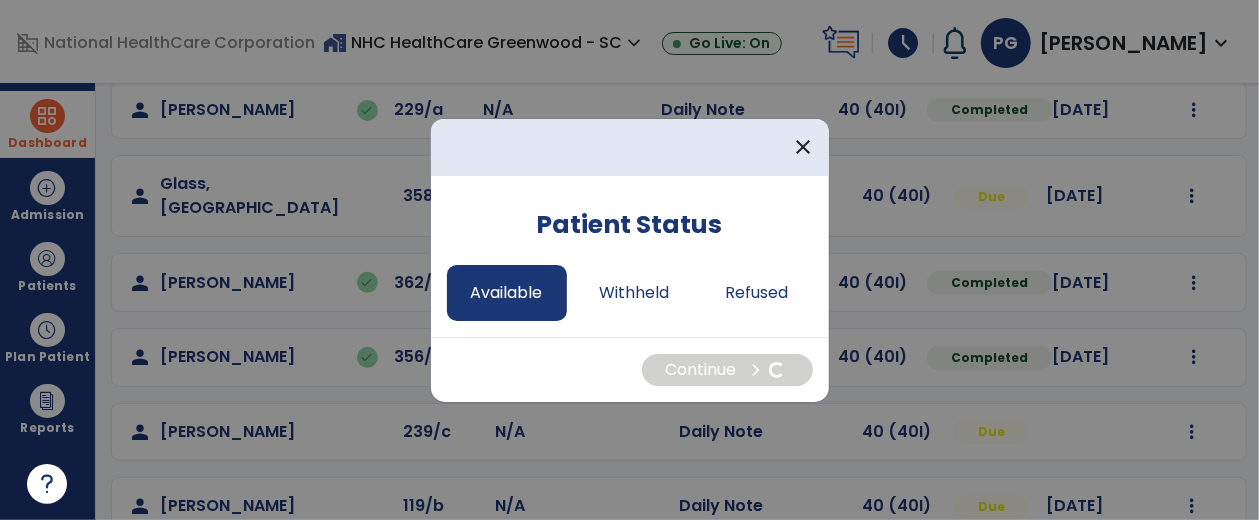 select on "*" 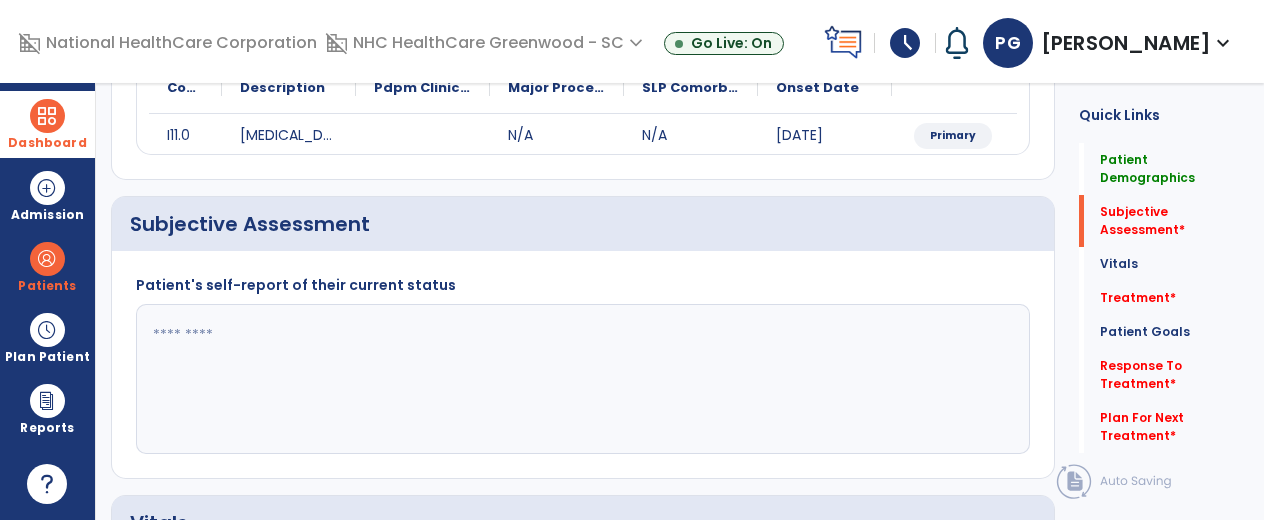 click 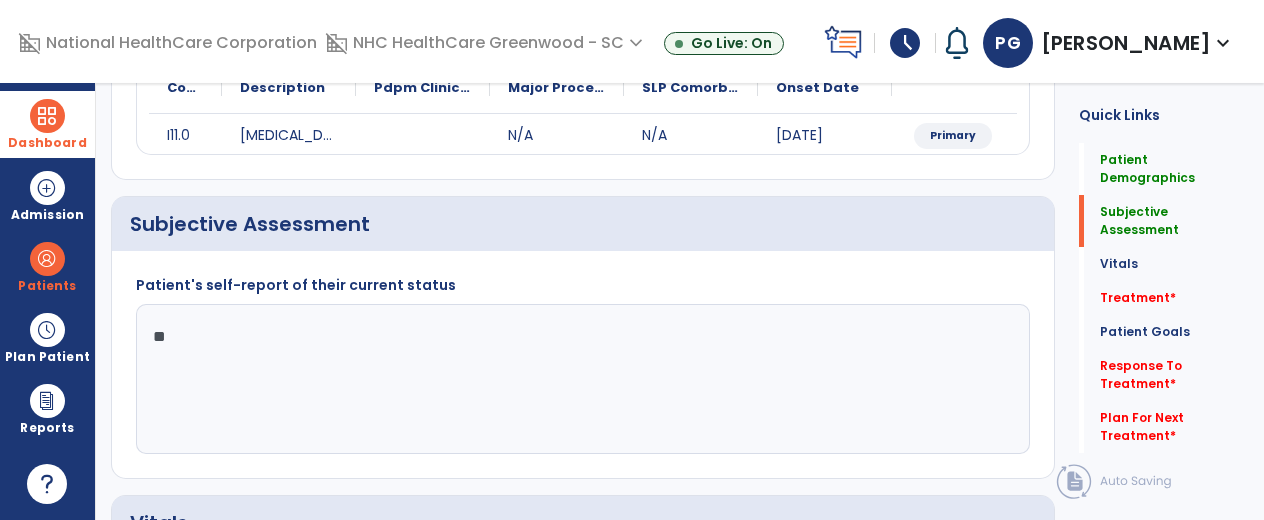 type on "*" 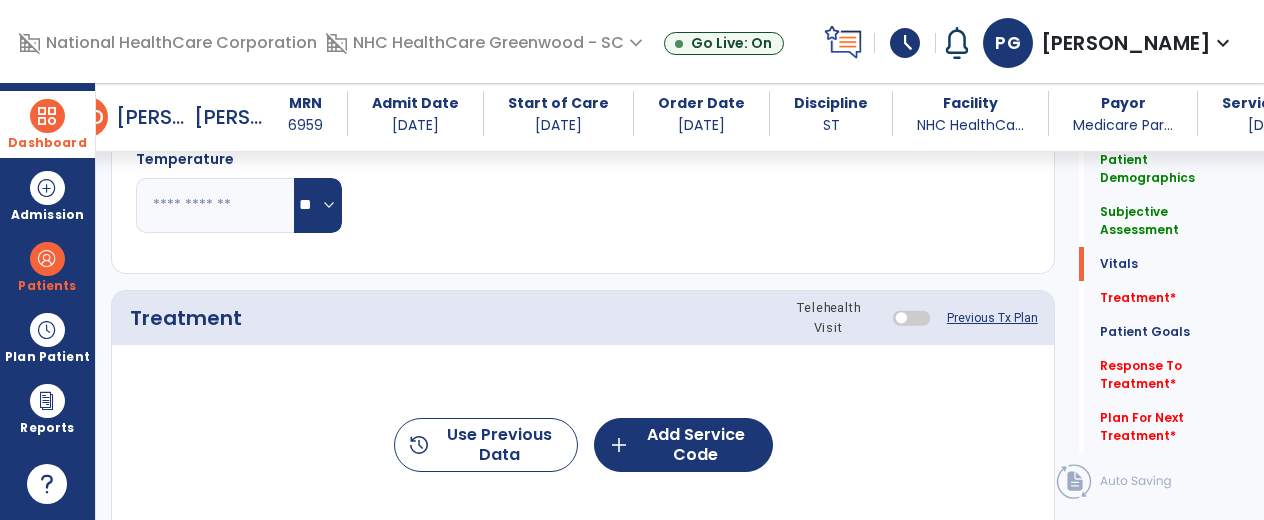 scroll, scrollTop: 981, scrollLeft: 0, axis: vertical 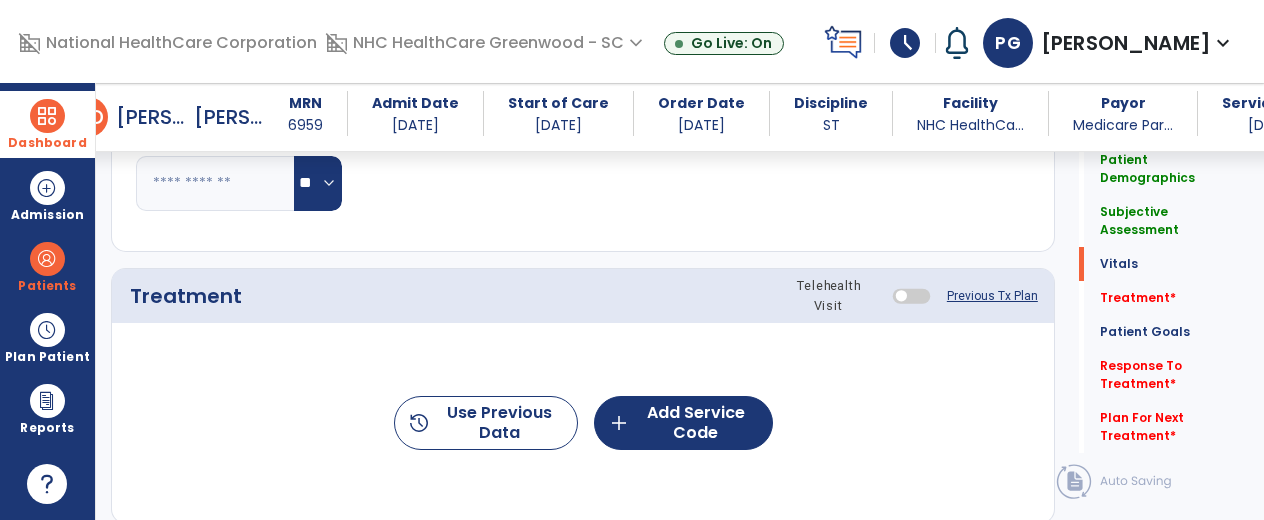 type on "**********" 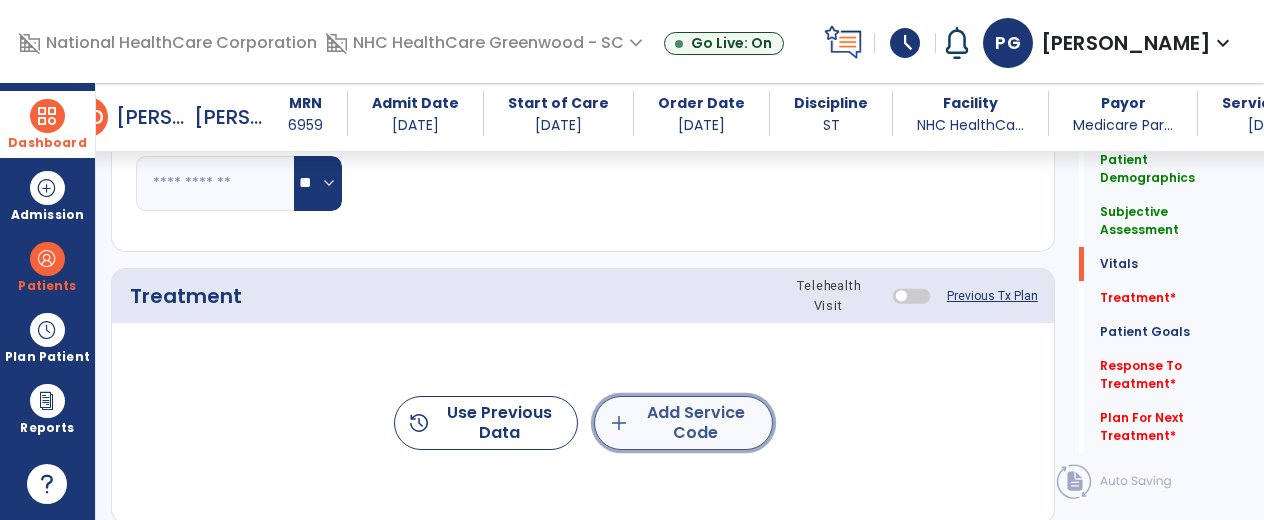 click on "add" 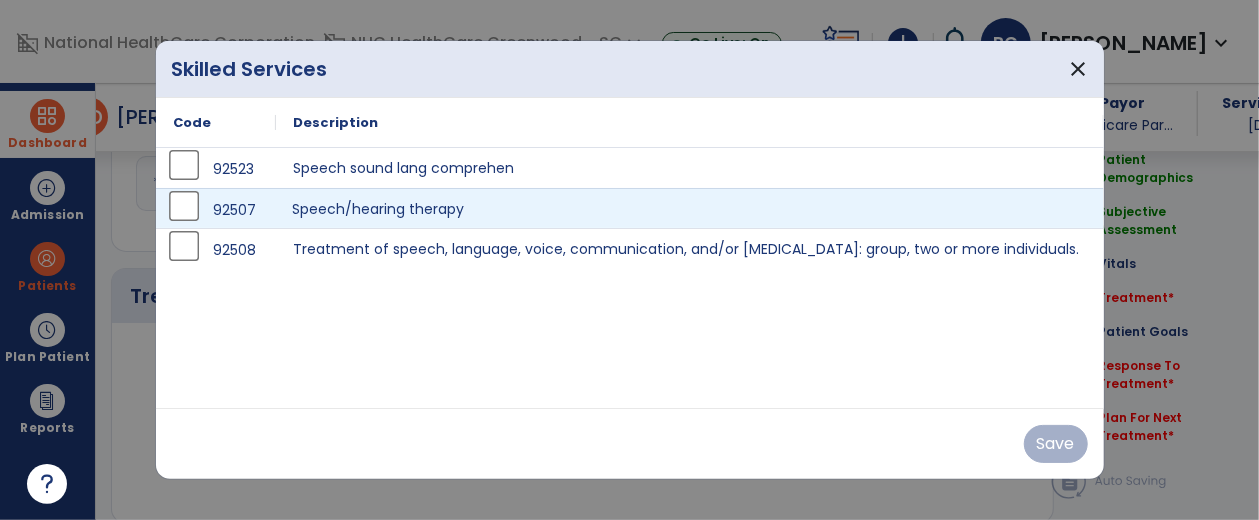click on "Speech/hearing therapy" at bounding box center [690, 208] 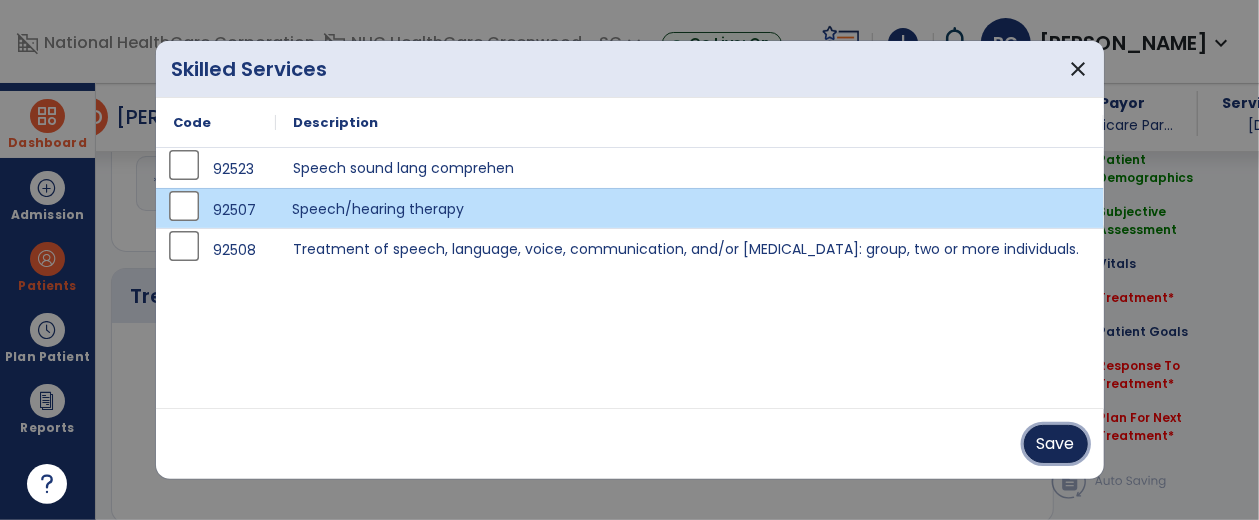 click on "Save" at bounding box center (1056, 444) 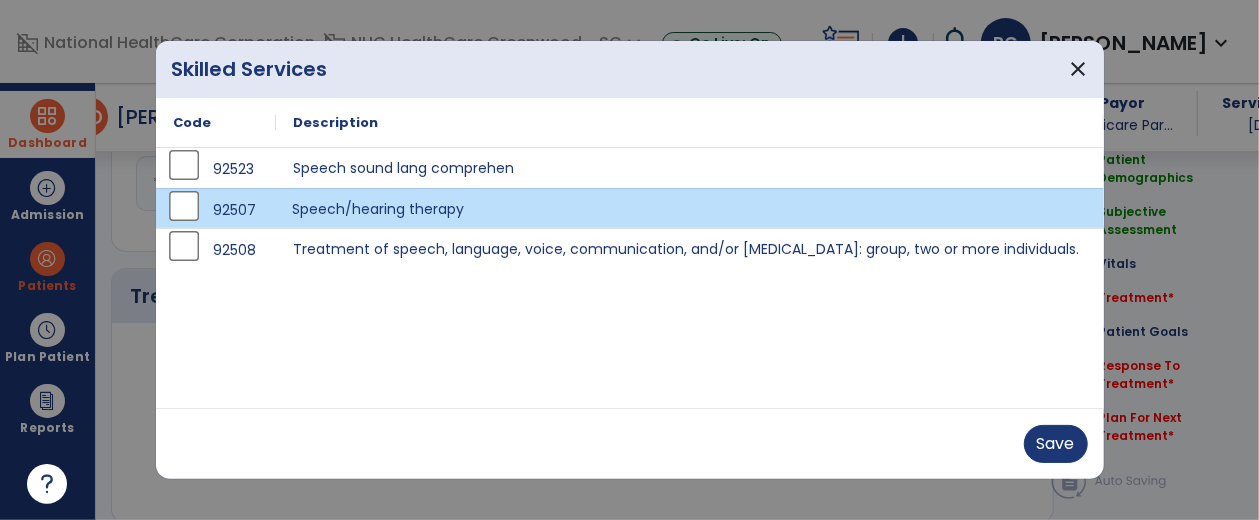click on "Save" at bounding box center [630, 443] 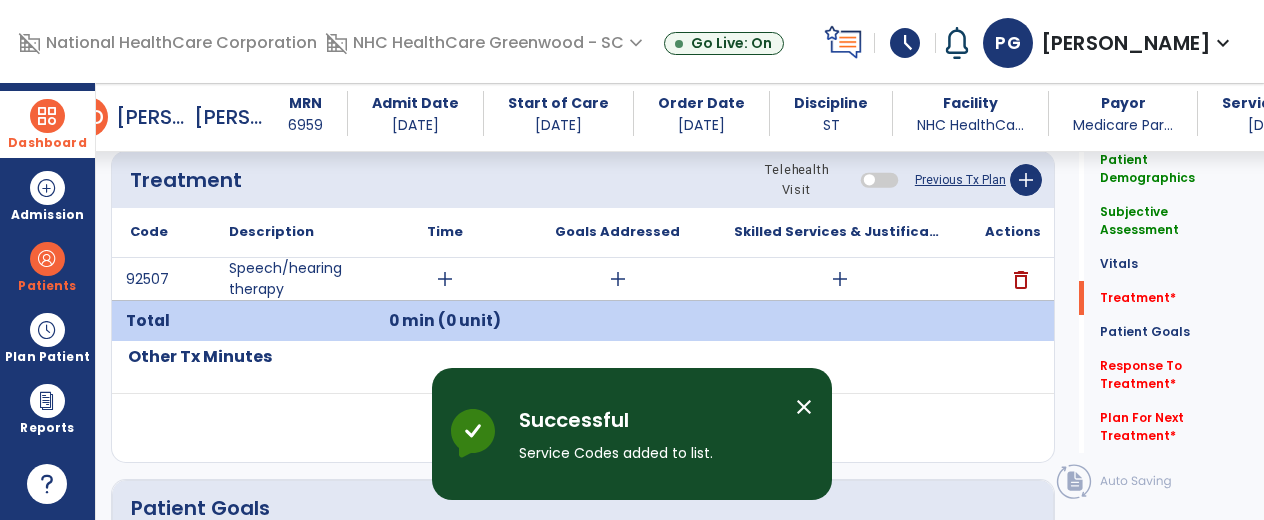 scroll, scrollTop: 1099, scrollLeft: 0, axis: vertical 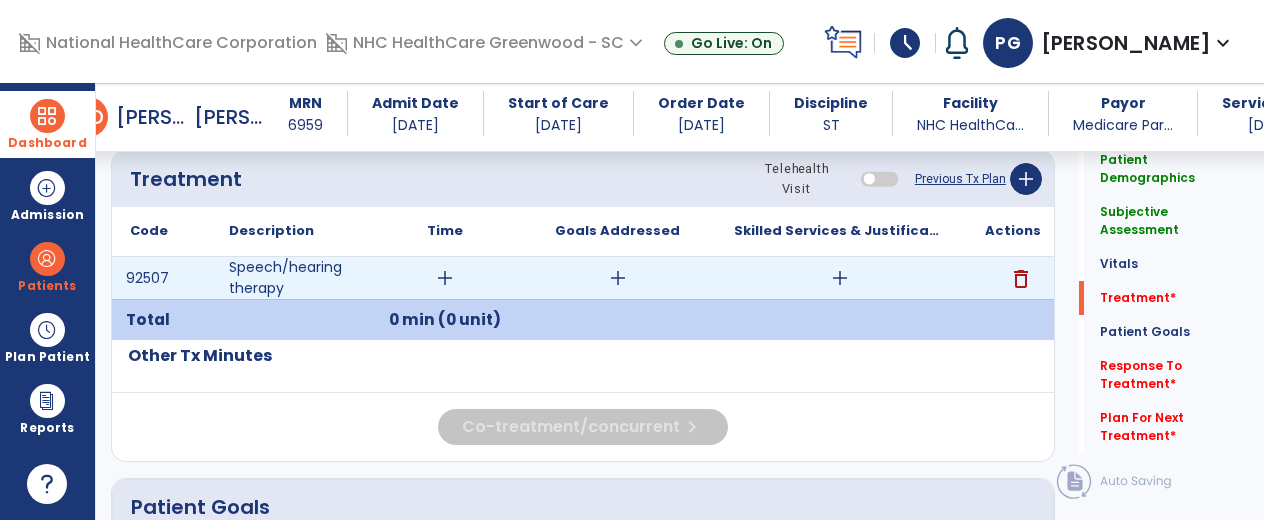 click on "add" at bounding box center (445, 278) 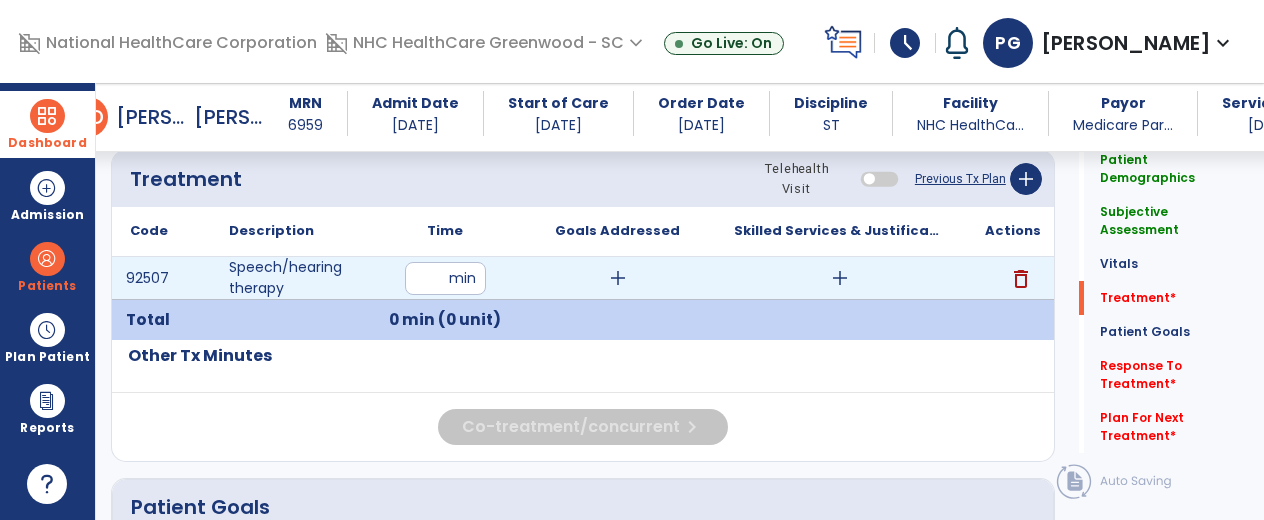 click on "*" at bounding box center (445, 278) 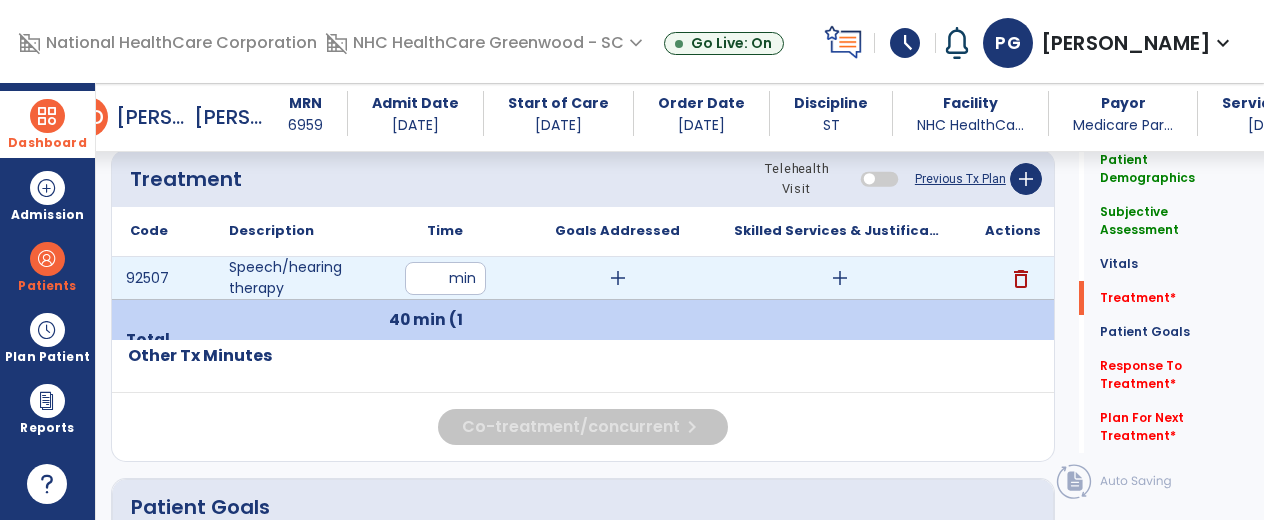 click on "add" at bounding box center (840, 278) 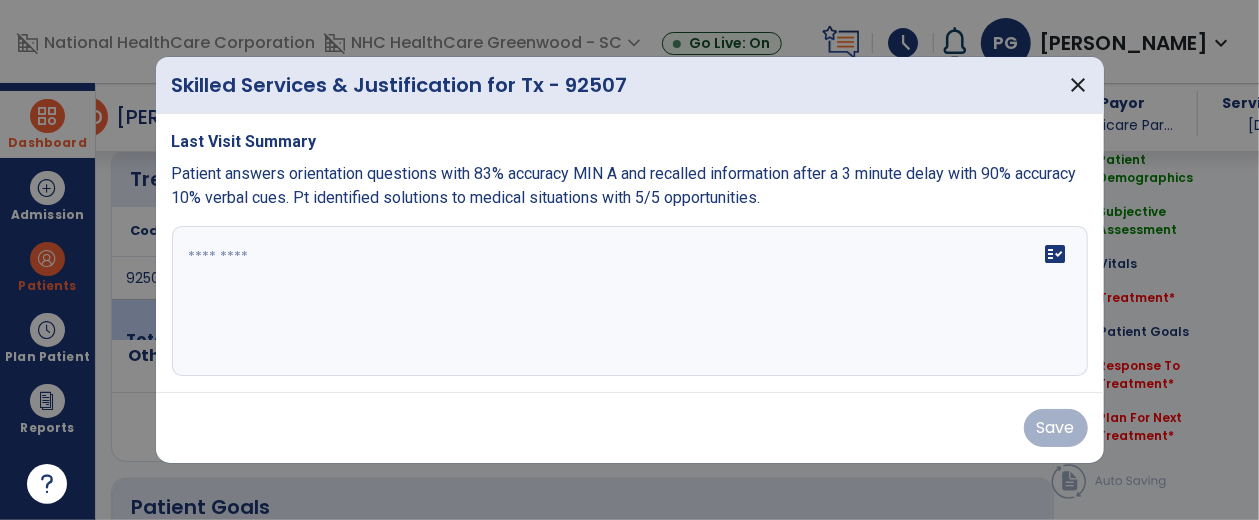click on "fact_check" at bounding box center (630, 301) 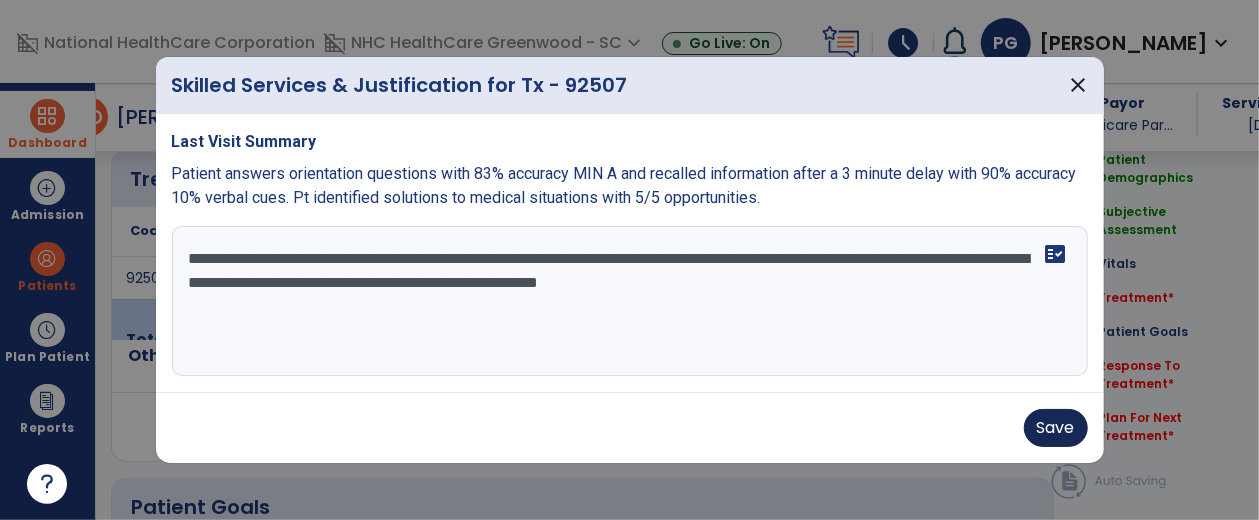type on "**********" 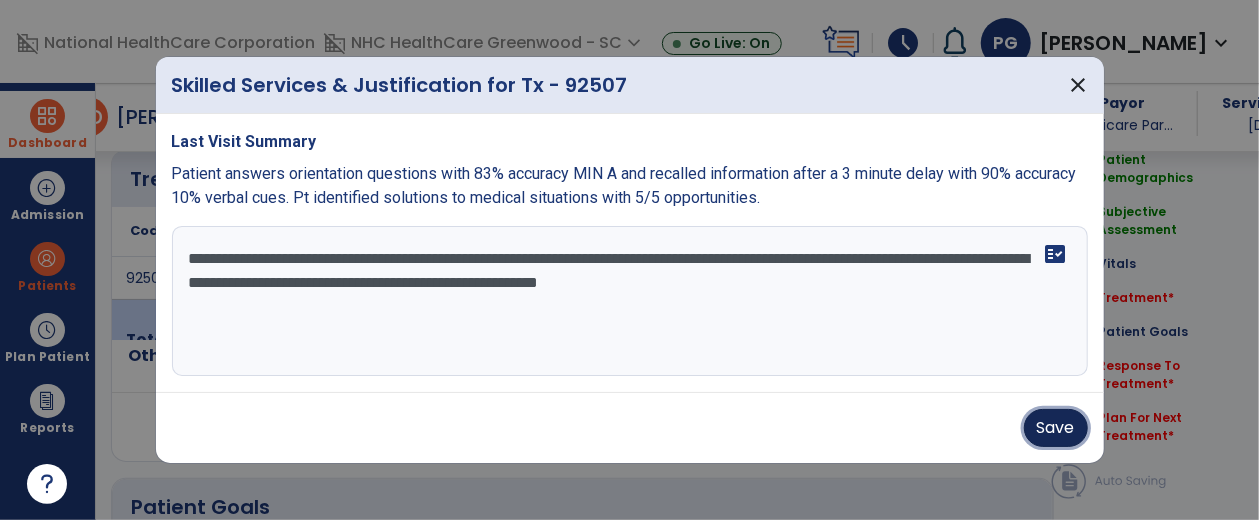 click on "Save" at bounding box center [1056, 428] 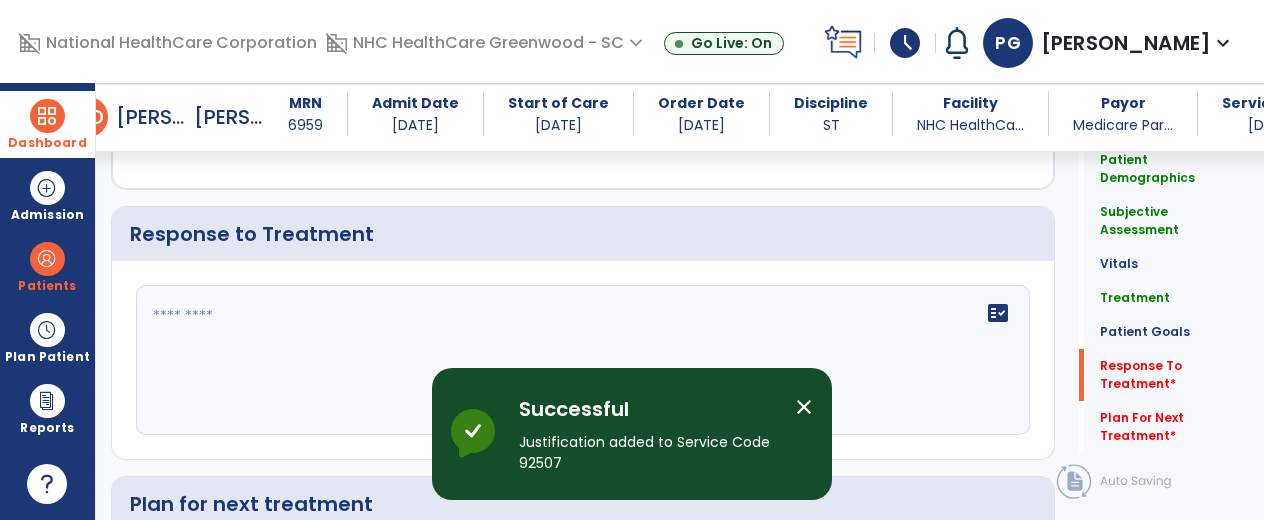 scroll, scrollTop: 2363, scrollLeft: 0, axis: vertical 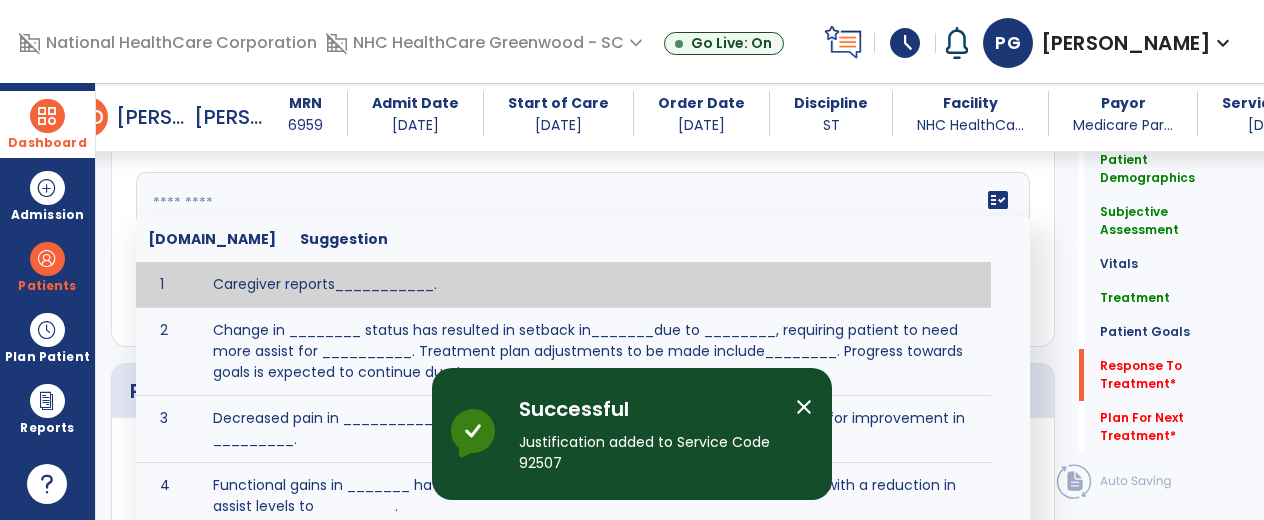 click on "fact_check  [DOMAIN_NAME] Suggestion 1 Caregiver reports___________. 2 Change in ________ status has resulted in setback in_______due to ________, requiring patient to need more assist for __________.   Treatment plan adjustments to be made include________.  Progress towards goals is expected to continue due to_________. 3 Decreased pain in __________ to [LEVEL] in response to [MODALITY/TREATMENT] allows for improvement in _________. 4 Functional gains in _______ have impacted the patient's ability to perform_________ with a reduction in assist levels to_________. 5 Functional progress this week has been significant due to__________. 6 Gains in ________ have improved the patient's ability to perform ______with decreased levels of assist to___________. 7 Improvement in ________allows patient to tolerate higher levels of challenges in_________. 8 Pain in [AREA] has decreased to [LEVEL] in response to [TREATMENT/MODALITY], allowing fore ease in completing__________. 9 10 11 12 13 14 15 16 17 18 19 20 21" 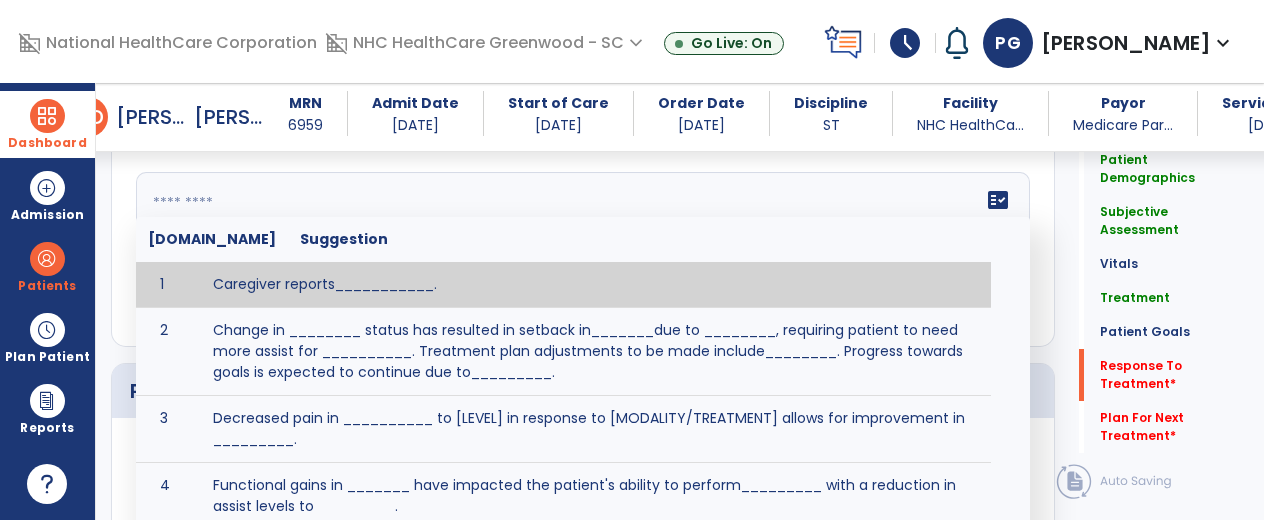 click 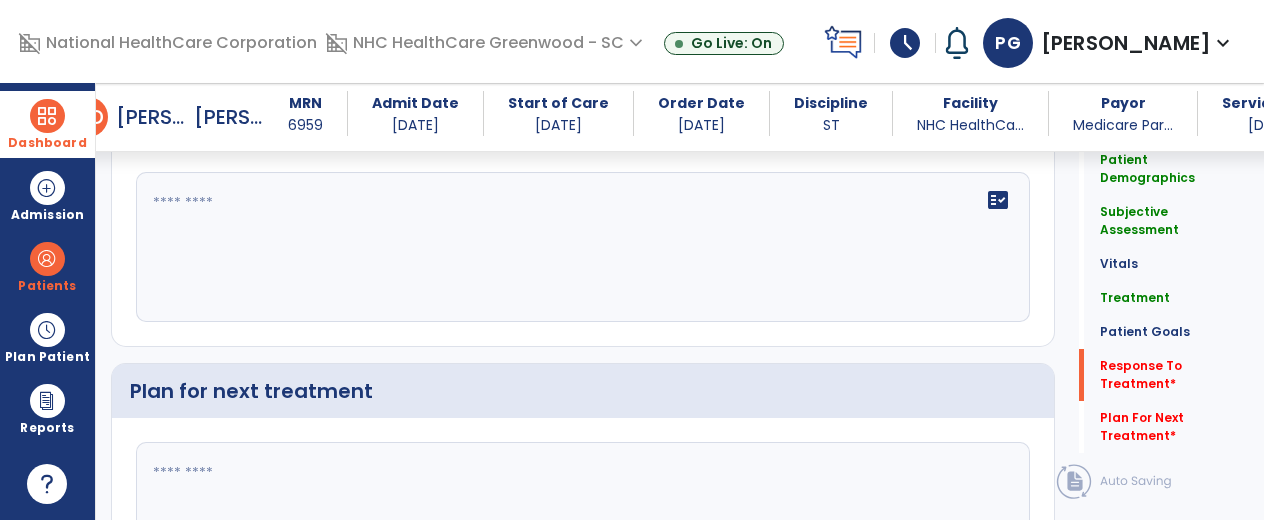 click on "fact_check" 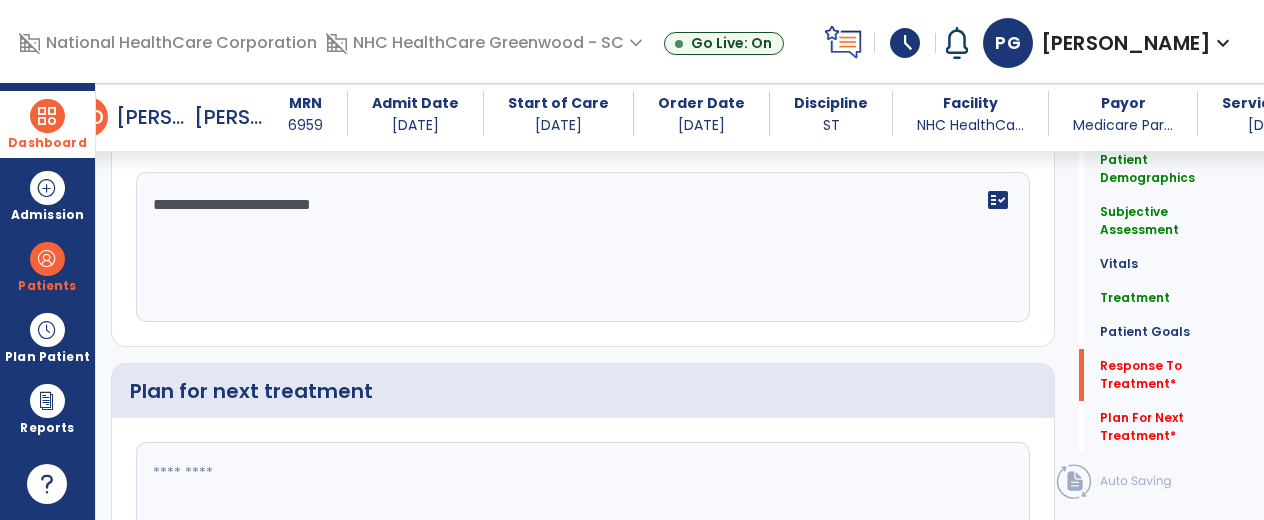 type on "**********" 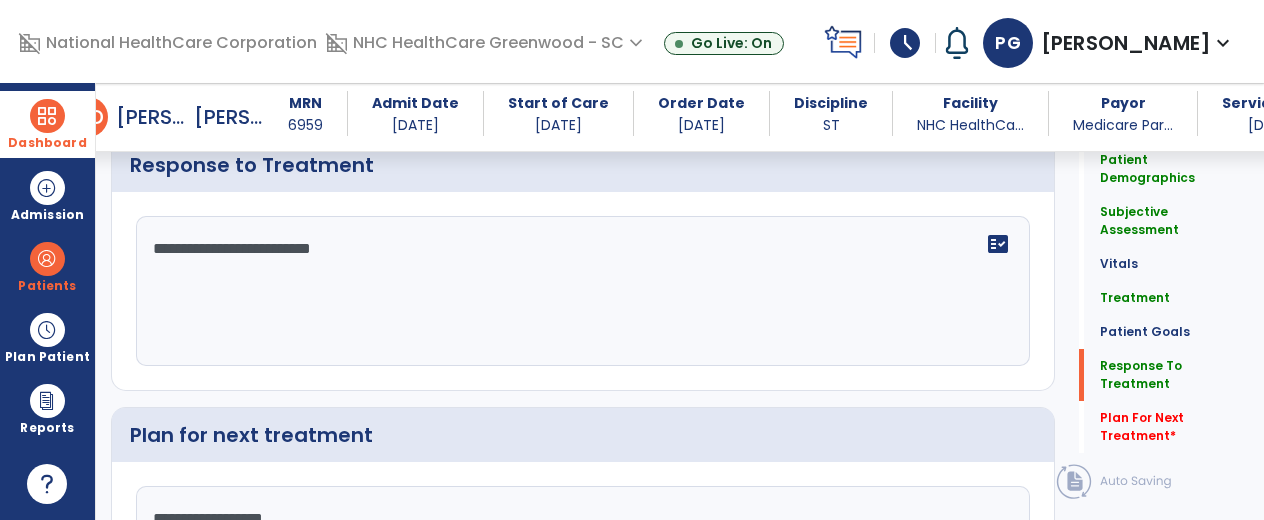 scroll, scrollTop: 2363, scrollLeft: 0, axis: vertical 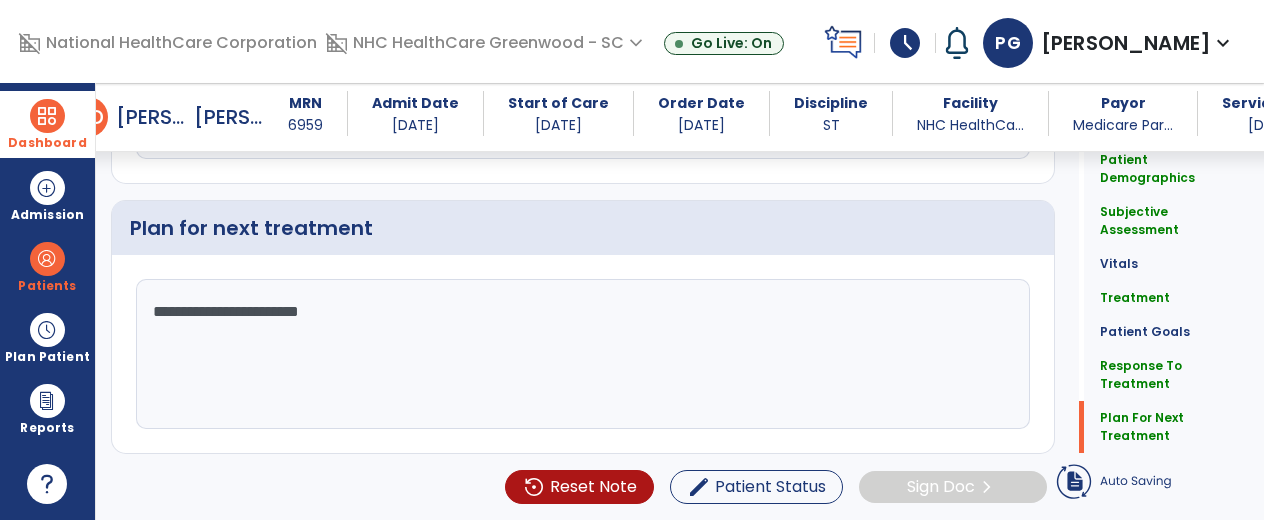 click on "**********" 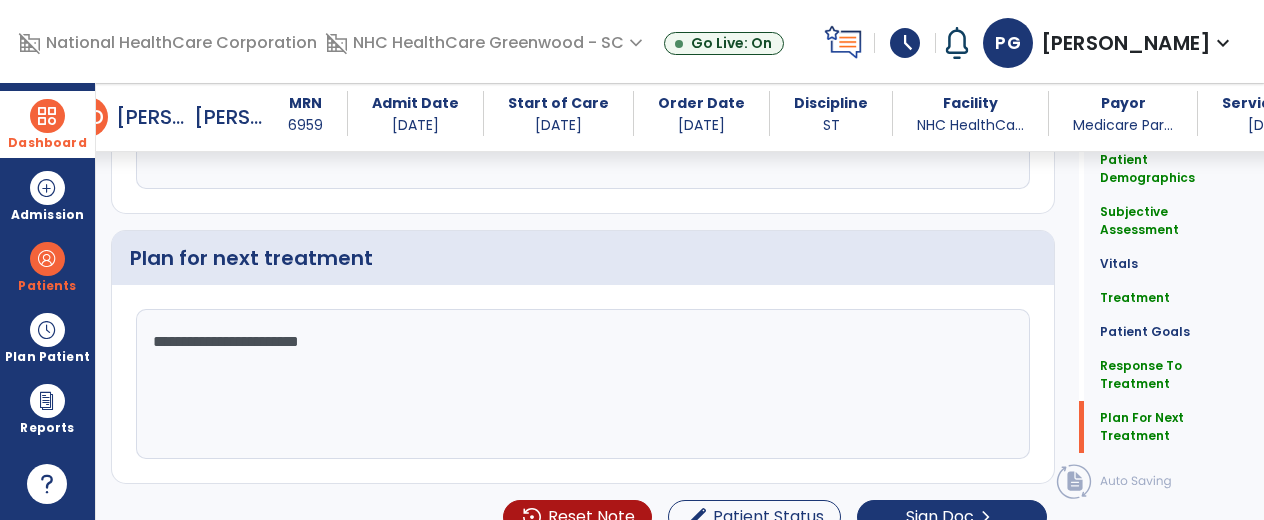 scroll, scrollTop: 2496, scrollLeft: 0, axis: vertical 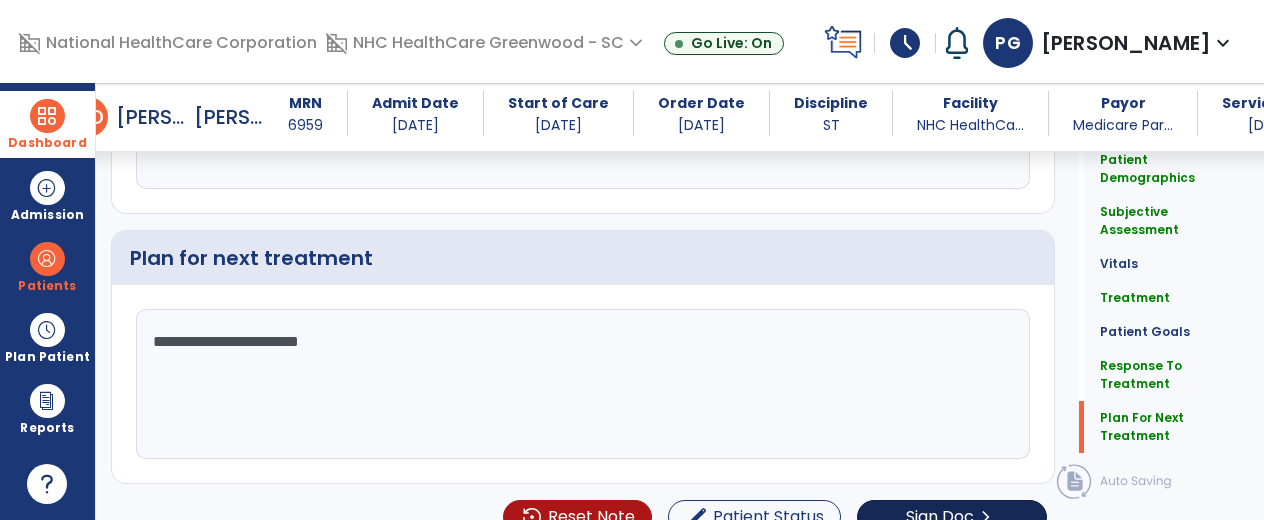 type on "**********" 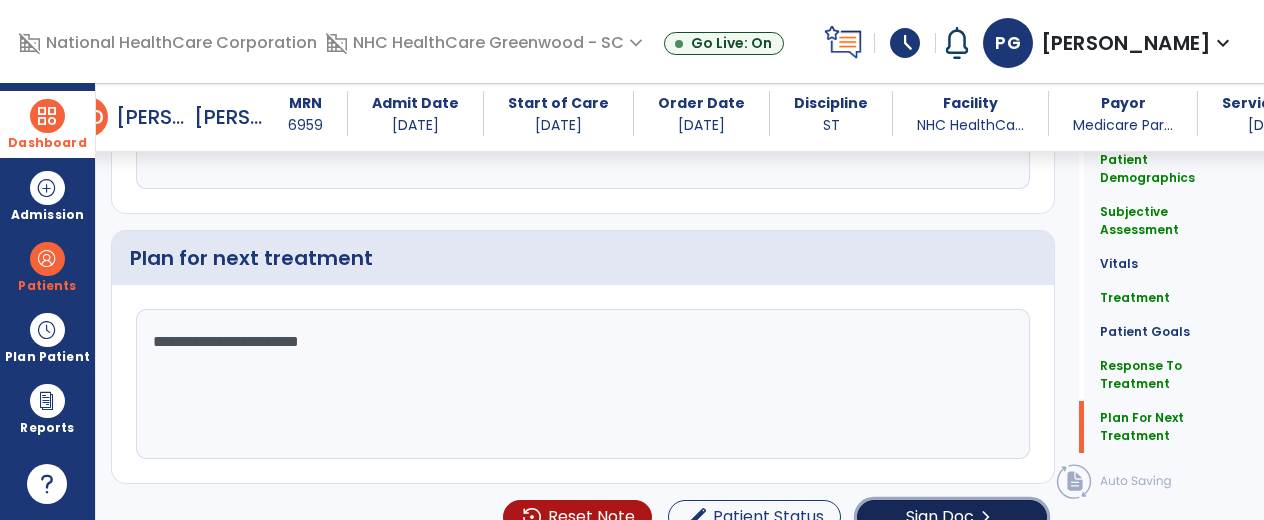 click on "Sign Doc" 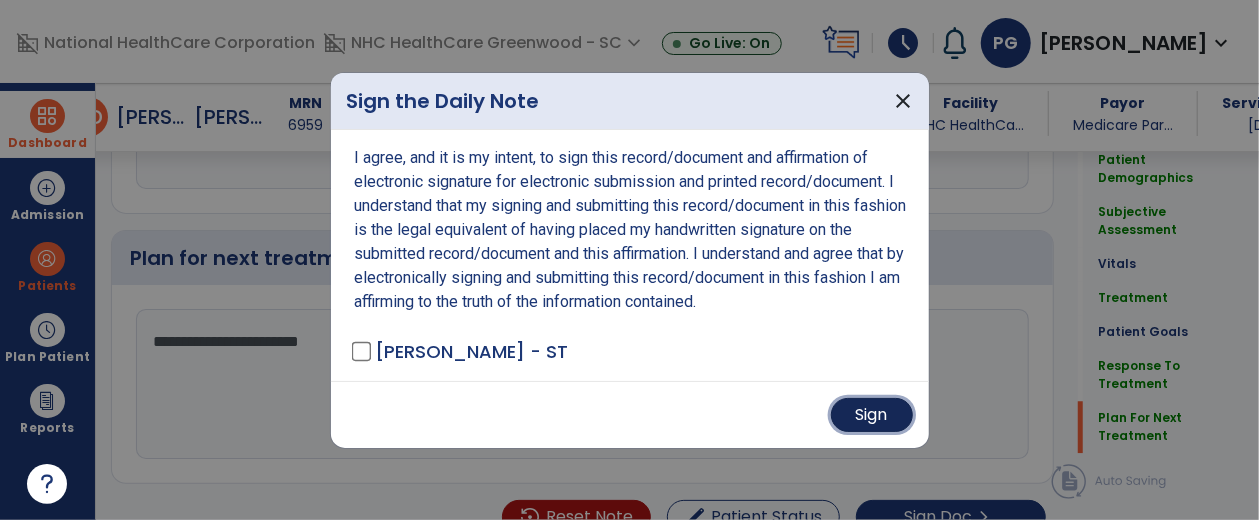 click on "Sign" at bounding box center [872, 415] 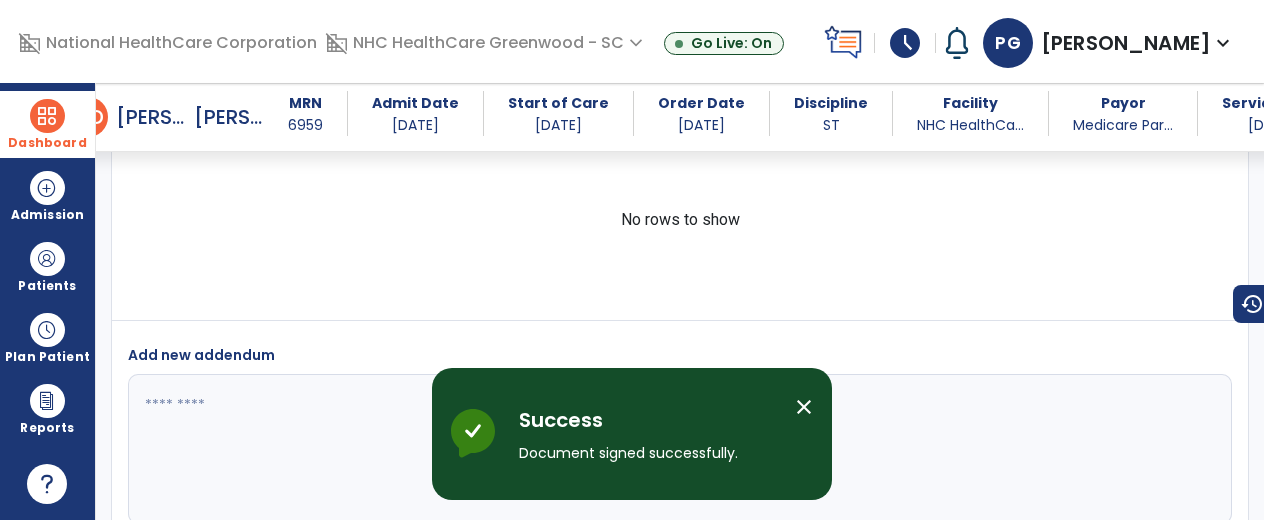 scroll, scrollTop: 3293, scrollLeft: 0, axis: vertical 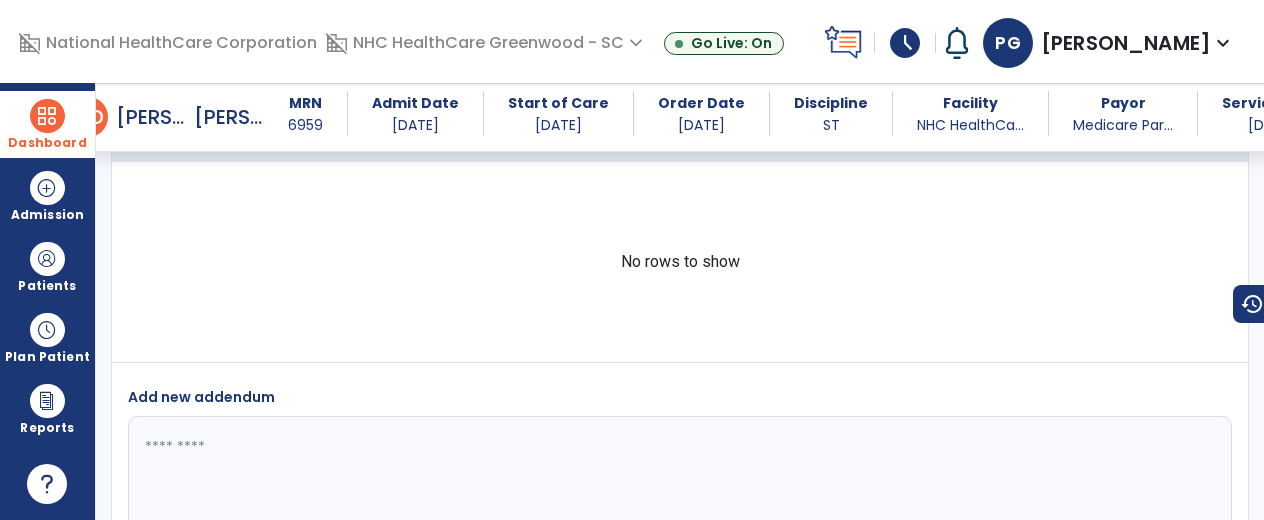 click on "No rows to show" at bounding box center (680, 262) 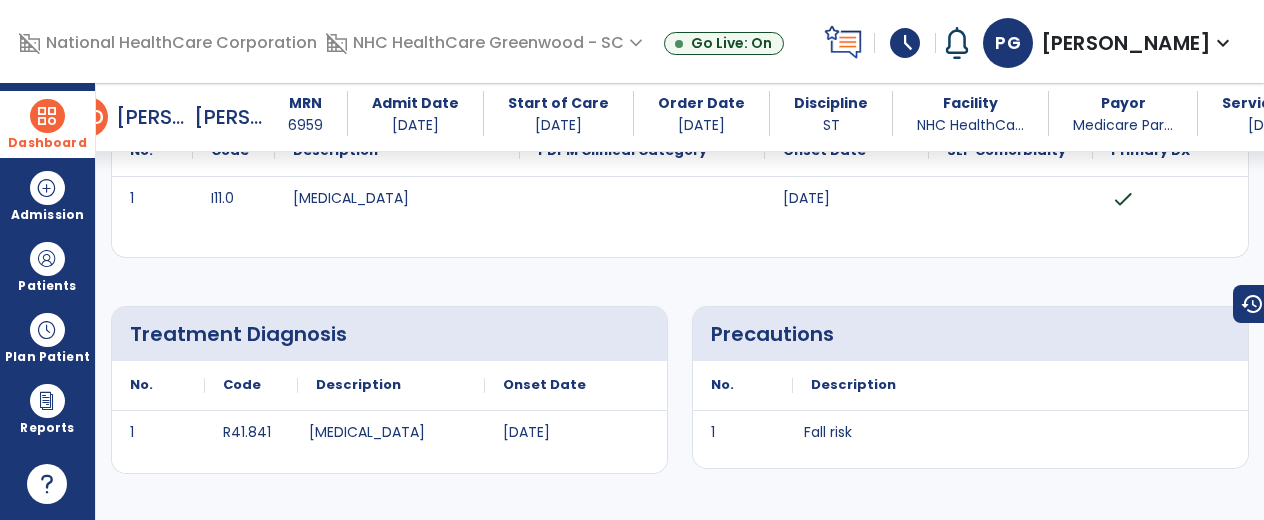 scroll, scrollTop: 0, scrollLeft: 0, axis: both 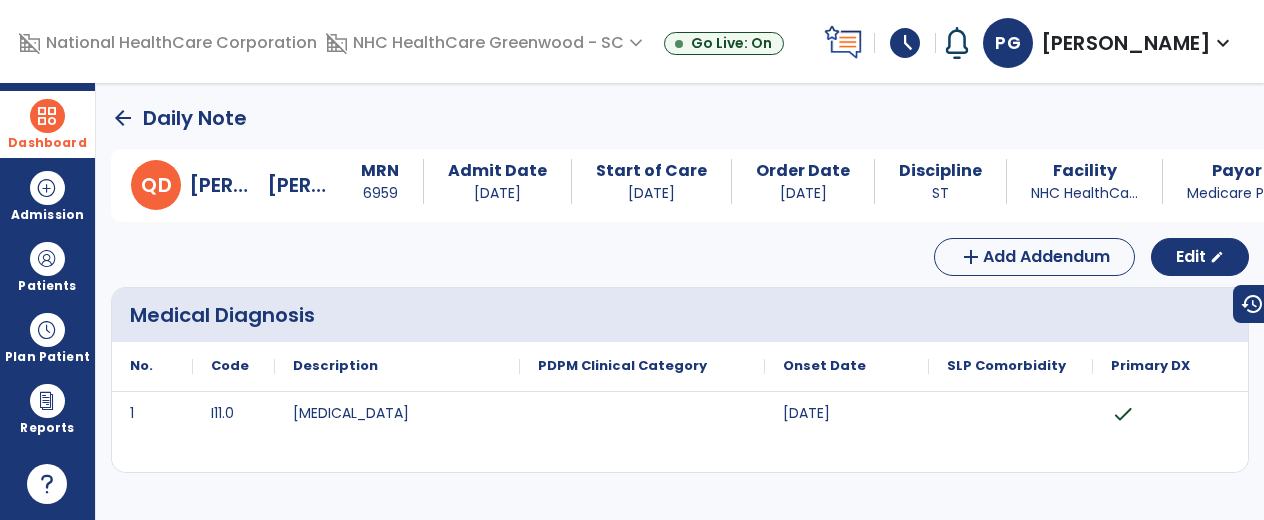 click on "arrow_back" 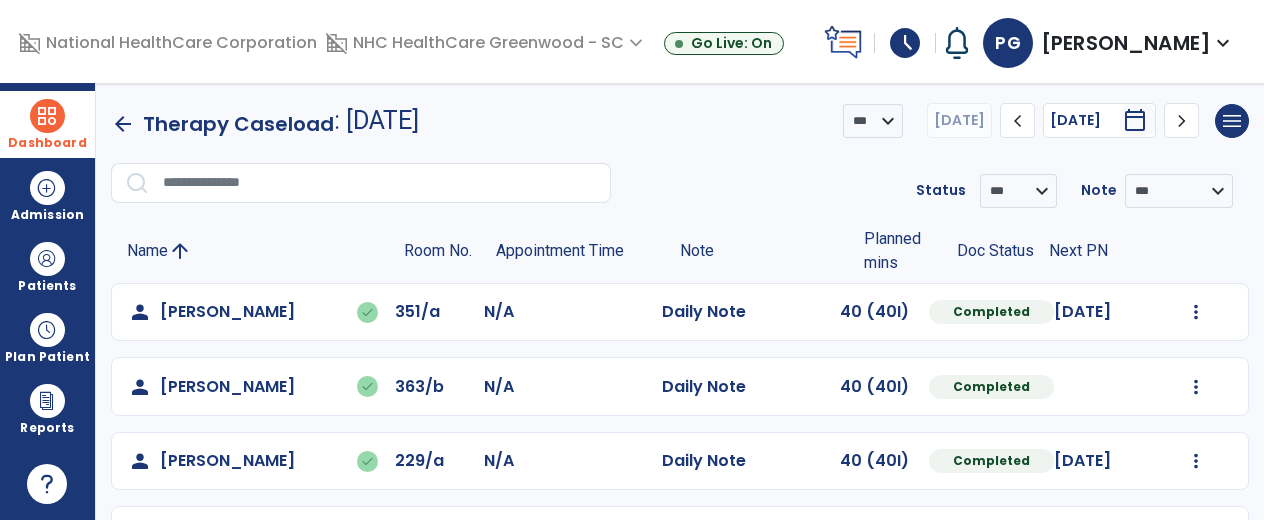 click on "schedule" at bounding box center [905, 43] 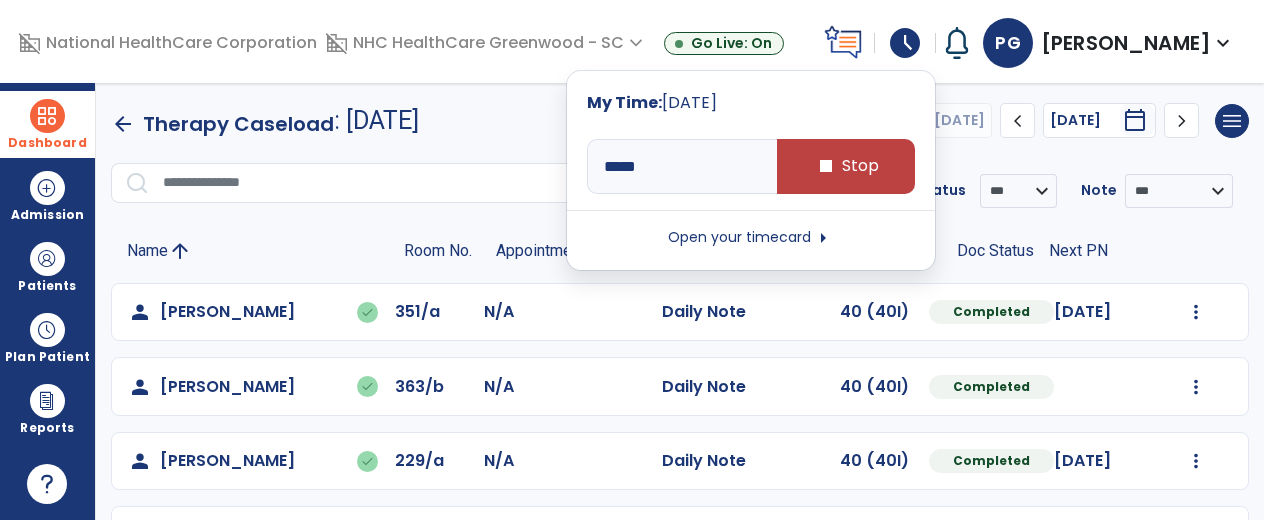 click on "Open your timecard  arrow_right" at bounding box center [751, 238] 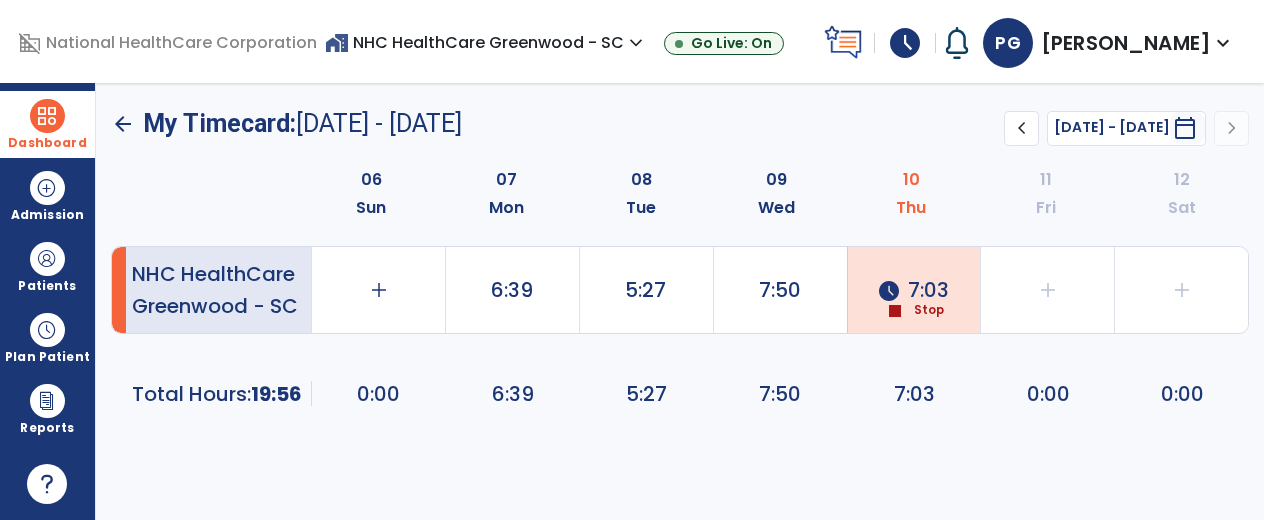 click on "Dashboard" at bounding box center (47, 143) 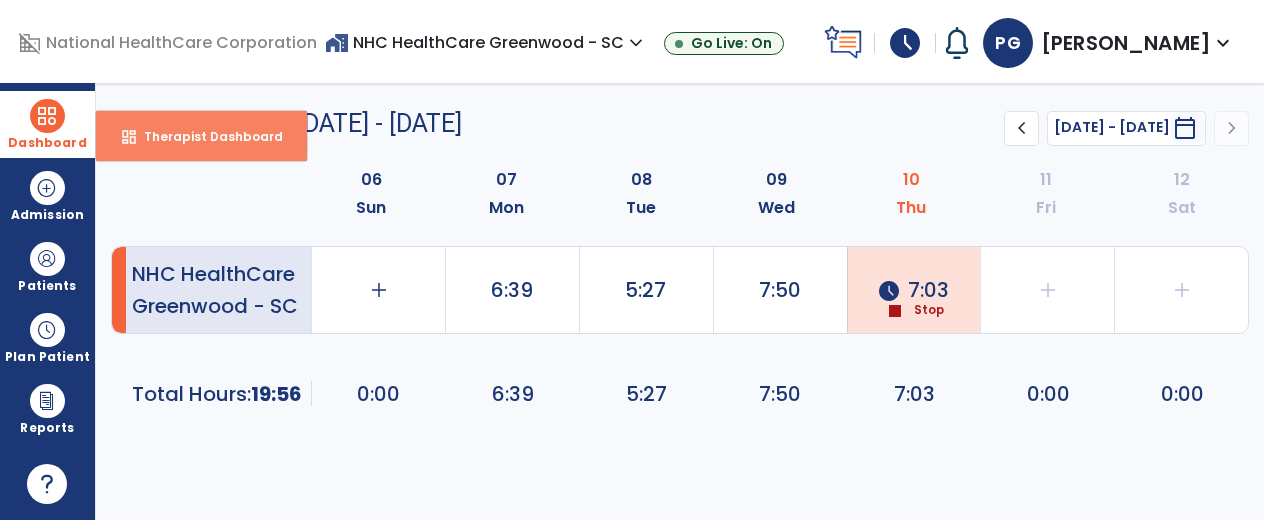 click on "Therapist Dashboard" at bounding box center [205, 136] 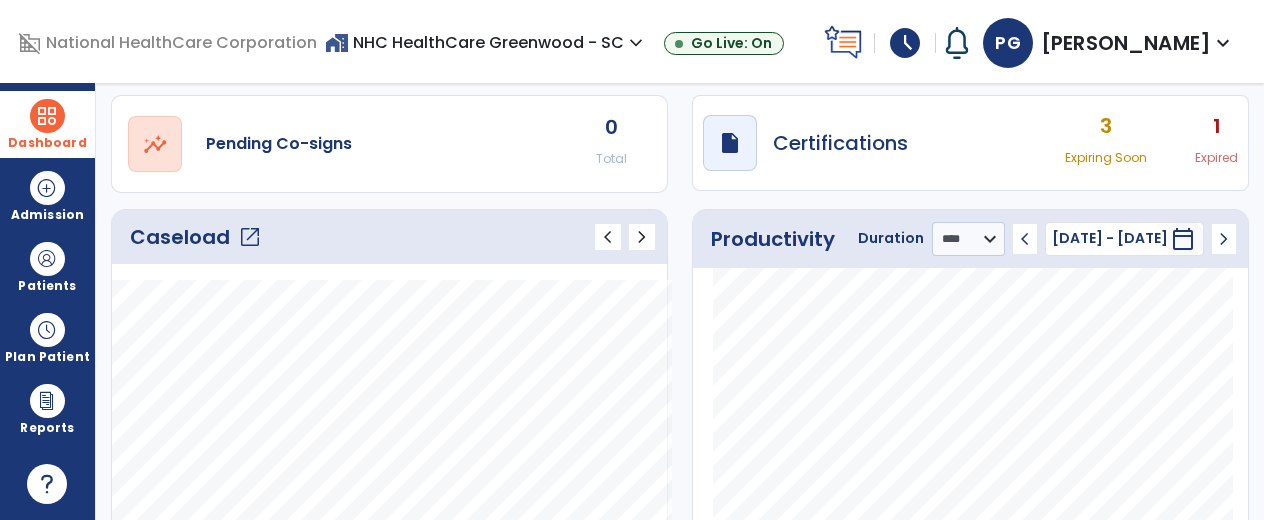 scroll, scrollTop: 168, scrollLeft: 0, axis: vertical 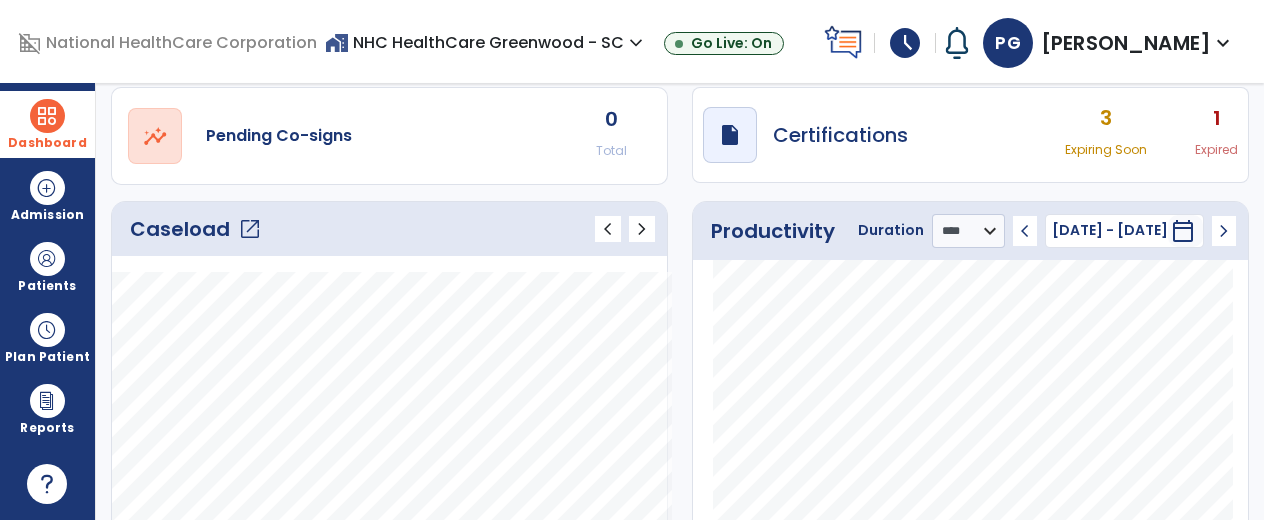 click on "open_in_new" 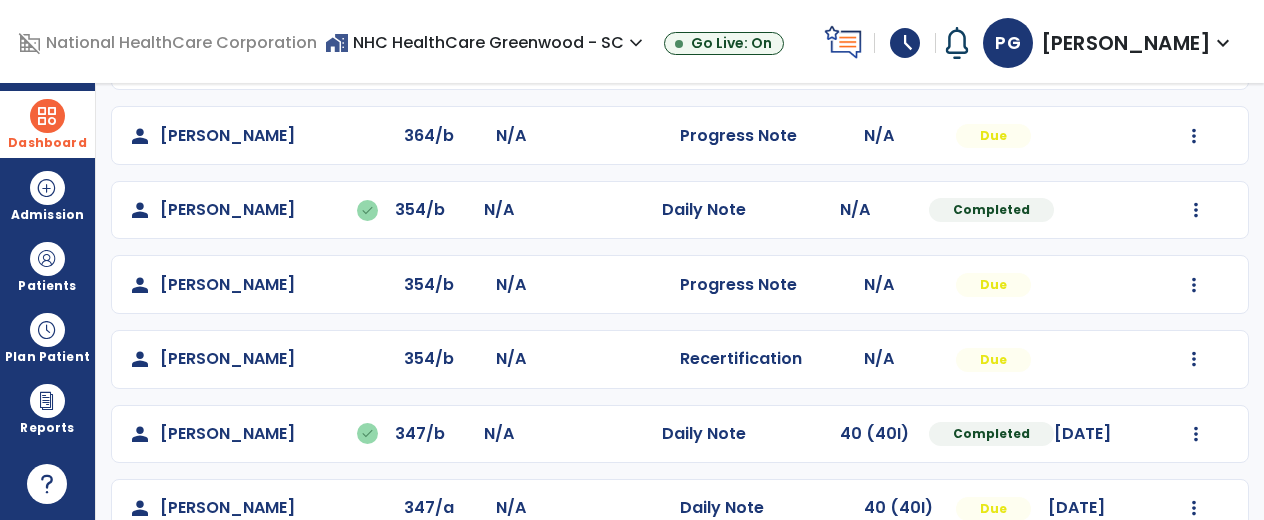 scroll, scrollTop: 884, scrollLeft: 0, axis: vertical 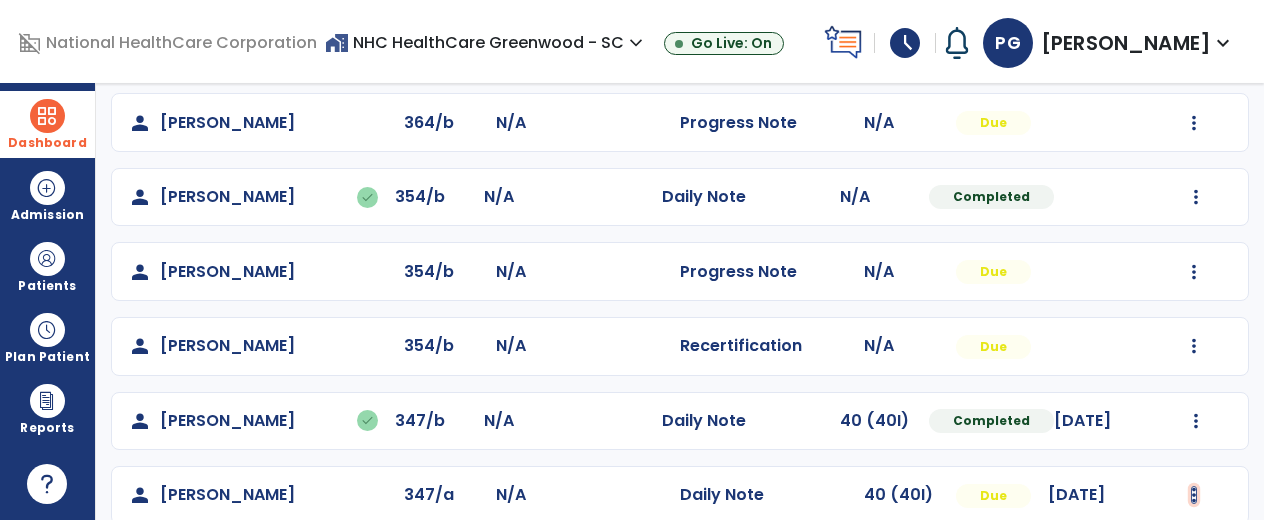 click at bounding box center (1196, -572) 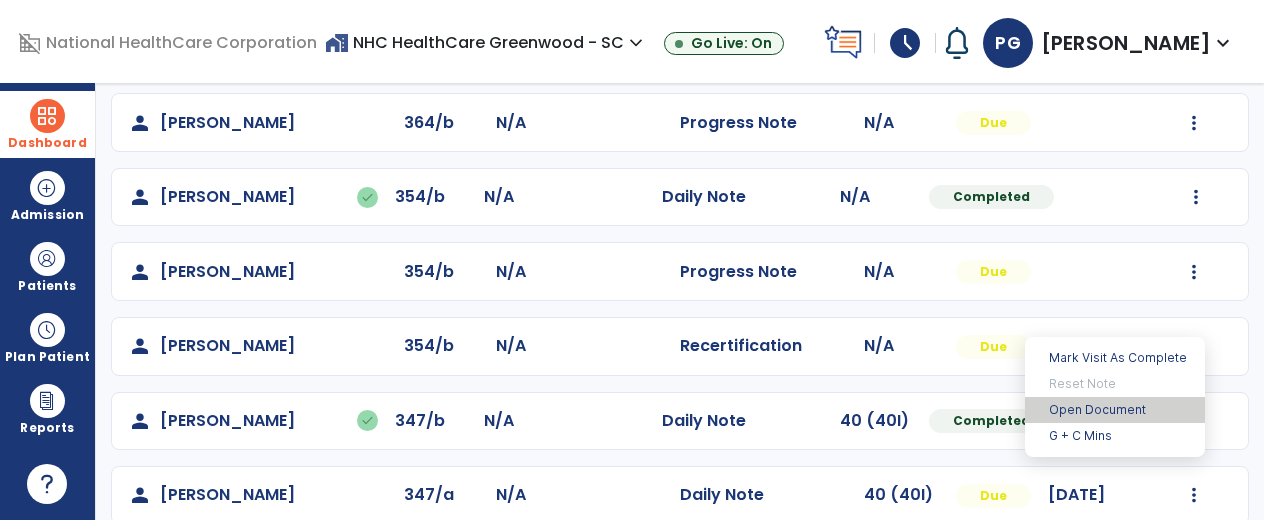 click on "Open Document" at bounding box center [1115, 410] 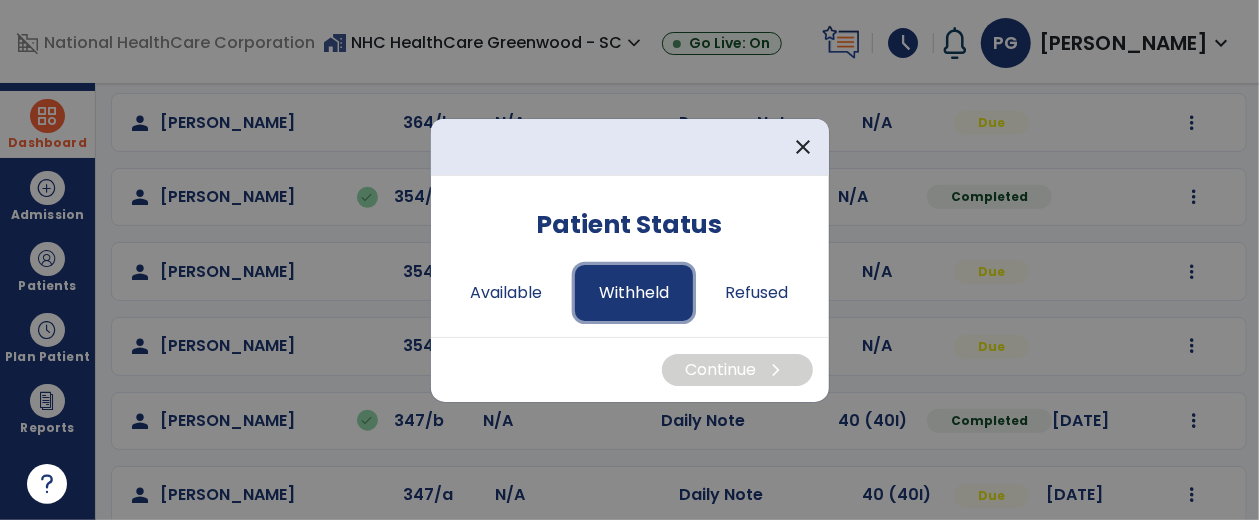 click on "Withheld" at bounding box center [634, 293] 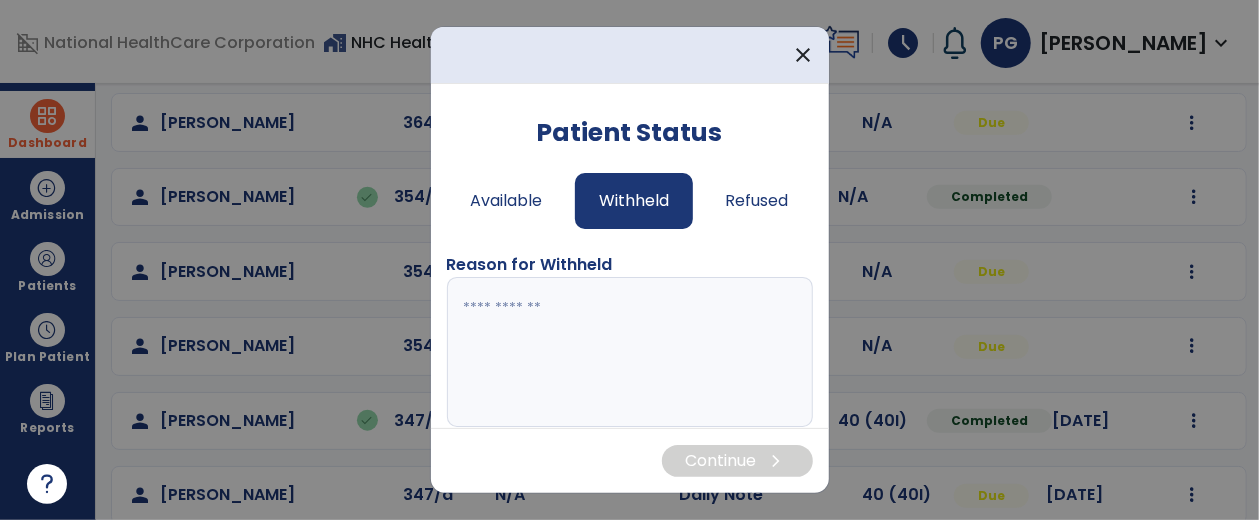 click at bounding box center (628, 352) 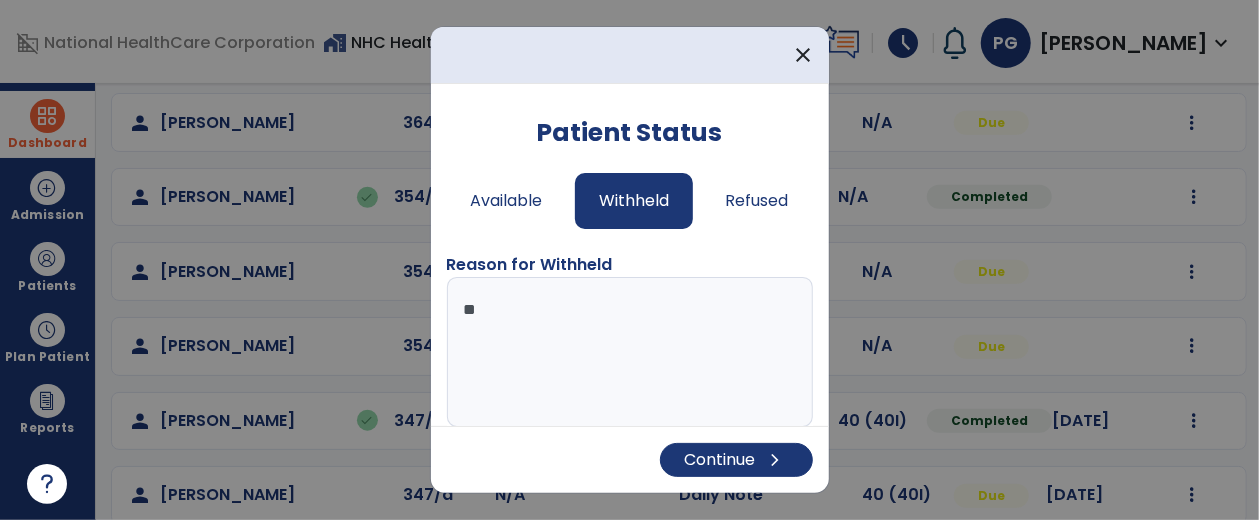 type on "*" 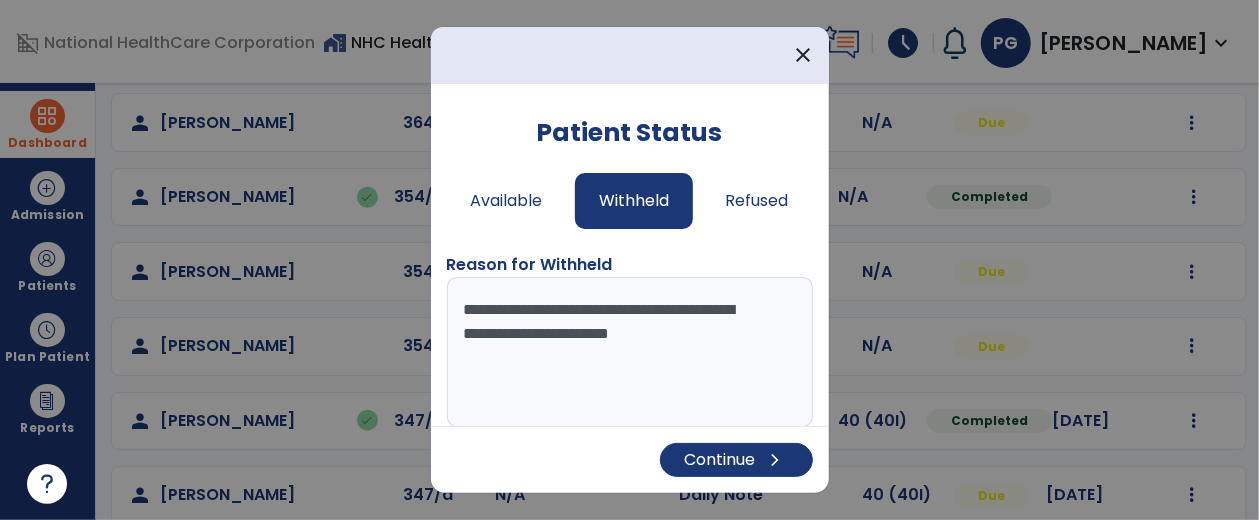 type on "**********" 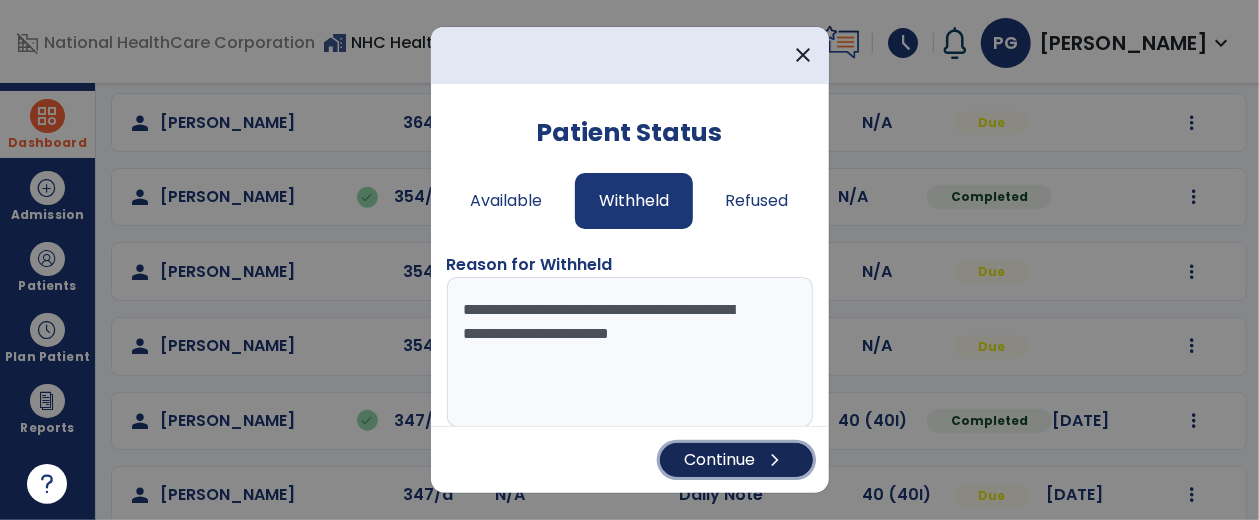 click on "Continue   chevron_right" at bounding box center (736, 460) 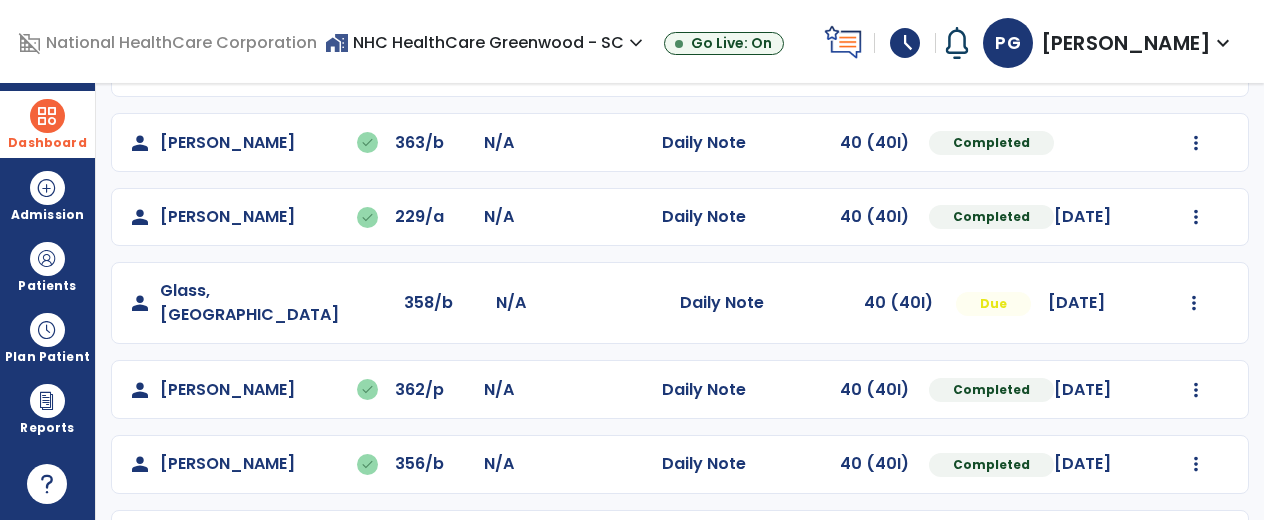 scroll, scrollTop: 243, scrollLeft: 0, axis: vertical 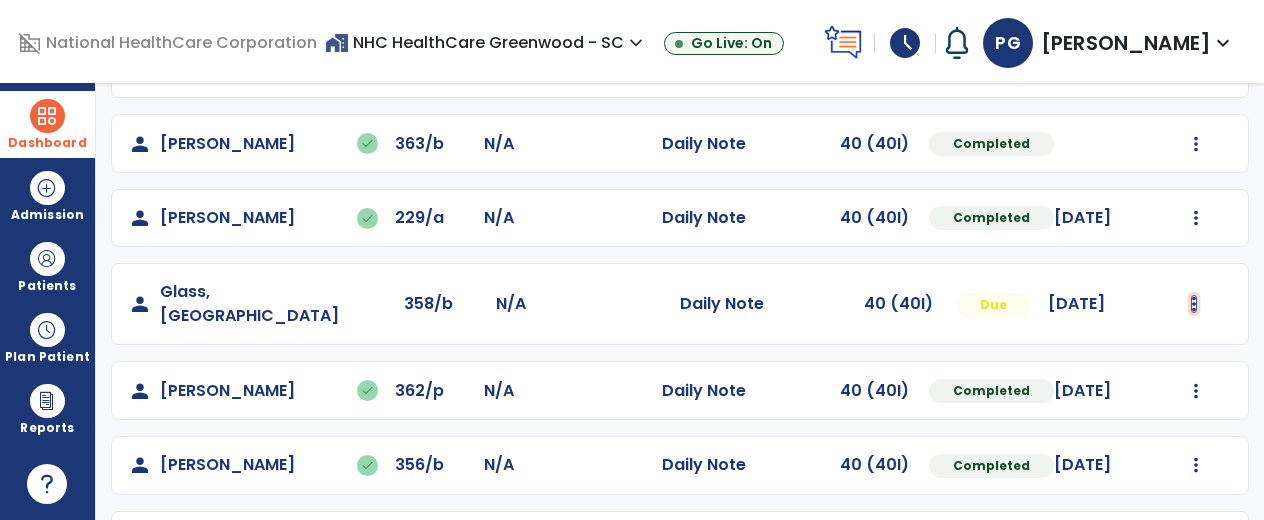 click at bounding box center (1196, 69) 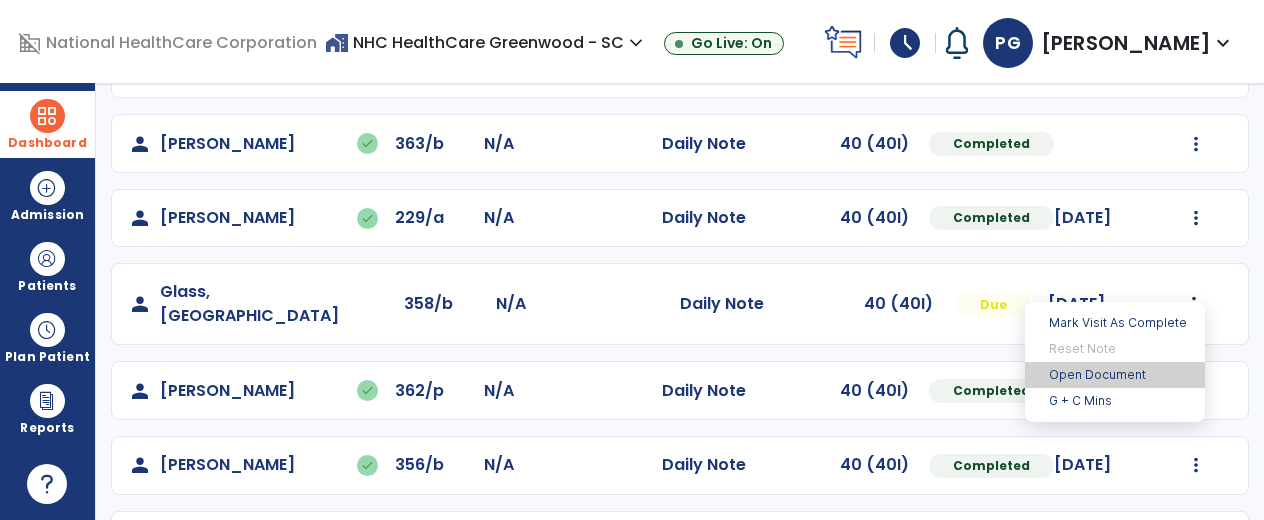 click on "Open Document" at bounding box center [1115, 375] 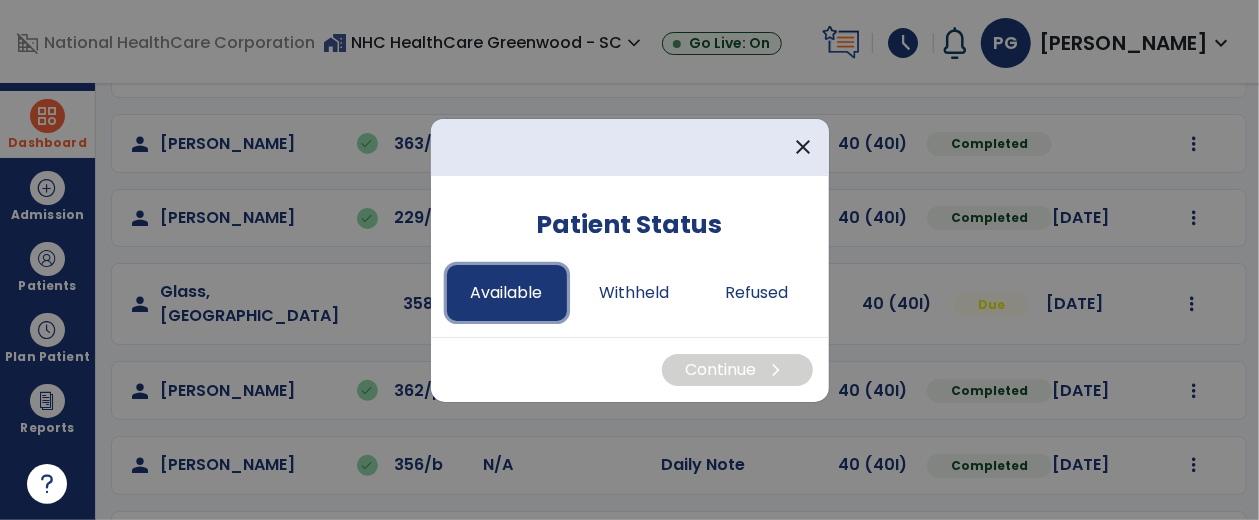 click on "Available" at bounding box center (507, 293) 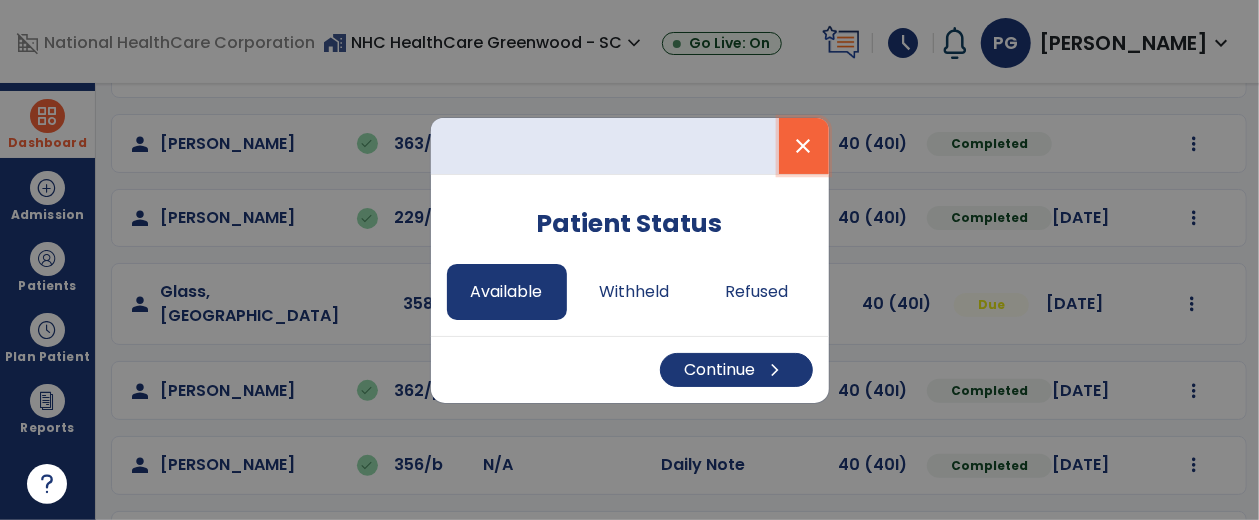 click on "close" at bounding box center (804, 146) 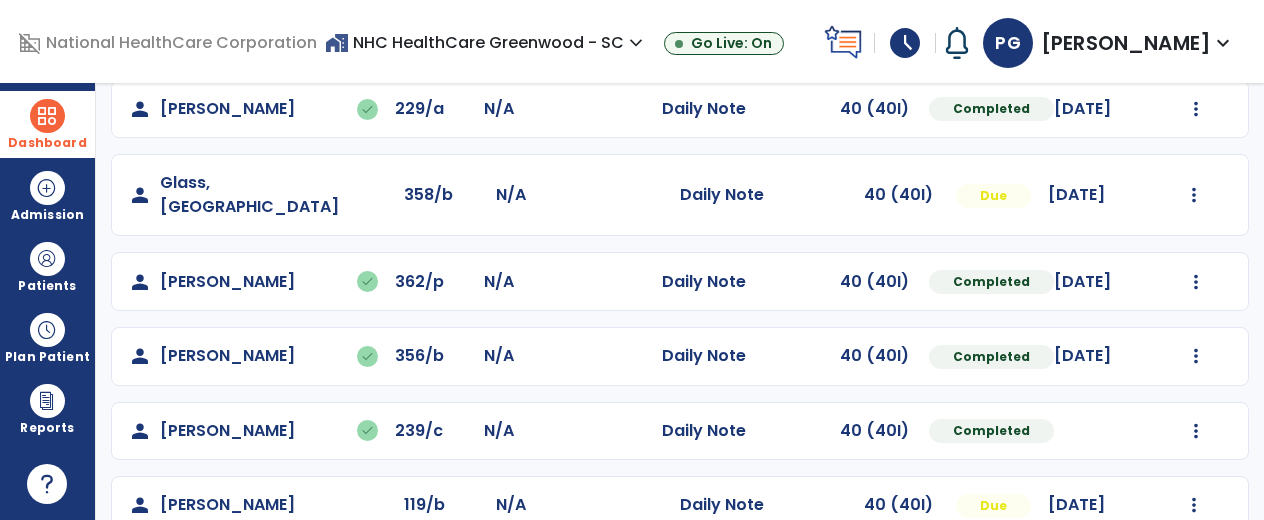 scroll, scrollTop: 404, scrollLeft: 0, axis: vertical 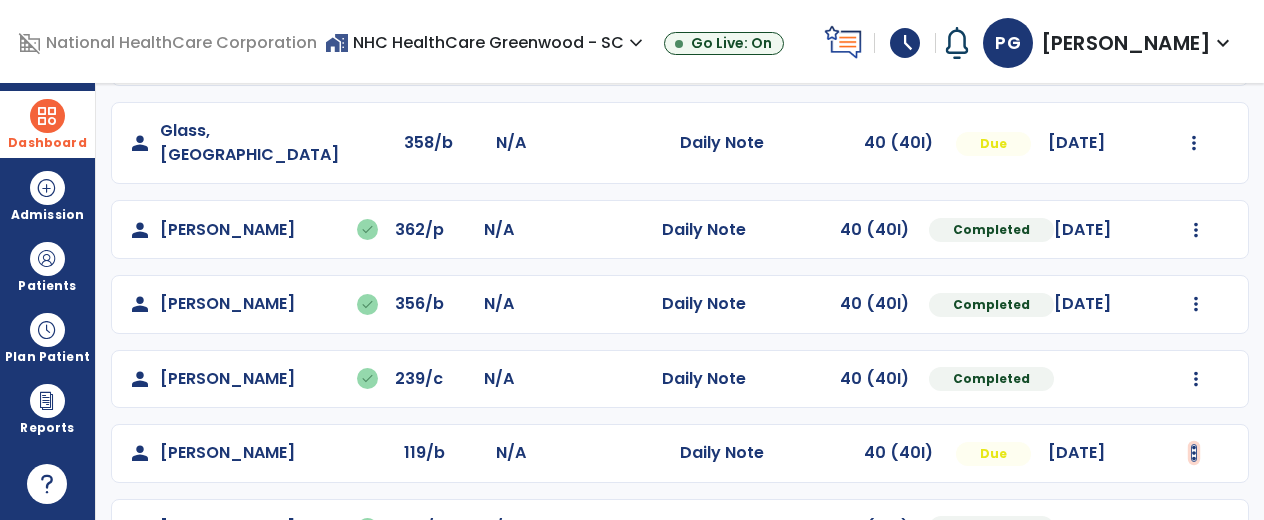 click at bounding box center (1196, -92) 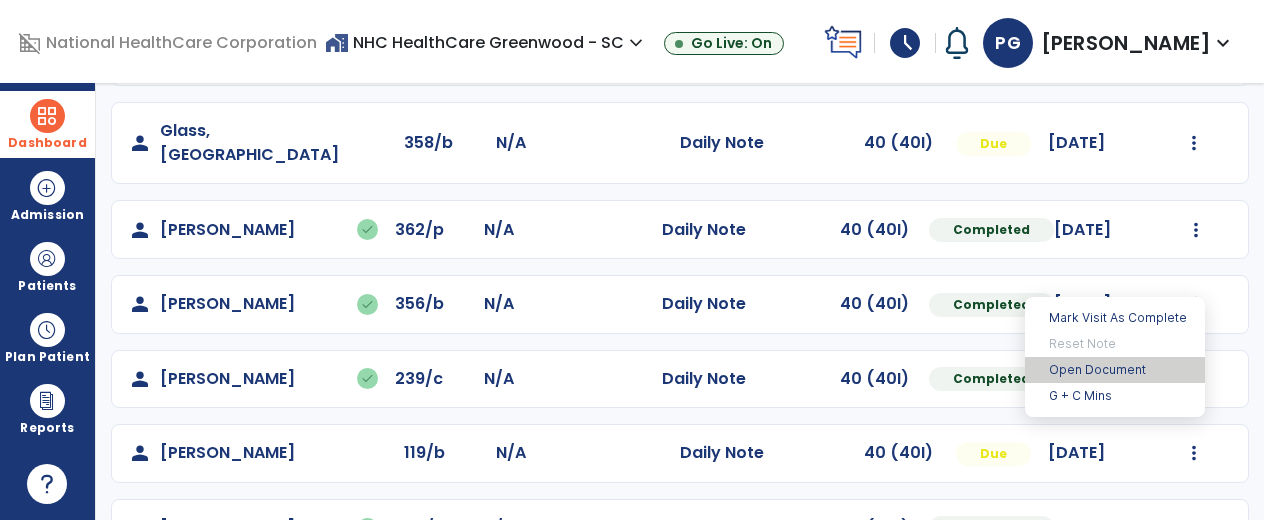 click on "Open Document" at bounding box center [1115, 370] 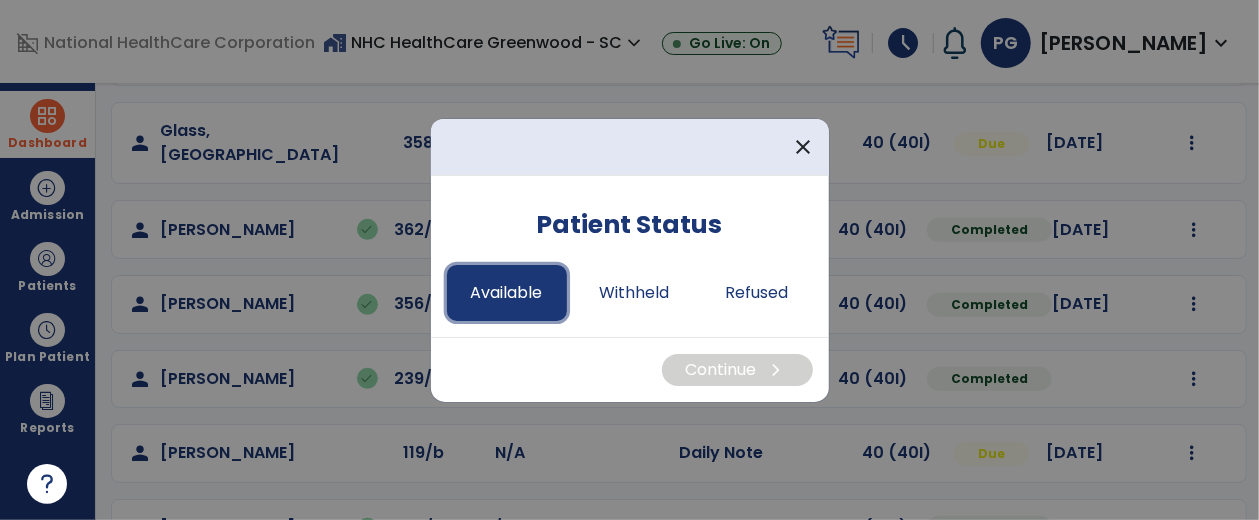 click on "Available" at bounding box center [507, 293] 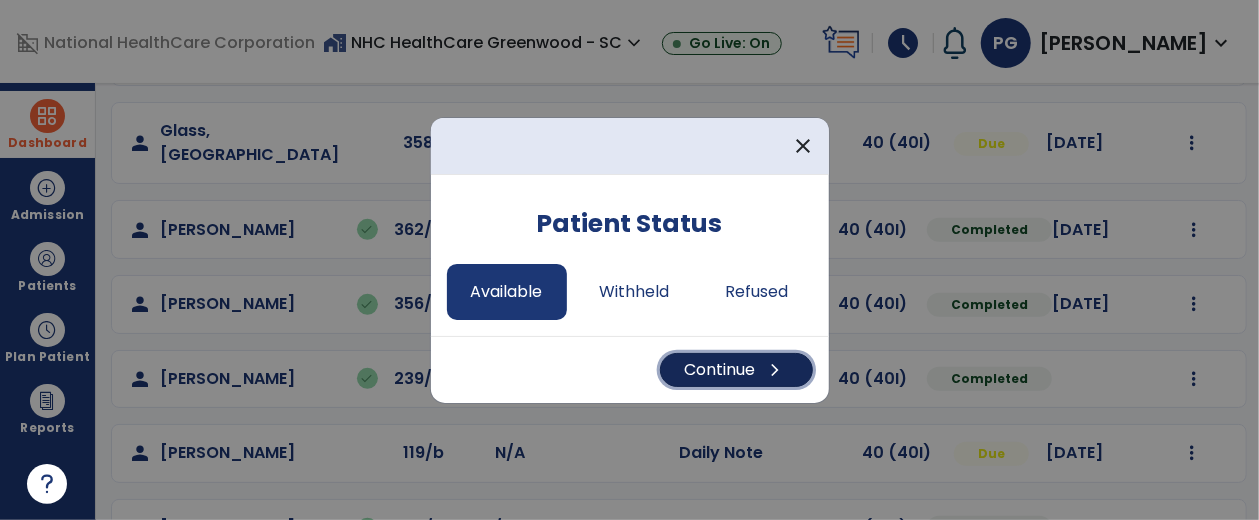 click on "Continue   chevron_right" at bounding box center (736, 370) 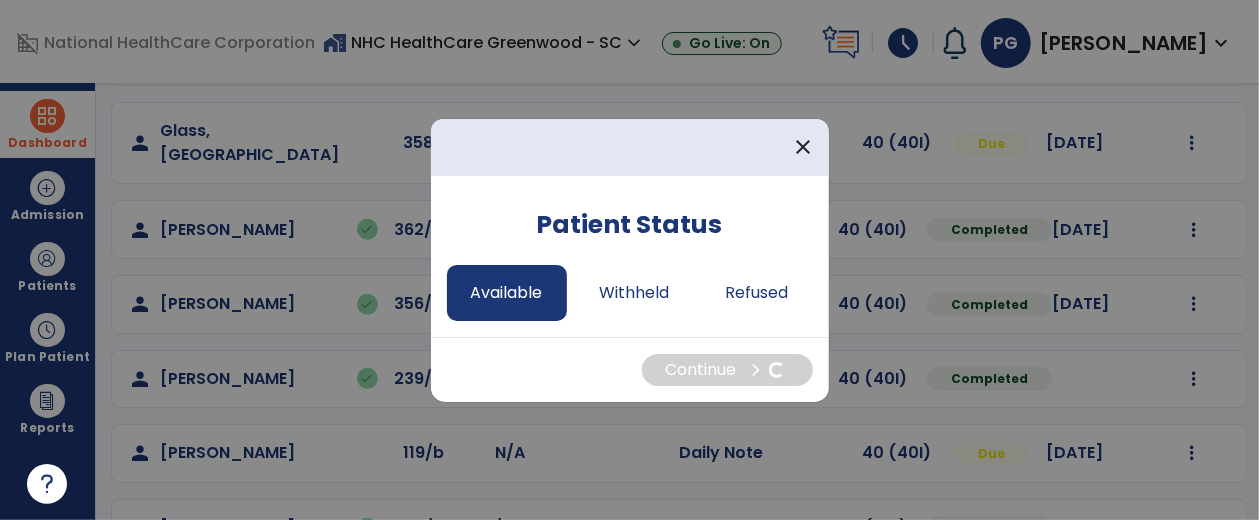 select on "*" 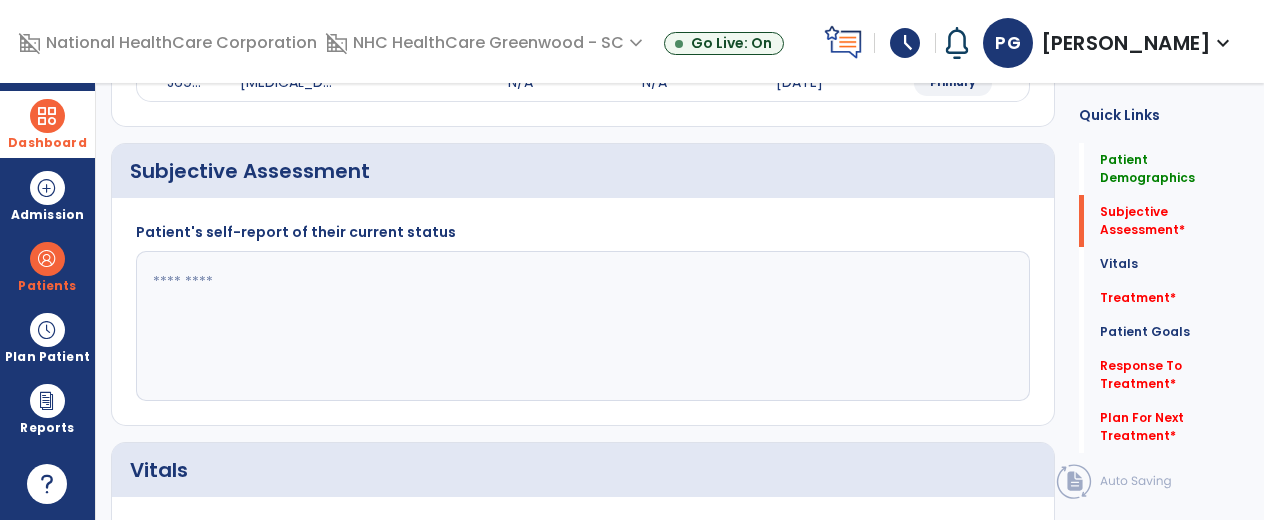 click 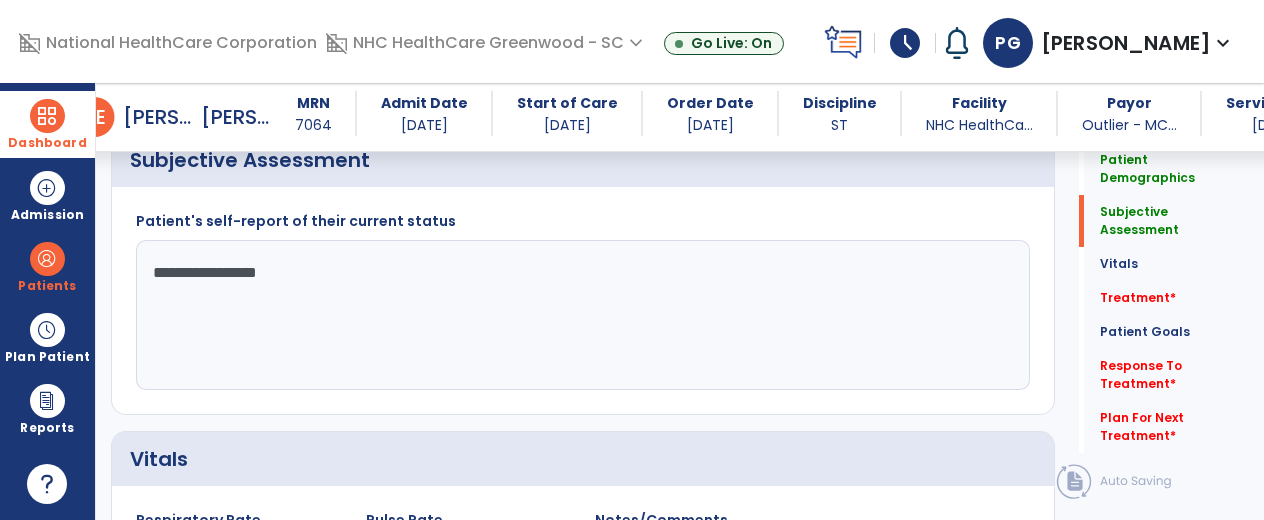 scroll, scrollTop: 396, scrollLeft: 0, axis: vertical 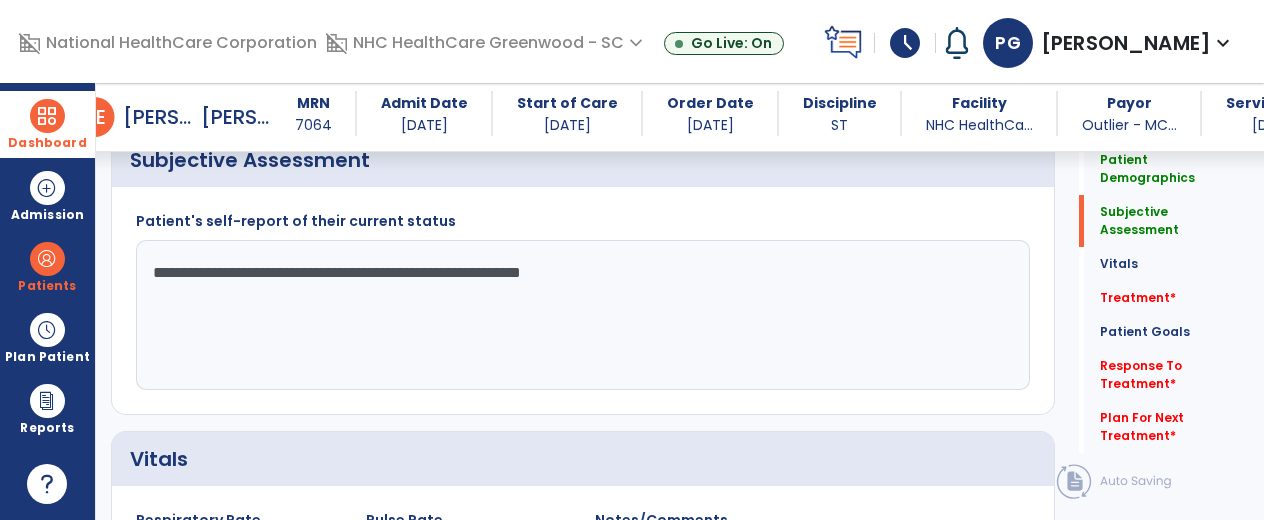 click on "**********" 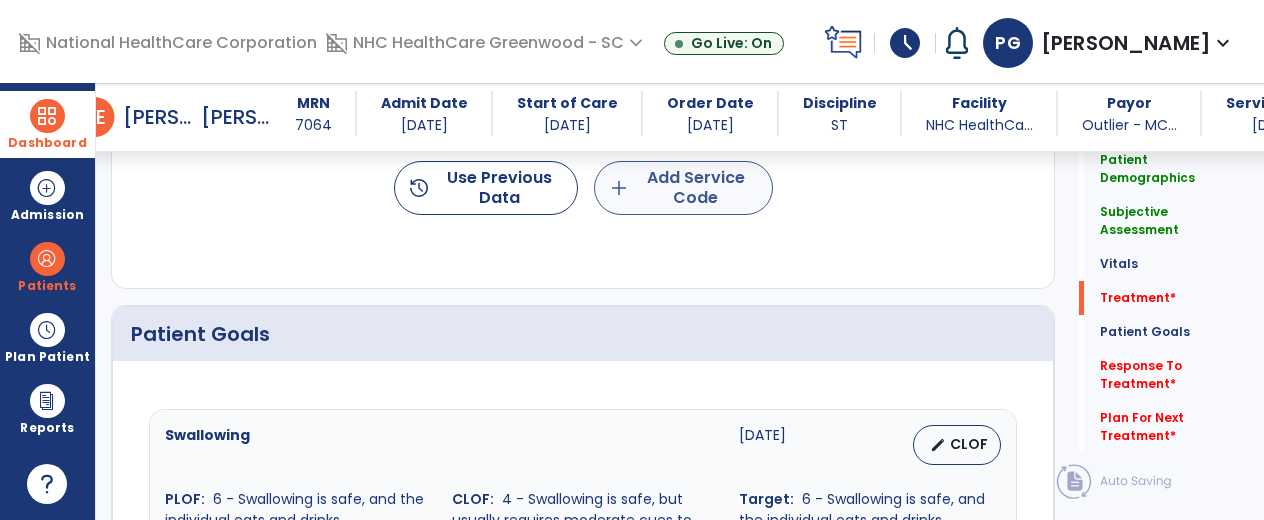 scroll, scrollTop: 1218, scrollLeft: 0, axis: vertical 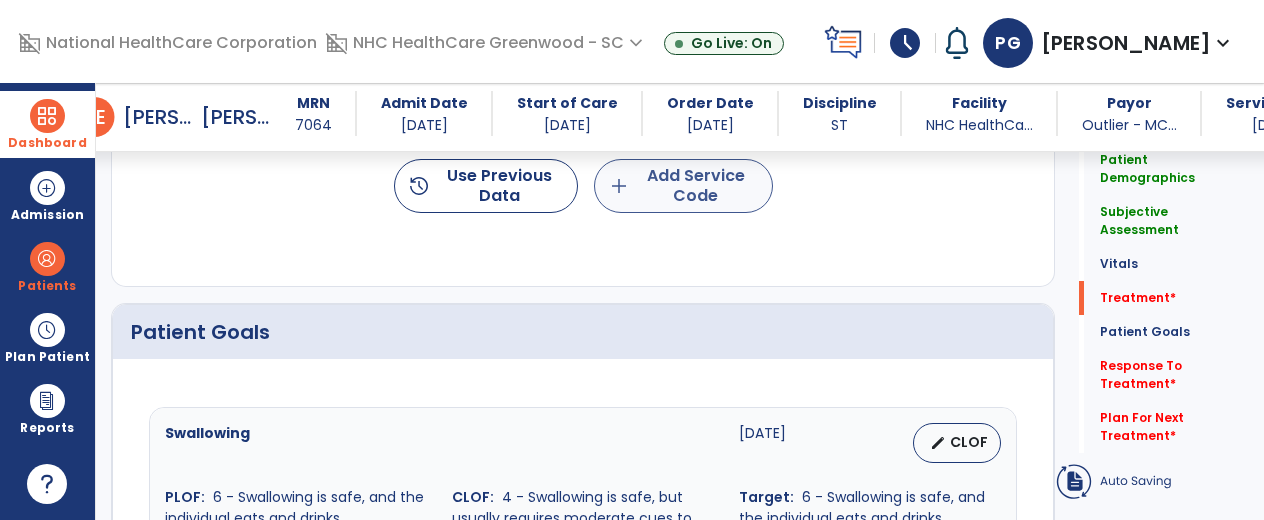 type on "**********" 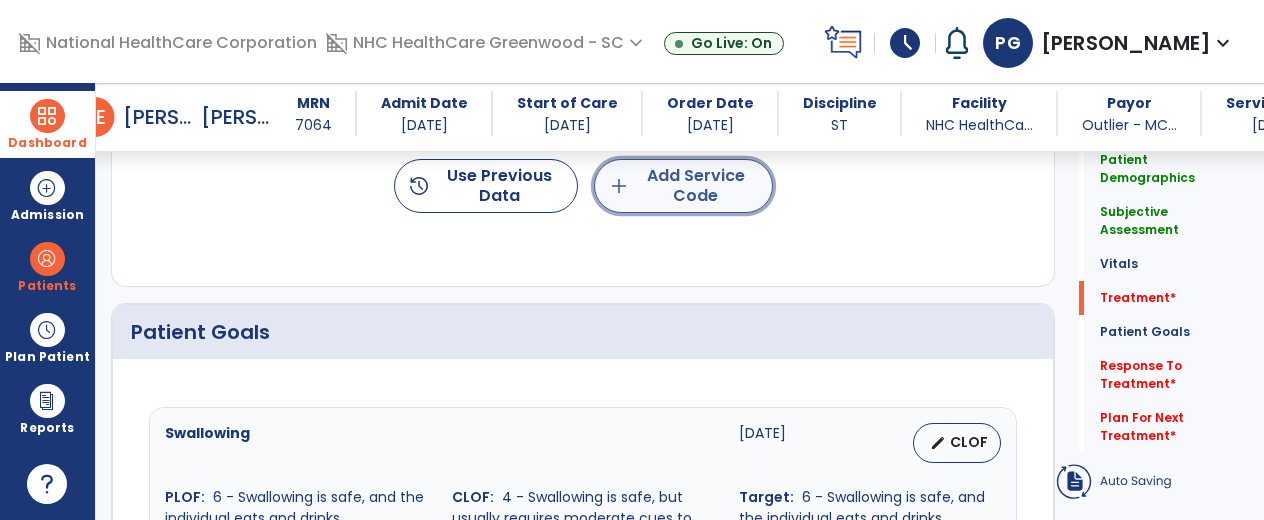 click on "add  Add Service Code" 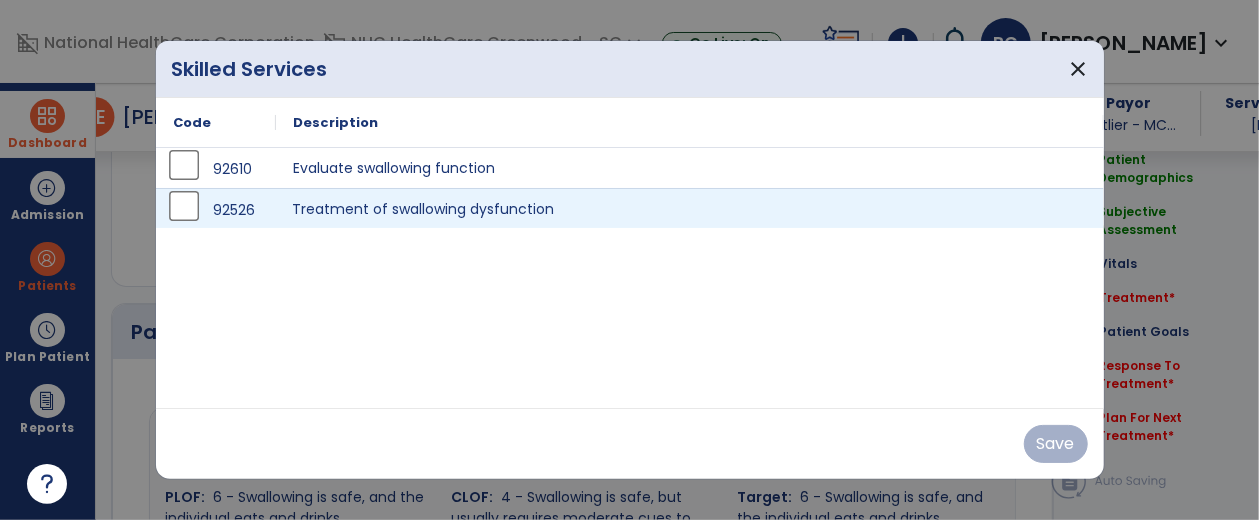 click on "Treatment of swallowing dysfunction" at bounding box center (690, 208) 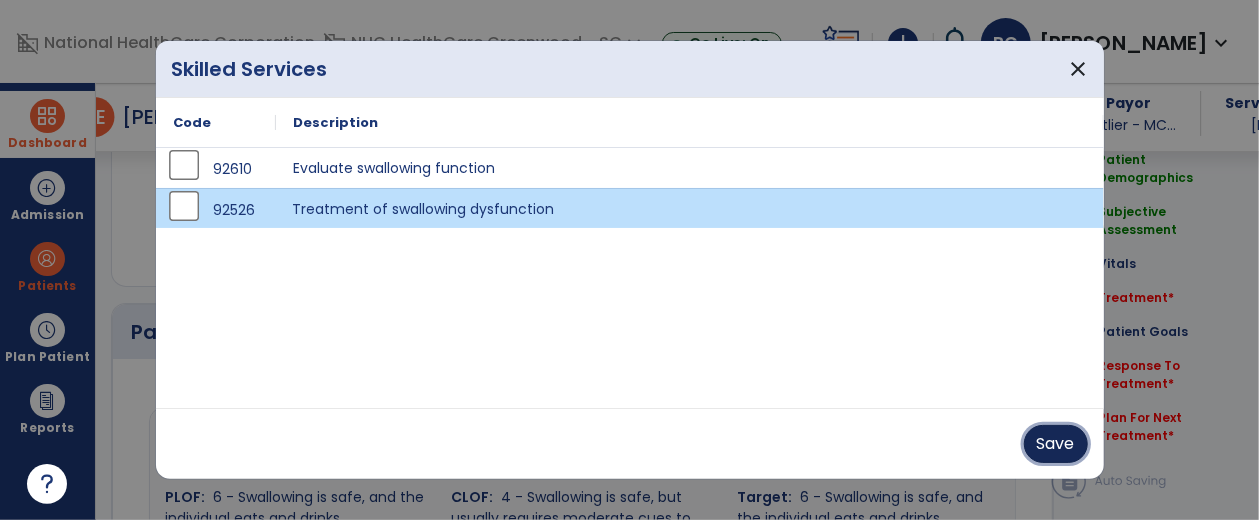 click on "Save" at bounding box center [1056, 444] 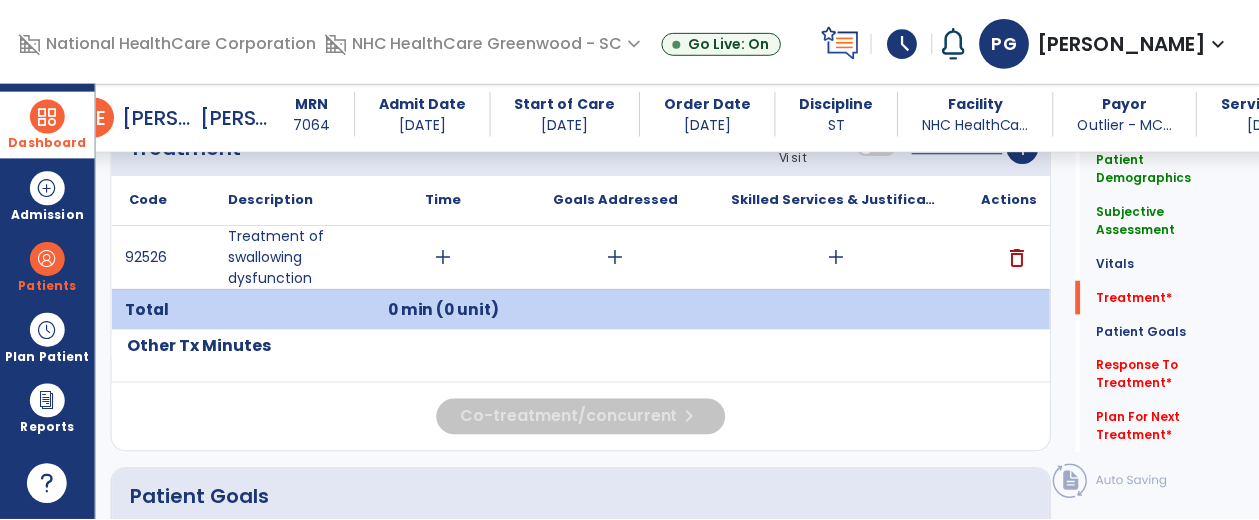 scroll, scrollTop: 1130, scrollLeft: 0, axis: vertical 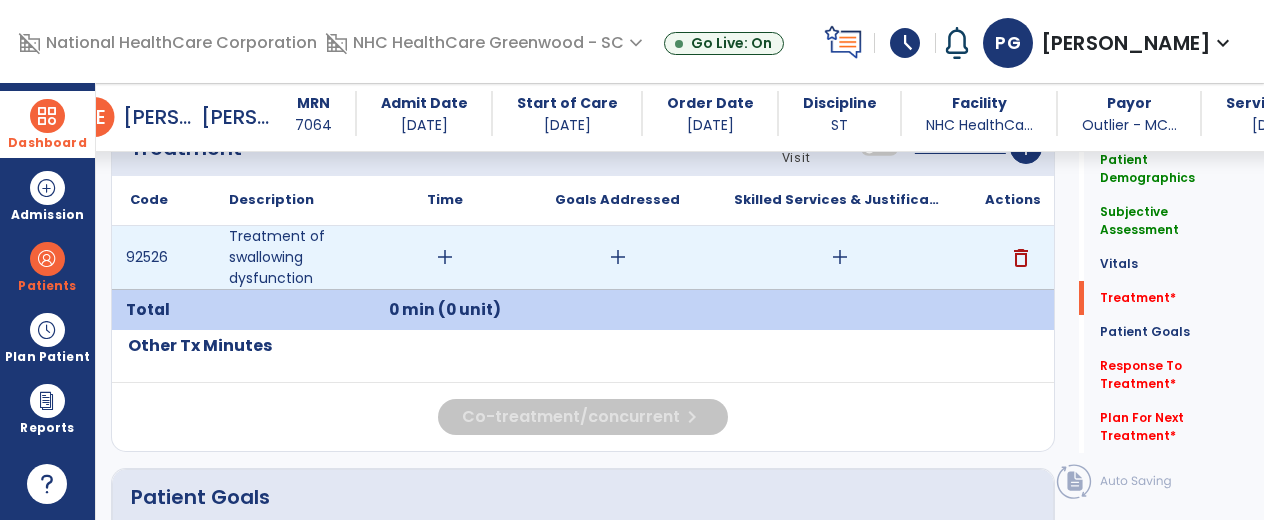 click on "add" at bounding box center (445, 257) 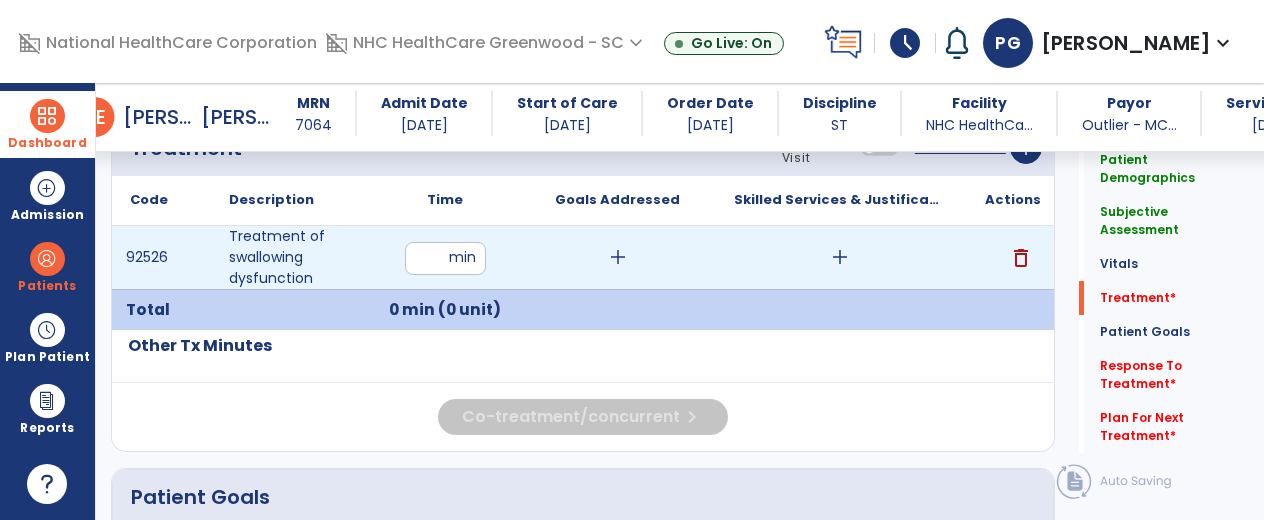 type on "**" 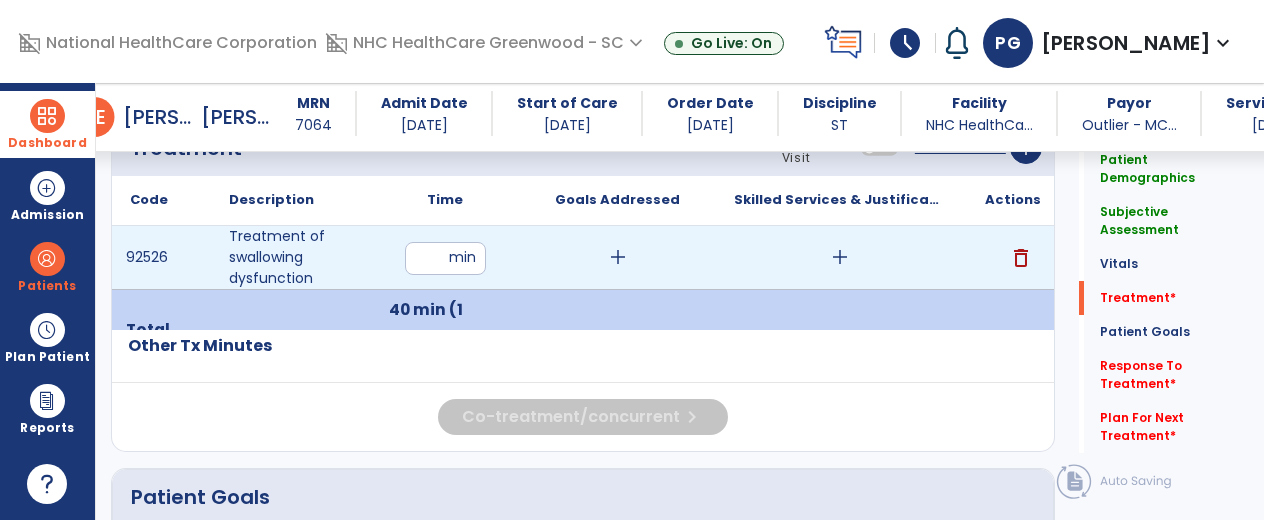 click on "add" at bounding box center (840, 257) 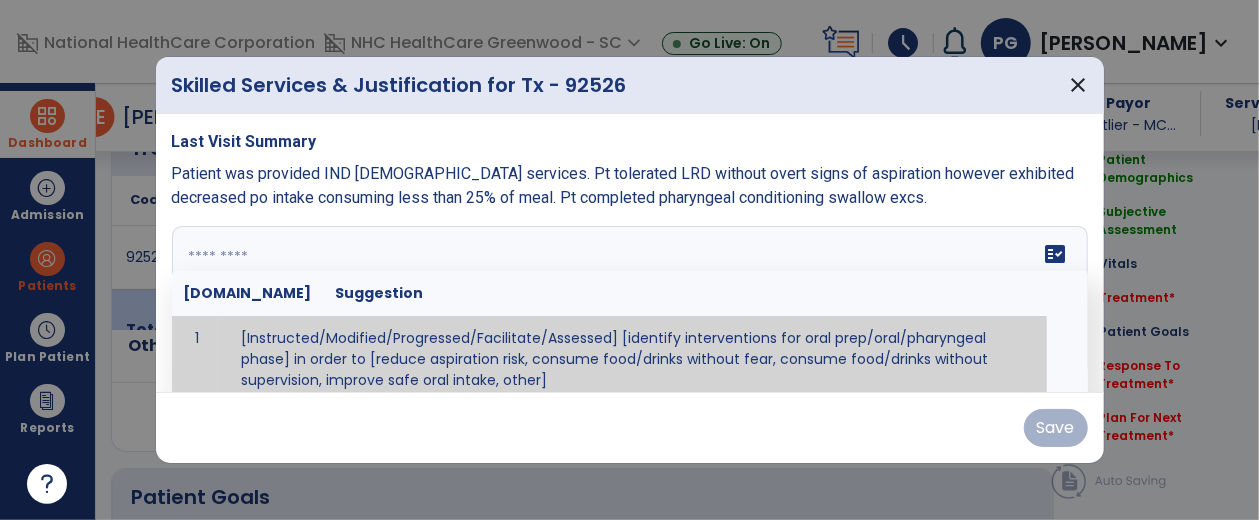 click on "fact_check  [DOMAIN_NAME] Suggestion 1 [Instructed/Modified/Progressed/Facilitate/Assessed] [identify interventions for oral prep/oral/pharyngeal phase] in order to [reduce aspiration risk, consume food/drinks without fear, consume food/drinks without supervision, improve safe oral intake, other] 2 [Instructed/Modified/Progressed/Facilitate/Assessed] [identify compensatory methods such as alternating bites/sips, effortful swallow, other] in order to [reduce aspiration risk, consume food/drinks without fear, consume food/drinks without supervision, improve safe oral intake, other] 3 [Instructed/Modified/Progressed/Assessed] trials of [identify IDDSI Food/Drink Level or NDD Solid/Liquid Level] in order to [reduce aspiration risk, consume food/drinks without fear, consume food/drinks without supervision, improve safe oral intake, other] 4 5 Assessed swallow with administration of [identify test]" at bounding box center [630, 301] 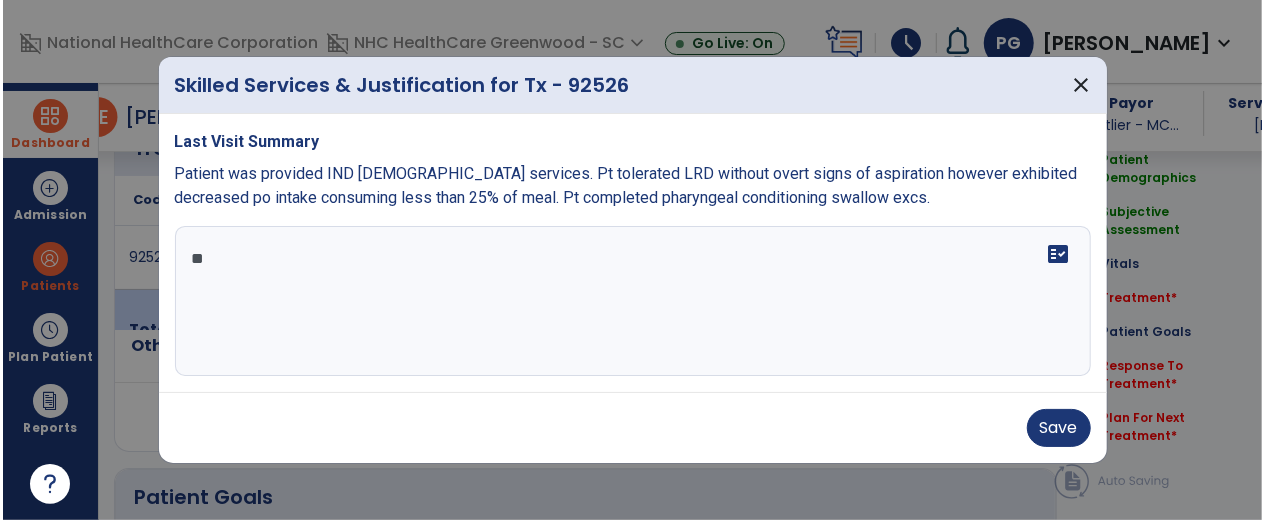 scroll, scrollTop: 0, scrollLeft: 0, axis: both 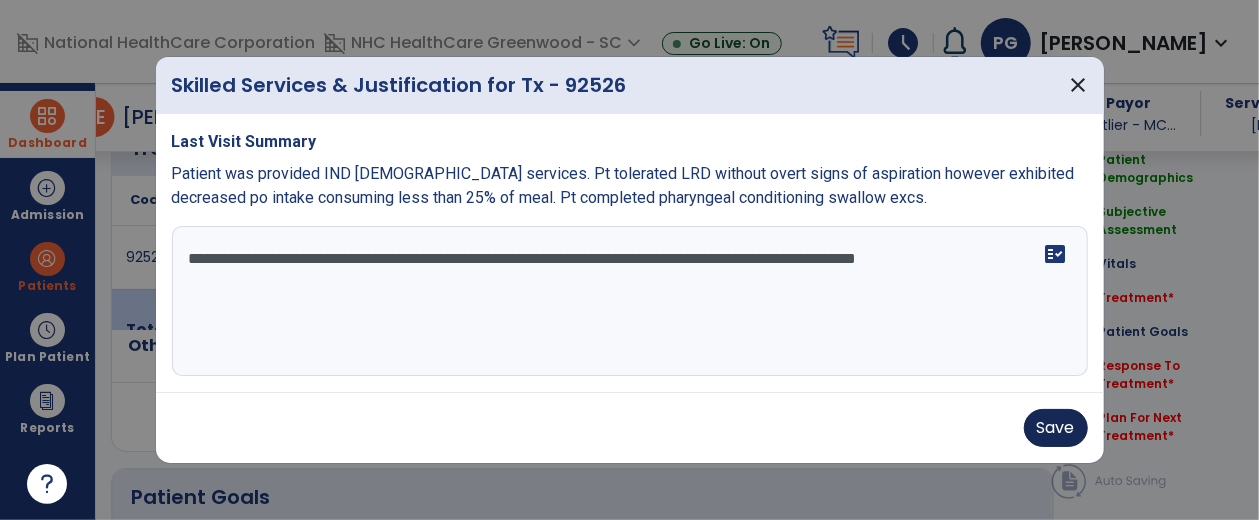 type on "**********" 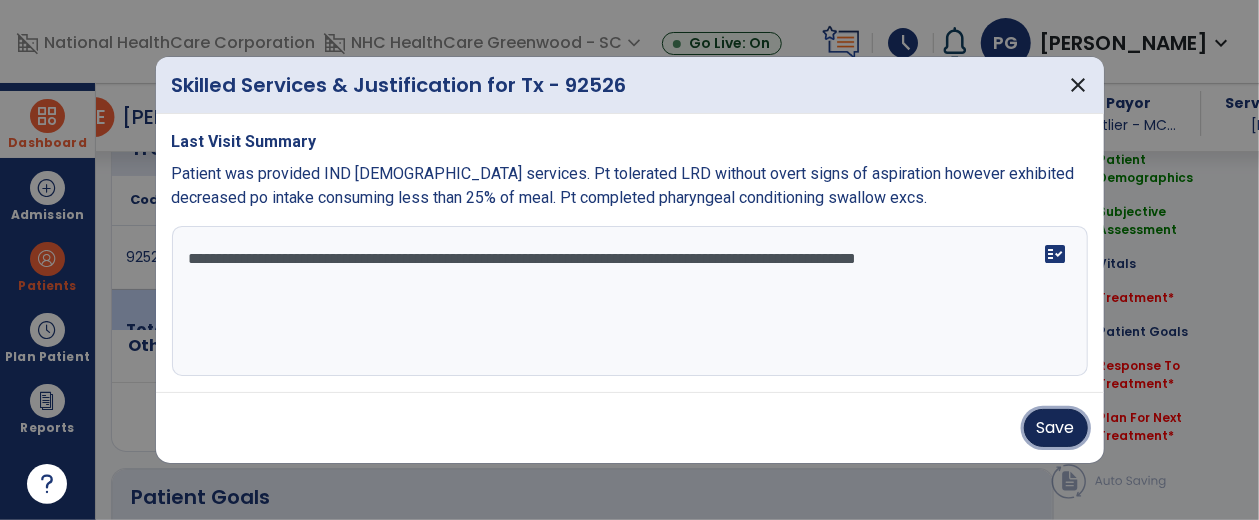 click on "Save" at bounding box center (1056, 428) 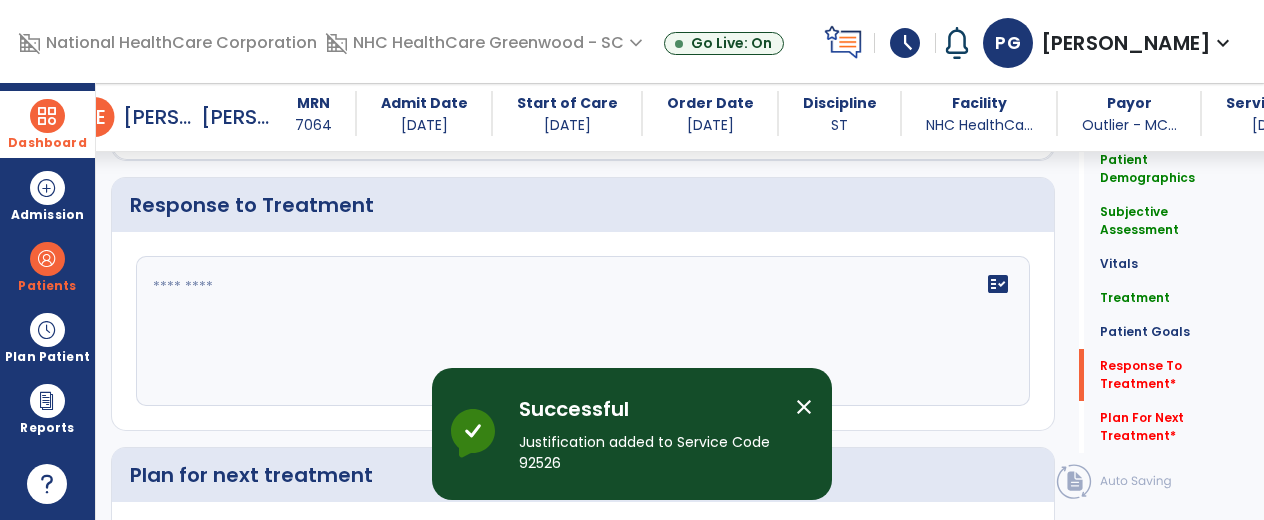 scroll, scrollTop: 2488, scrollLeft: 0, axis: vertical 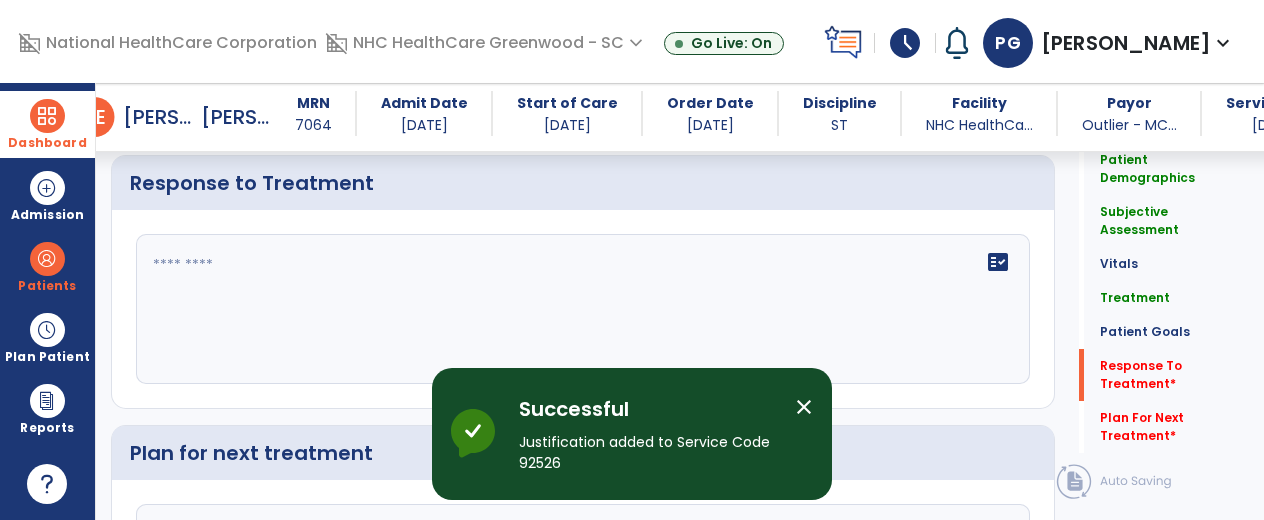 click on "fact_check" 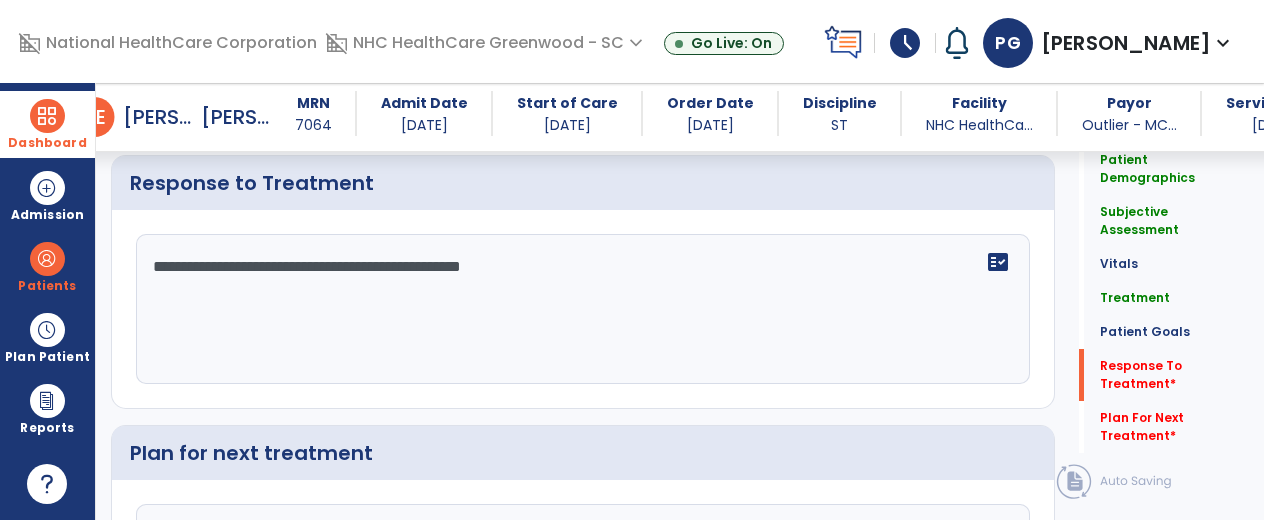 type on "**********" 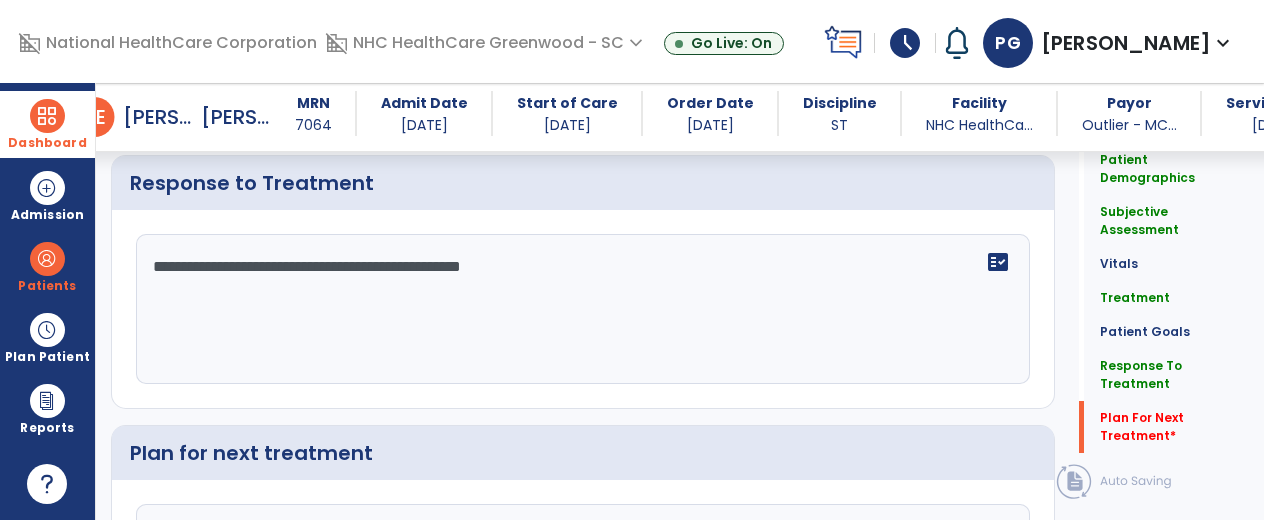 scroll, scrollTop: 2682, scrollLeft: 0, axis: vertical 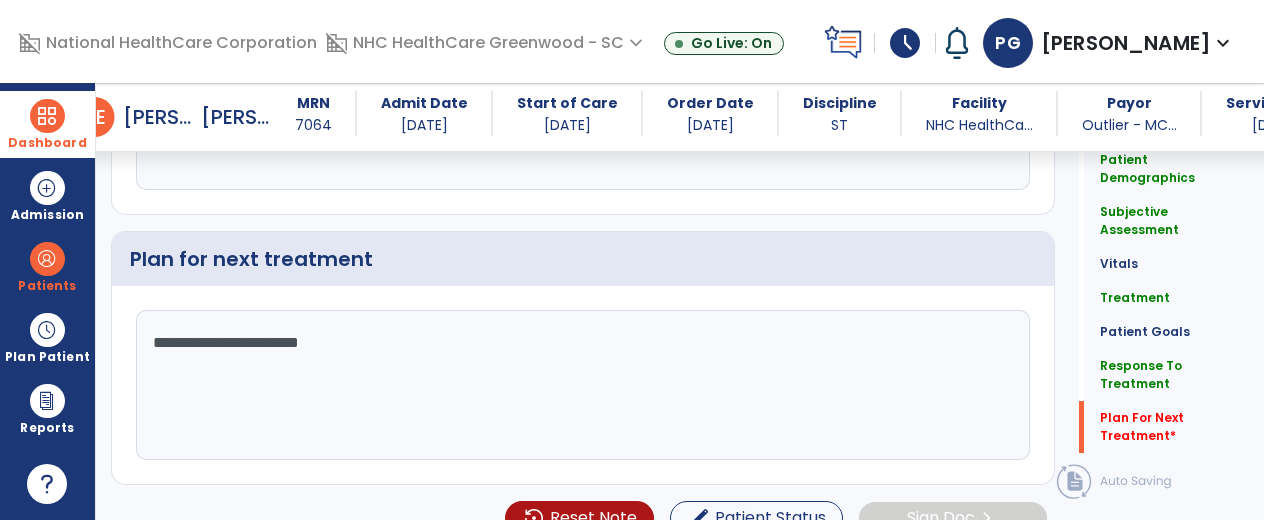 click on "**********" 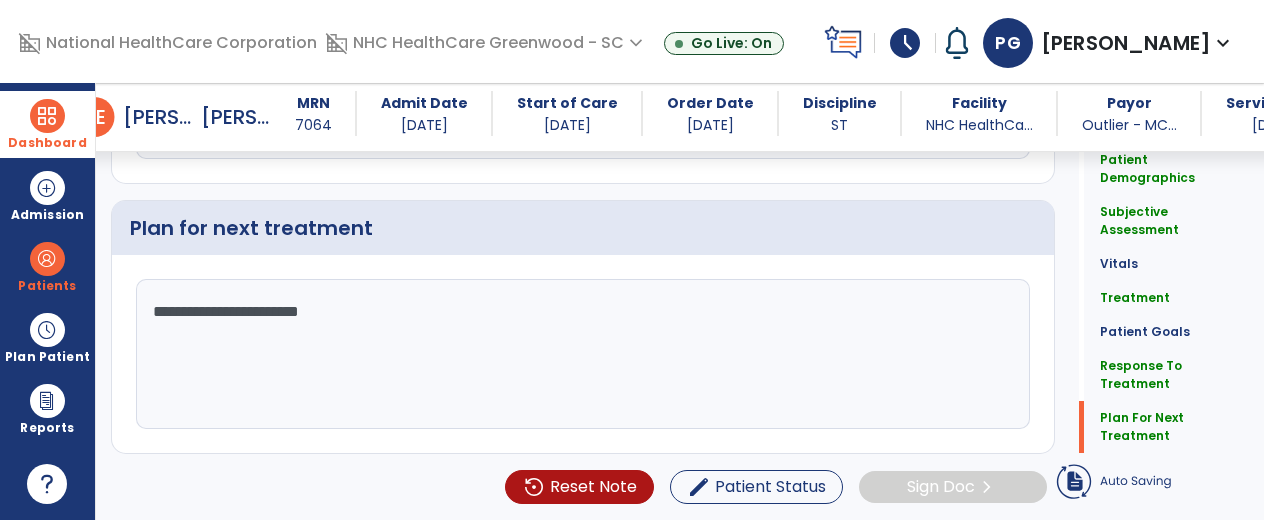 scroll, scrollTop: 2682, scrollLeft: 0, axis: vertical 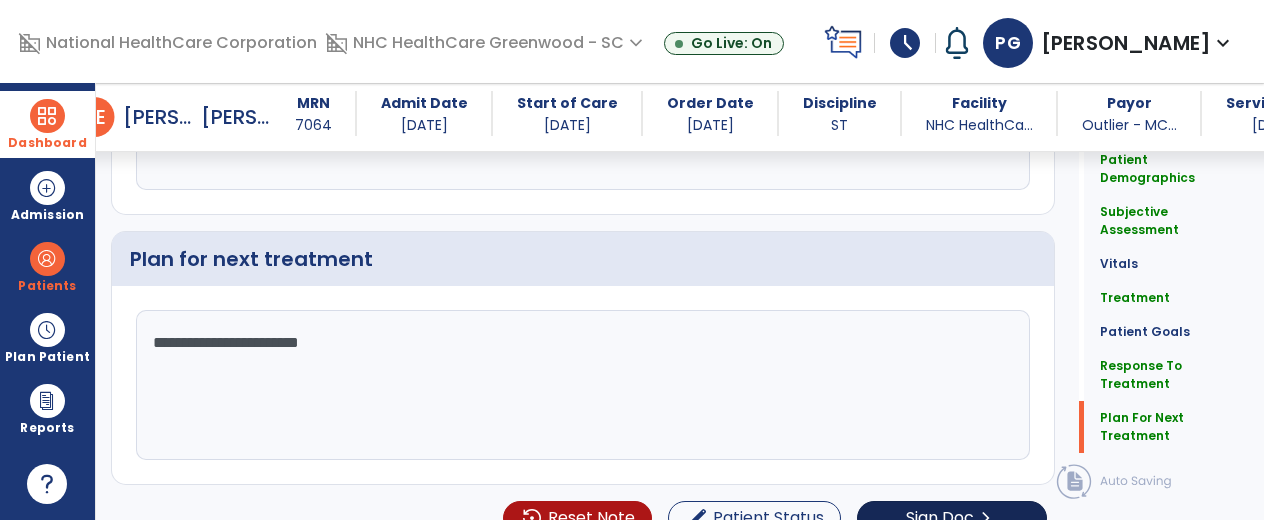 type on "**********" 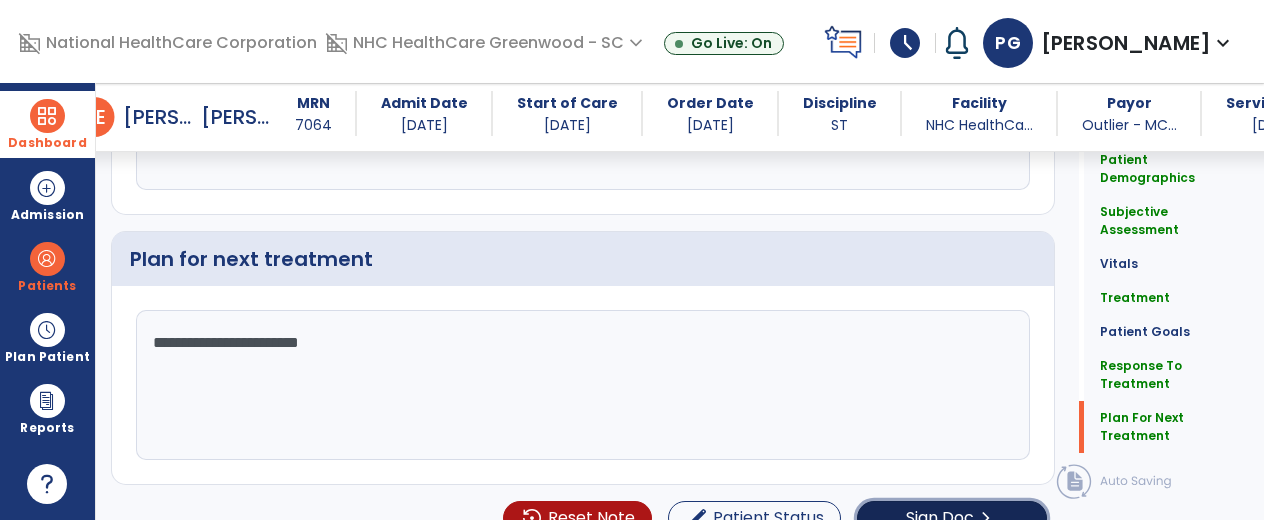 click on "Sign Doc  chevron_right" 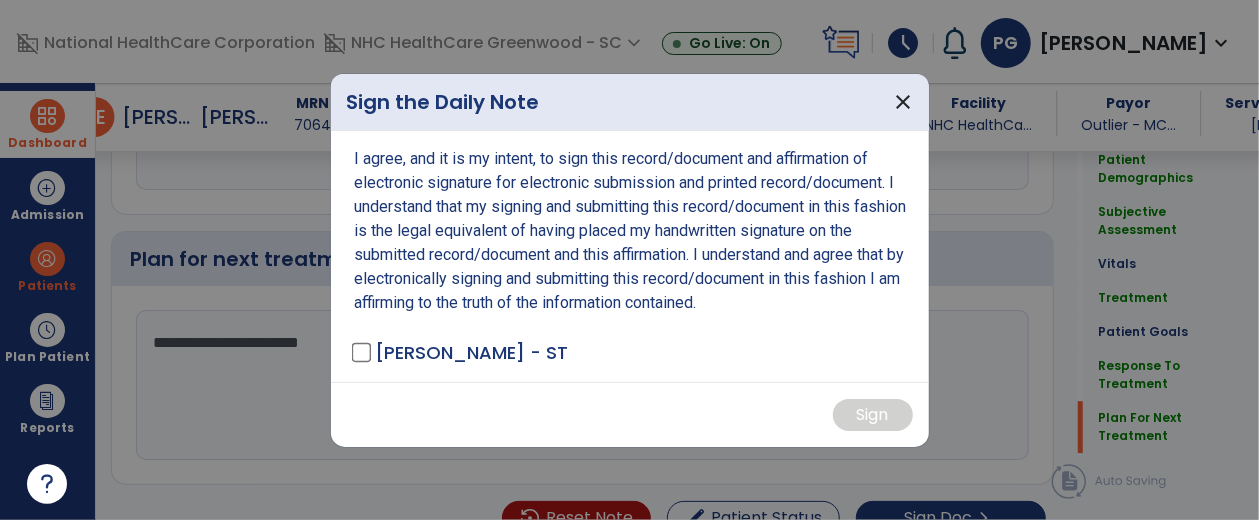 click on "I agree, and it is my intent, to sign this record/document and affirmation of electronic signature for electronic submission and printed record/document. I understand that my signing and submitting this record/document in this fashion is the legal equivalent of having placed my handwritten signature on the submitted record/document and this affirmation. I understand and agree that by electronically signing and submitting this record/document in this fashion I am affirming to the truth of the information contained.  [PERSON_NAME]  - ST" at bounding box center (630, 256) 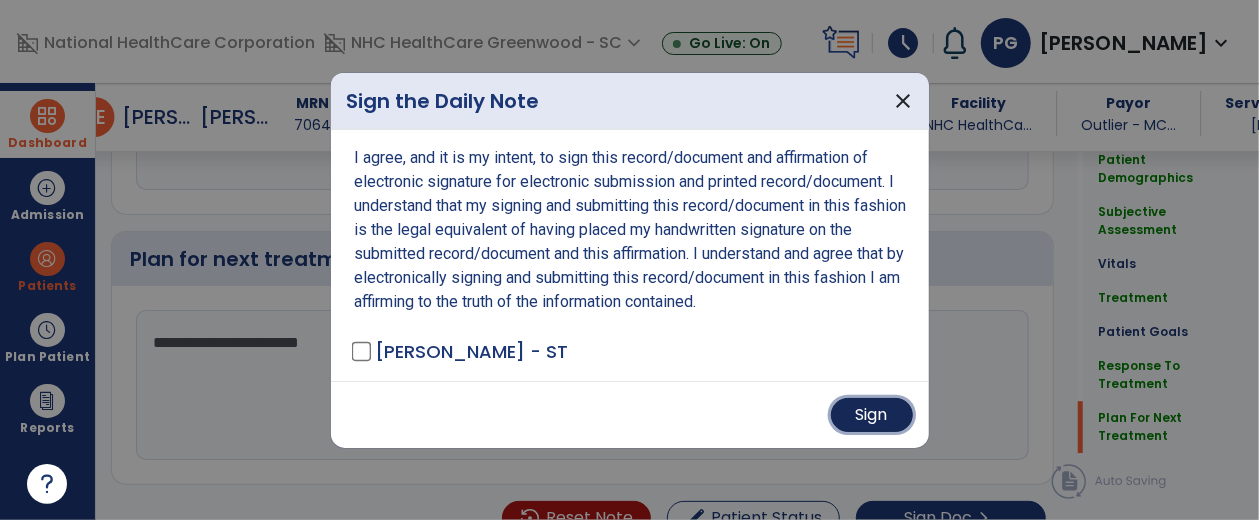 click on "Sign" at bounding box center [872, 415] 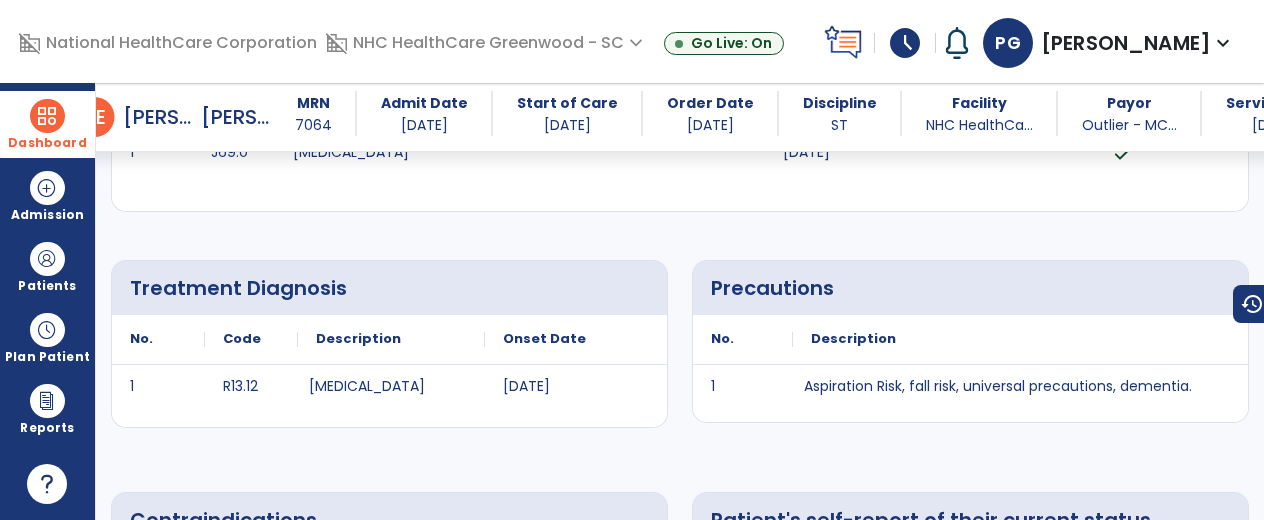 scroll, scrollTop: 0, scrollLeft: 0, axis: both 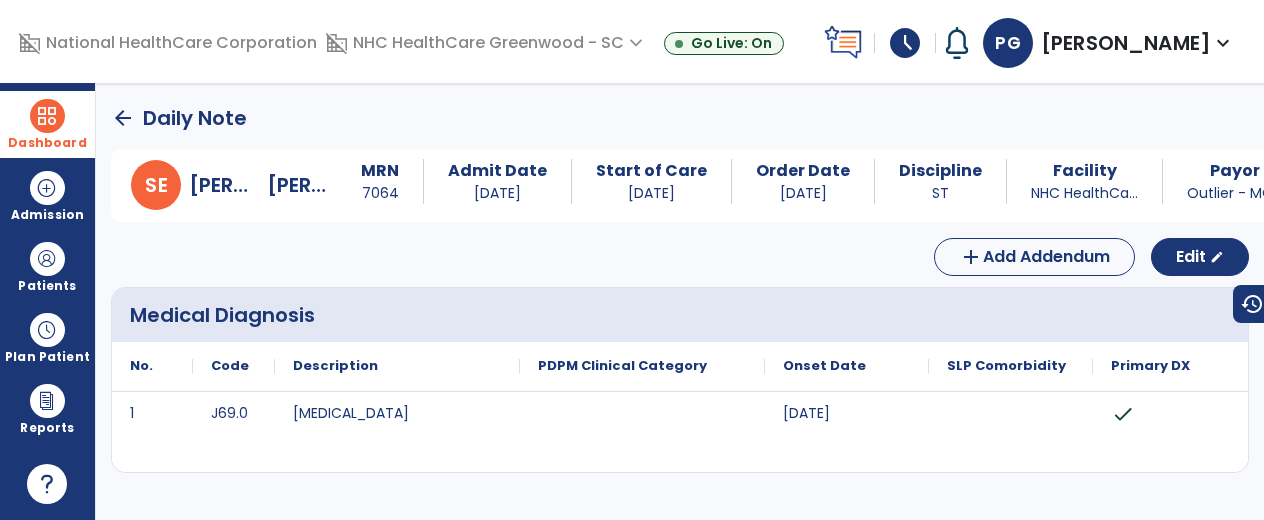 click on "arrow_back" 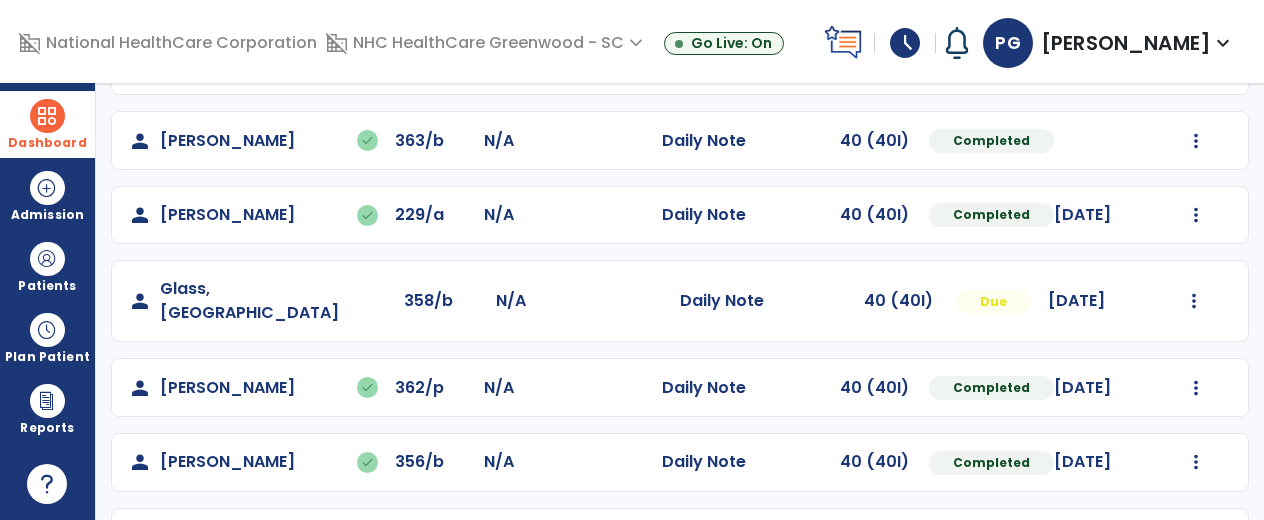 scroll, scrollTop: 170, scrollLeft: 0, axis: vertical 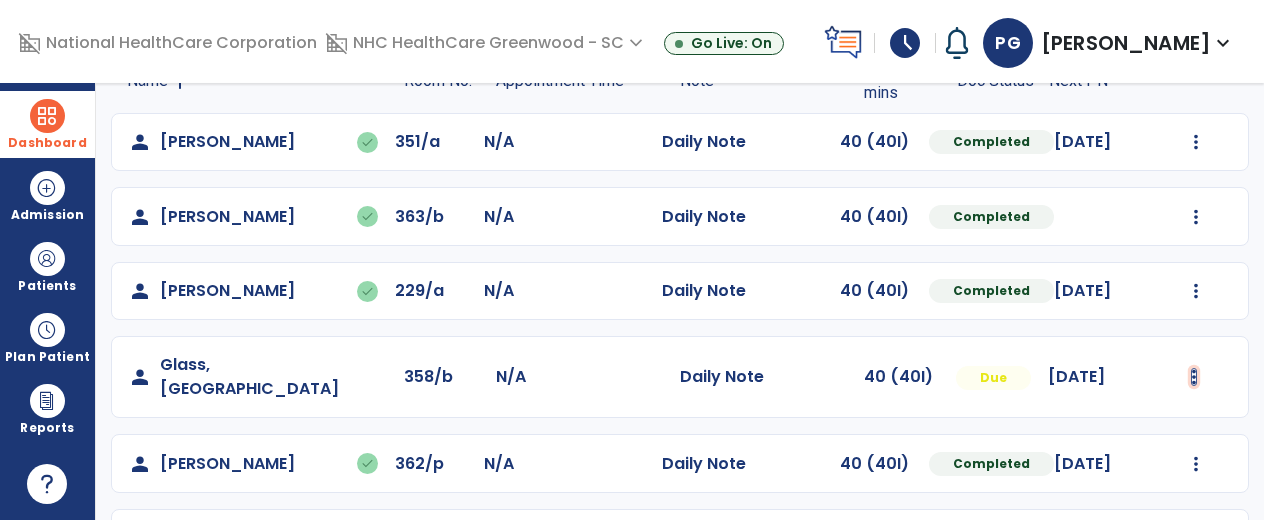 click at bounding box center [1196, 142] 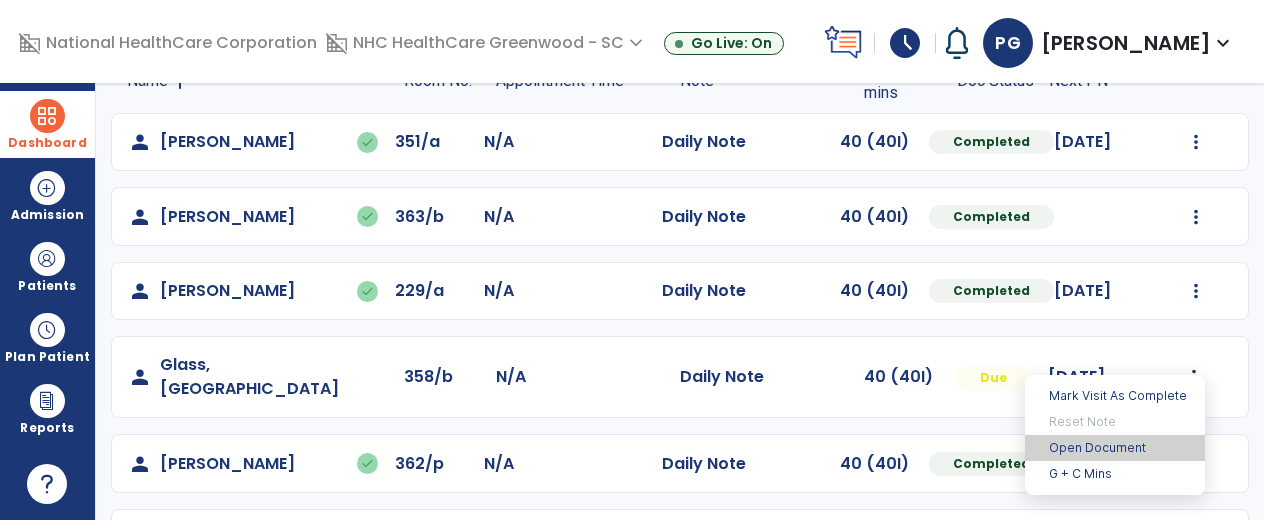 click on "Open Document" at bounding box center [1115, 448] 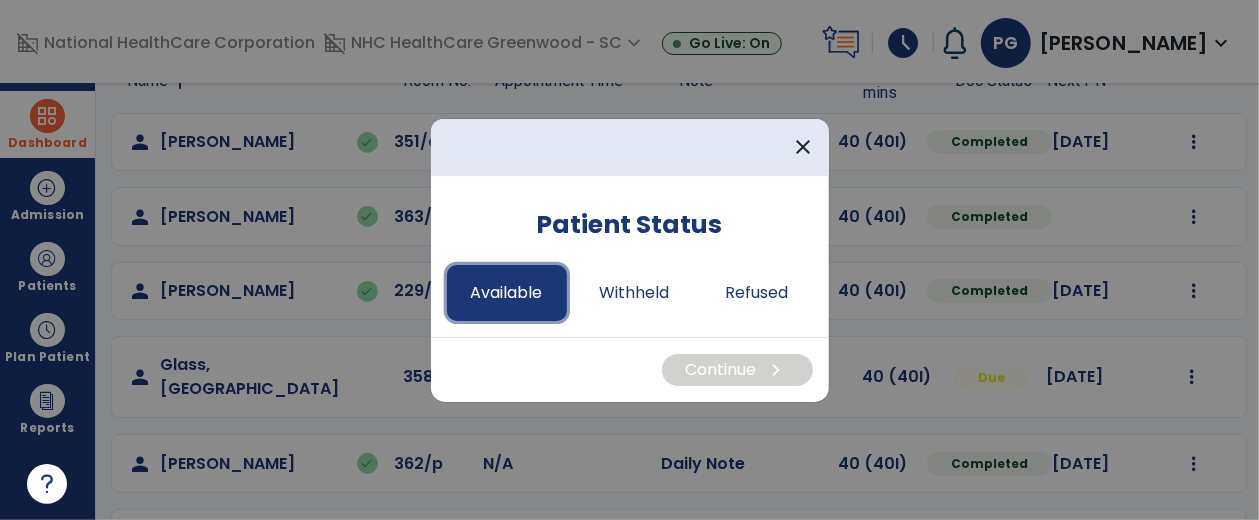 click on "Available" at bounding box center (507, 293) 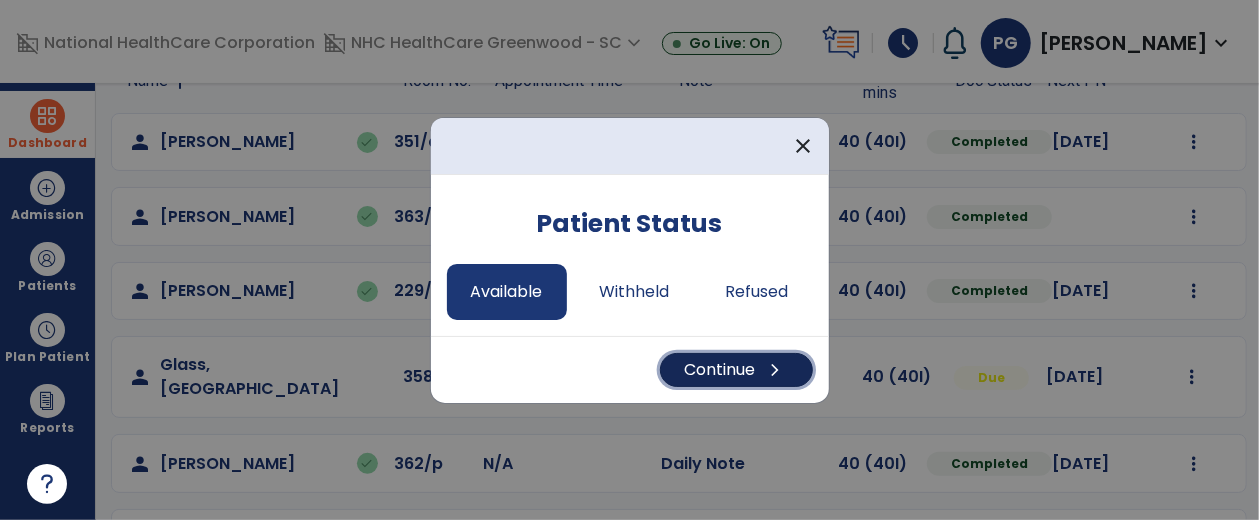 click on "Continue   chevron_right" at bounding box center (736, 370) 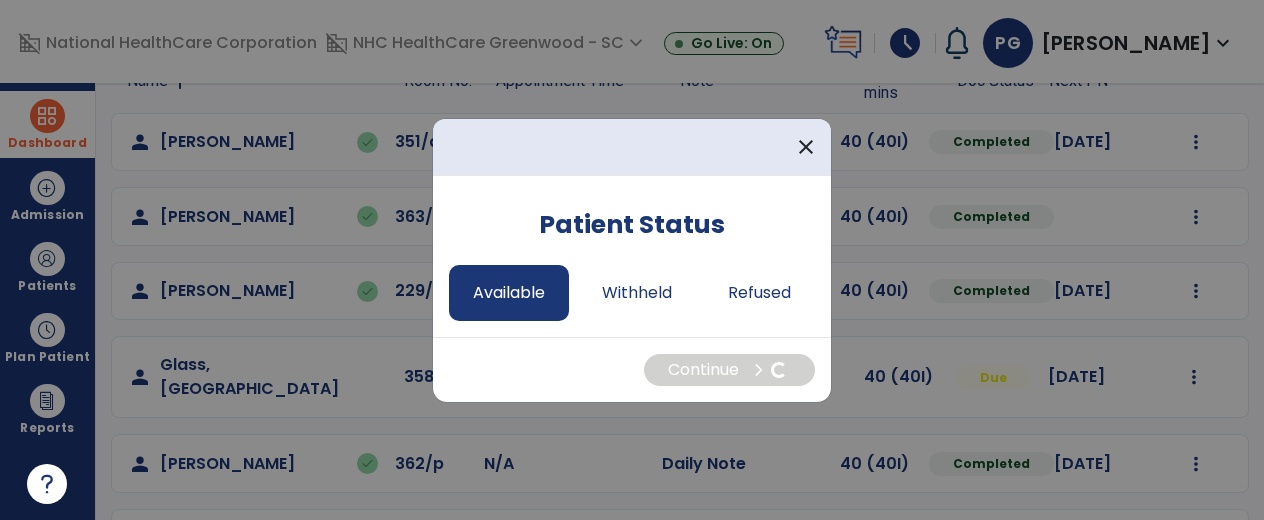 select on "*" 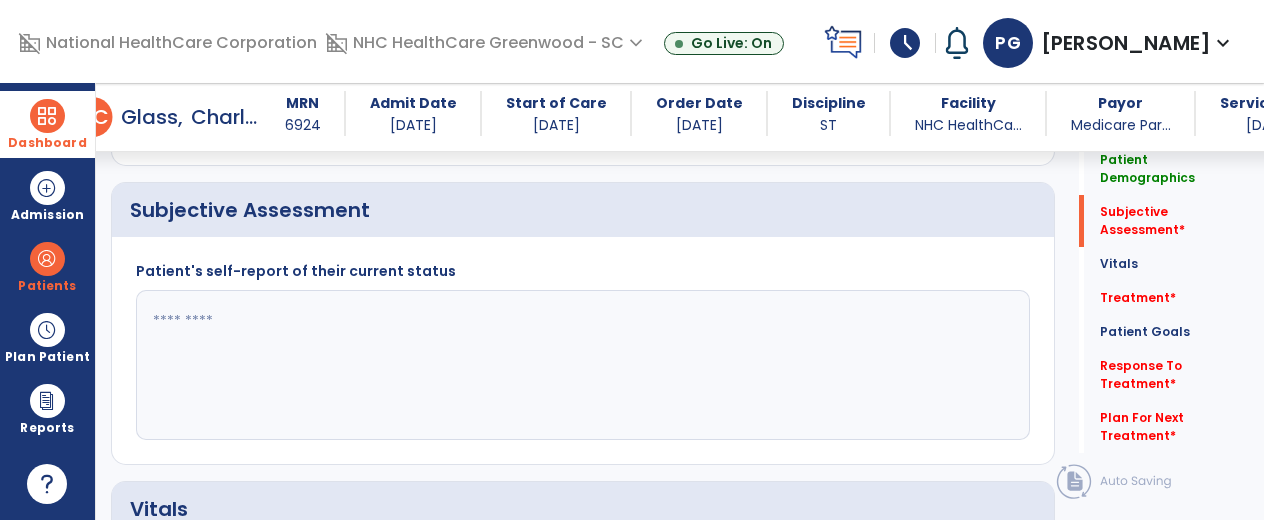 scroll, scrollTop: 356, scrollLeft: 0, axis: vertical 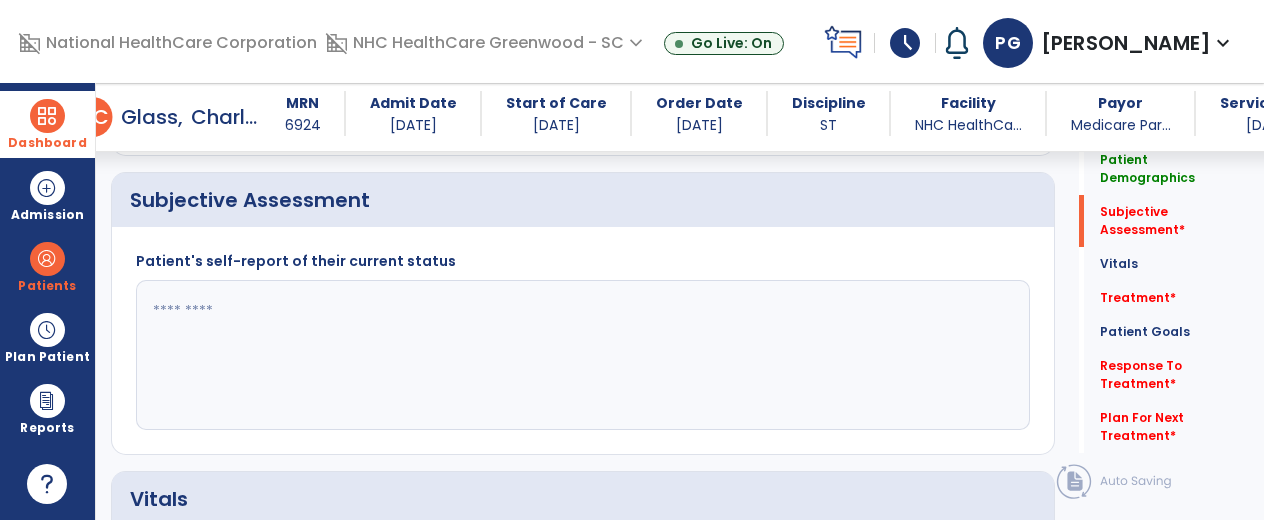 click 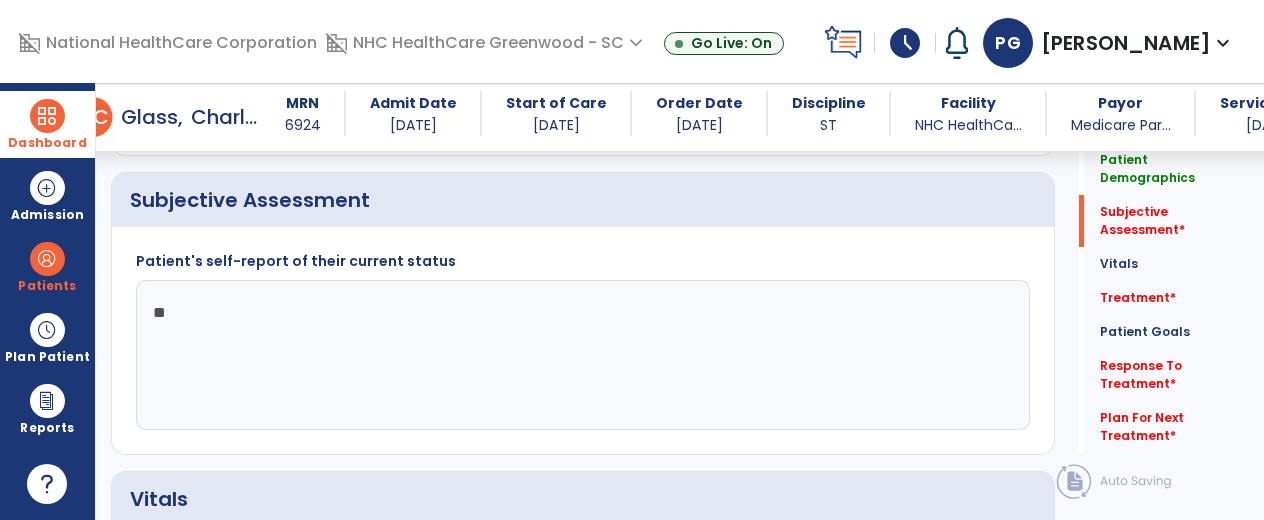 type on "*" 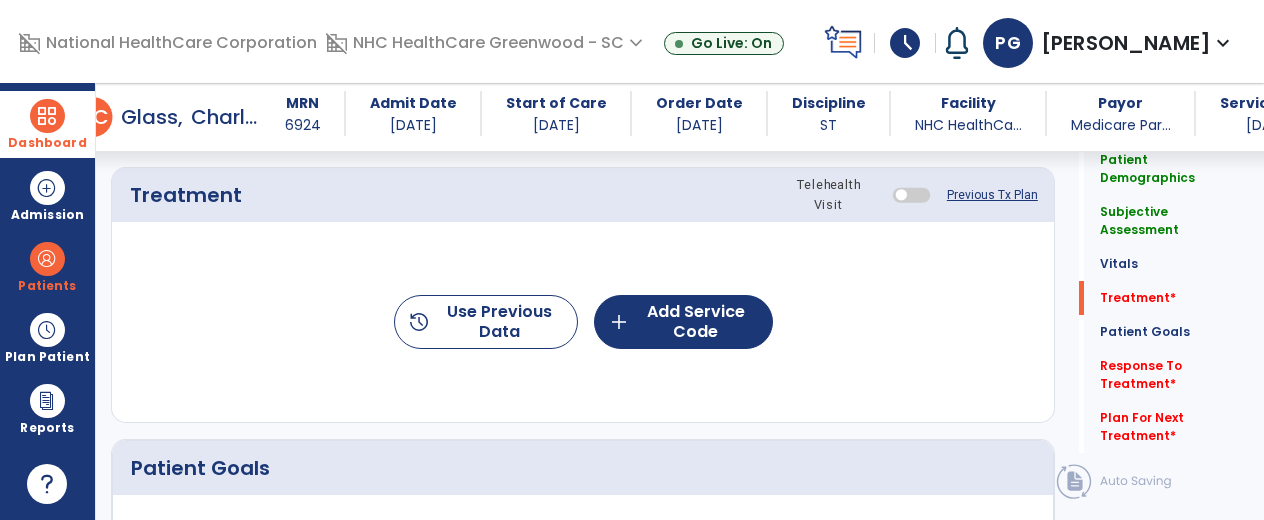 scroll, scrollTop: 1144, scrollLeft: 0, axis: vertical 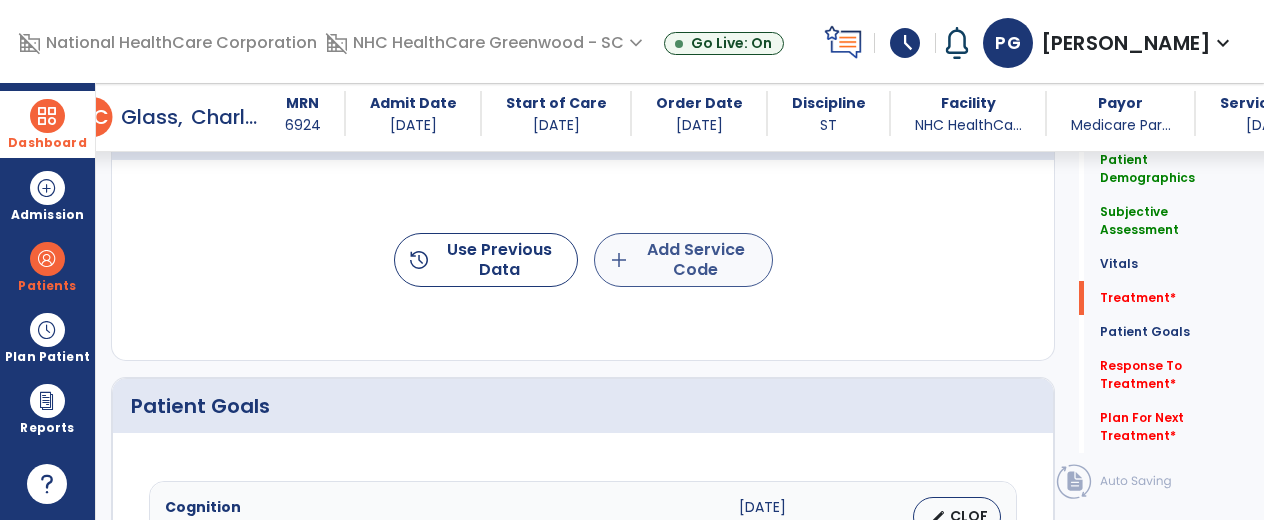 type on "**********" 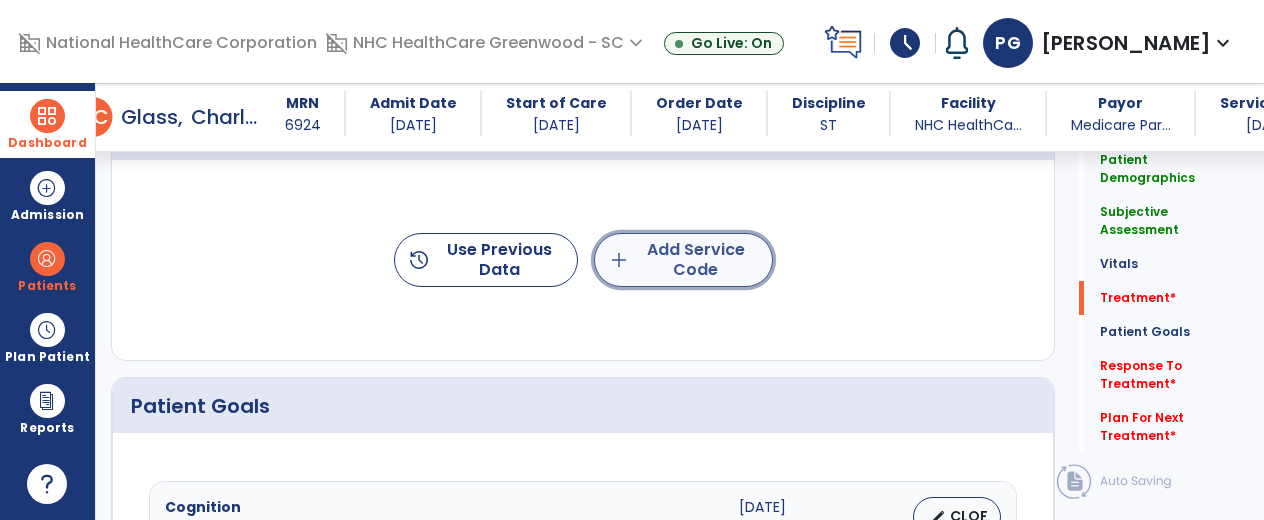 click on "add  Add Service Code" 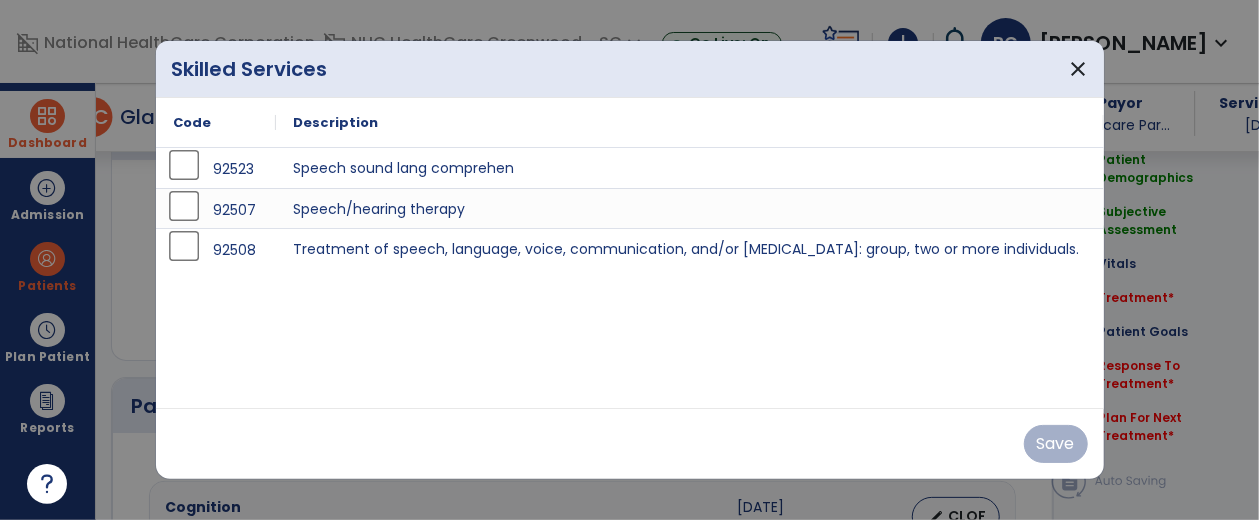 click on "92523 Speech sound lang comprehen   92507 Speech/hearing therapy   92508 Treatment of speech, language, voice, communication, and/or [MEDICAL_DATA]: group, two or more individuals." at bounding box center [630, 278] 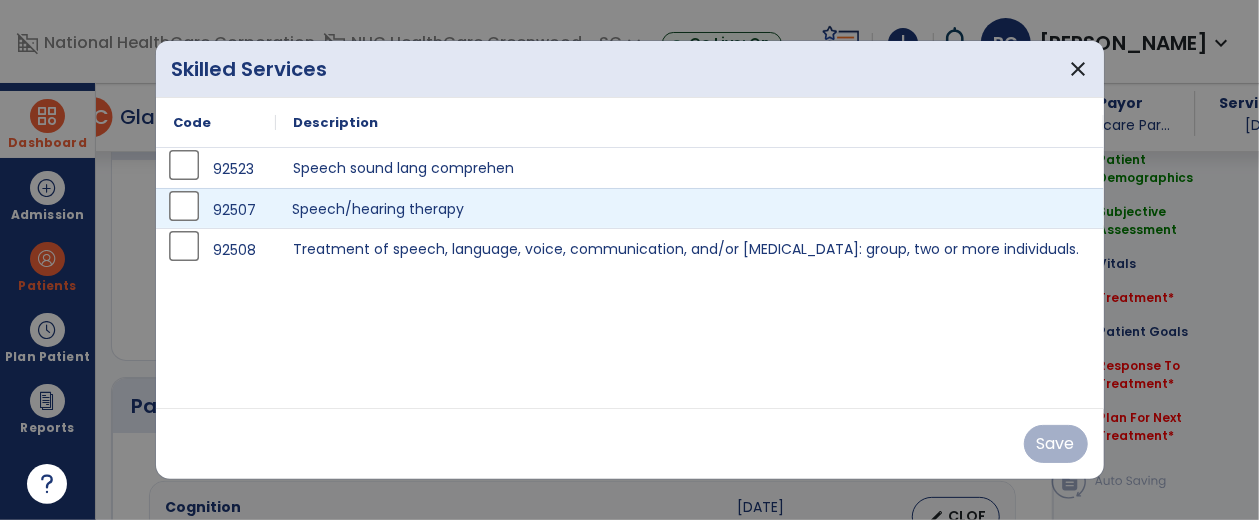 click on "Speech/hearing therapy" at bounding box center (690, 208) 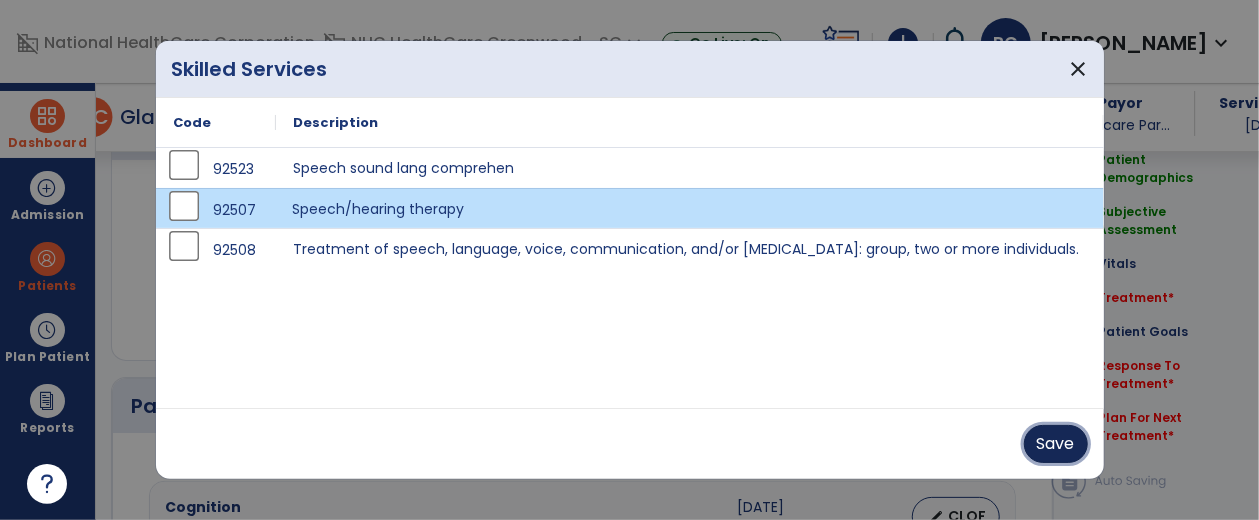 click on "Save" at bounding box center (1056, 444) 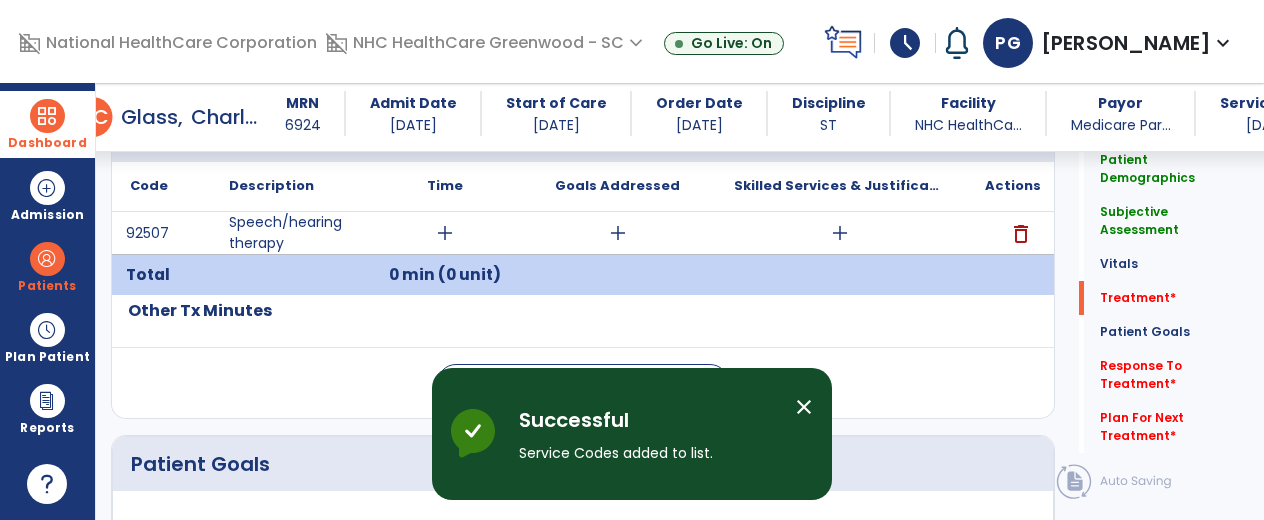 click on "Patient Demographics  Medical Diagnosis   Treatment Diagnosis   Precautions   Contraindications
Code
Description
Pdpm Clinical Category
I50.33" 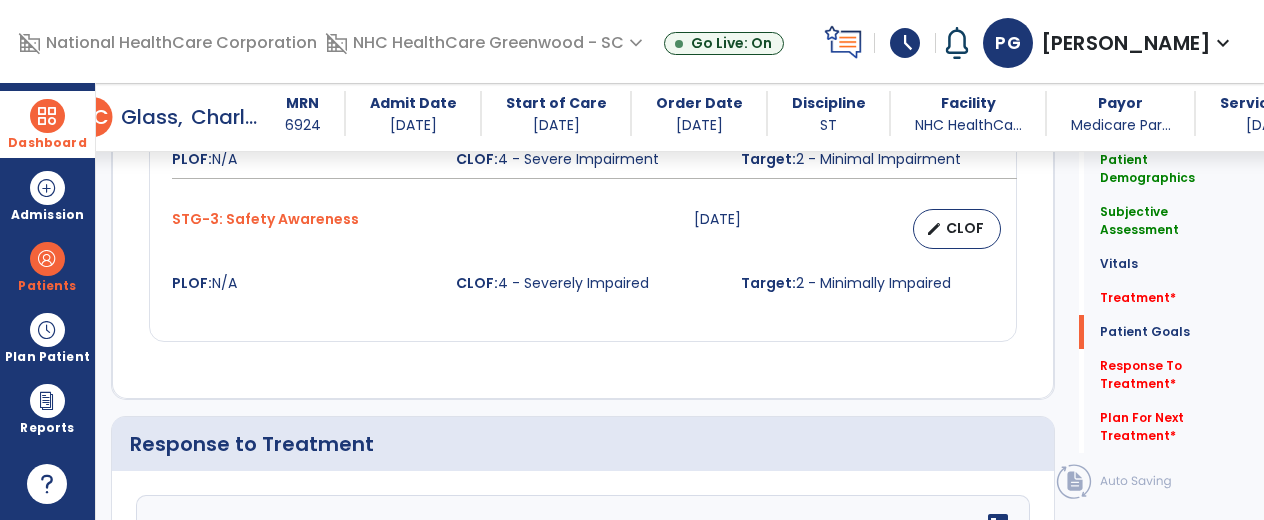 scroll, scrollTop: 1963, scrollLeft: 0, axis: vertical 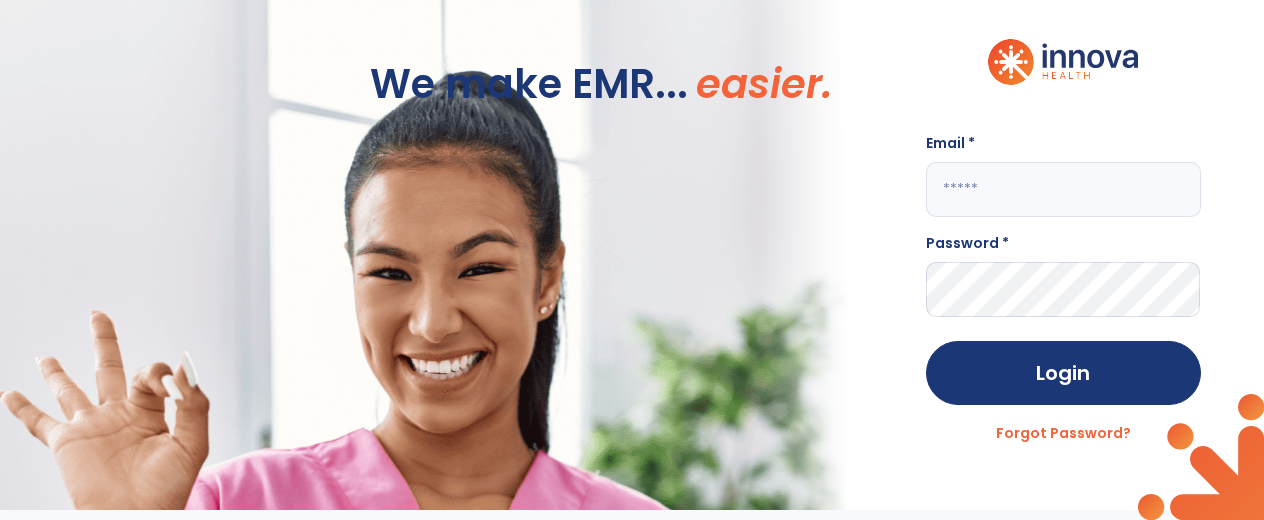 click 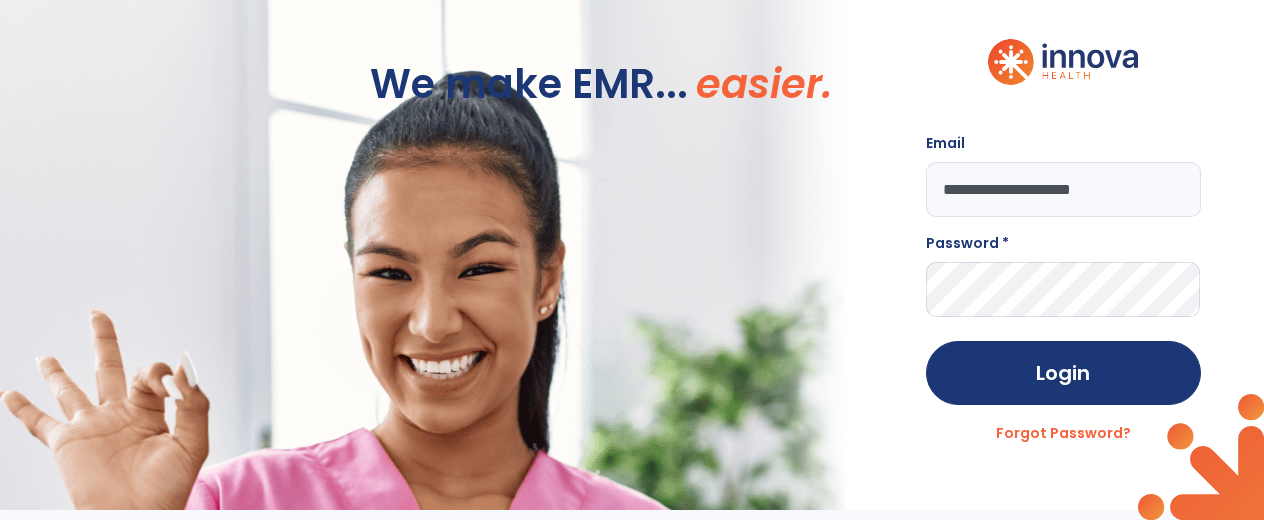 type on "**********" 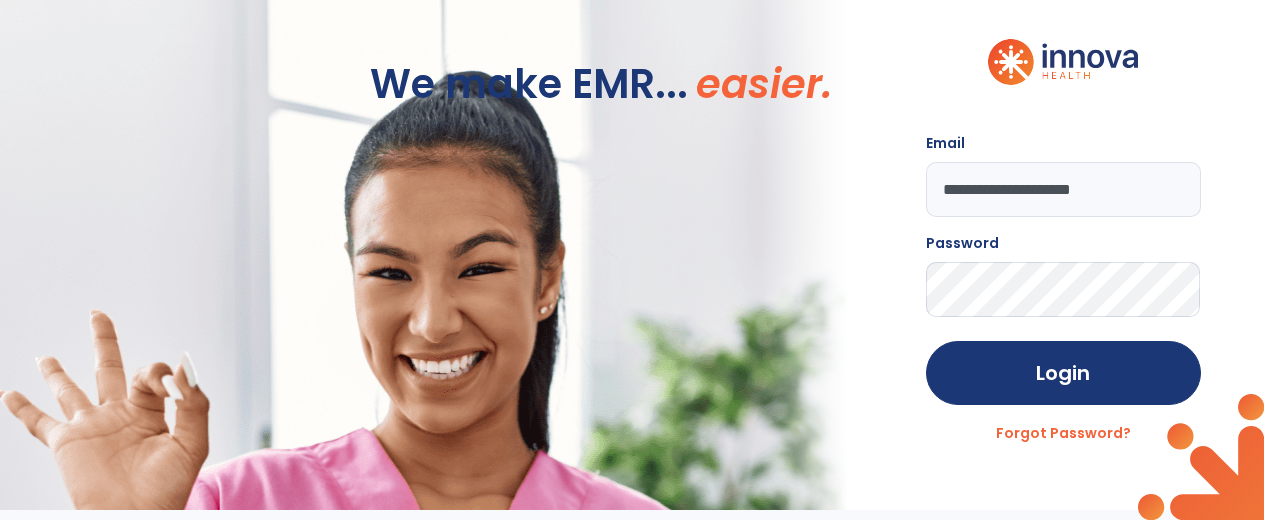 click on "Login" 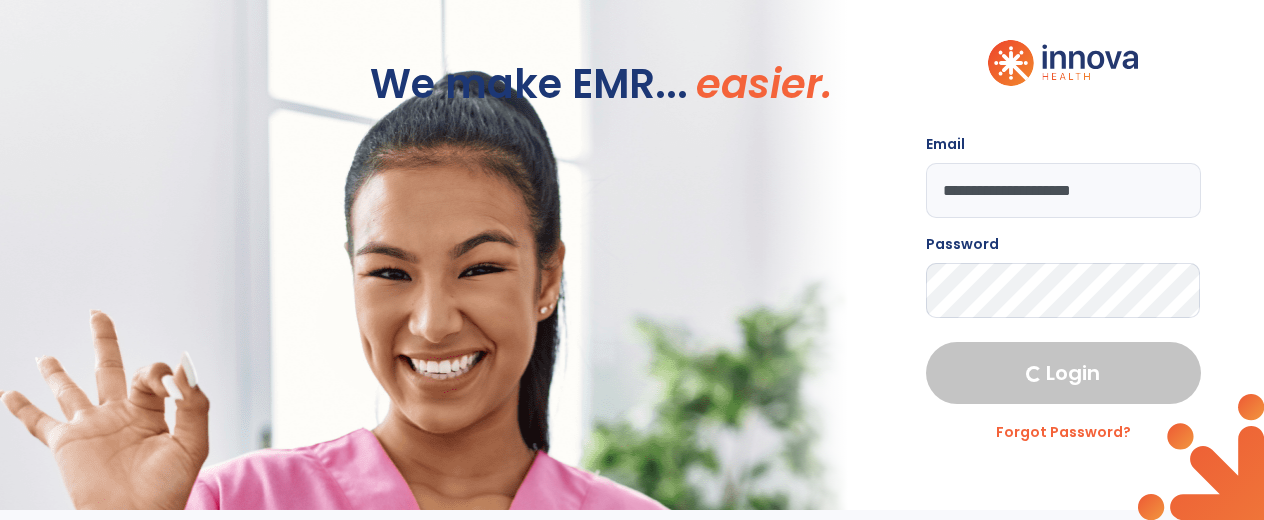 select on "****" 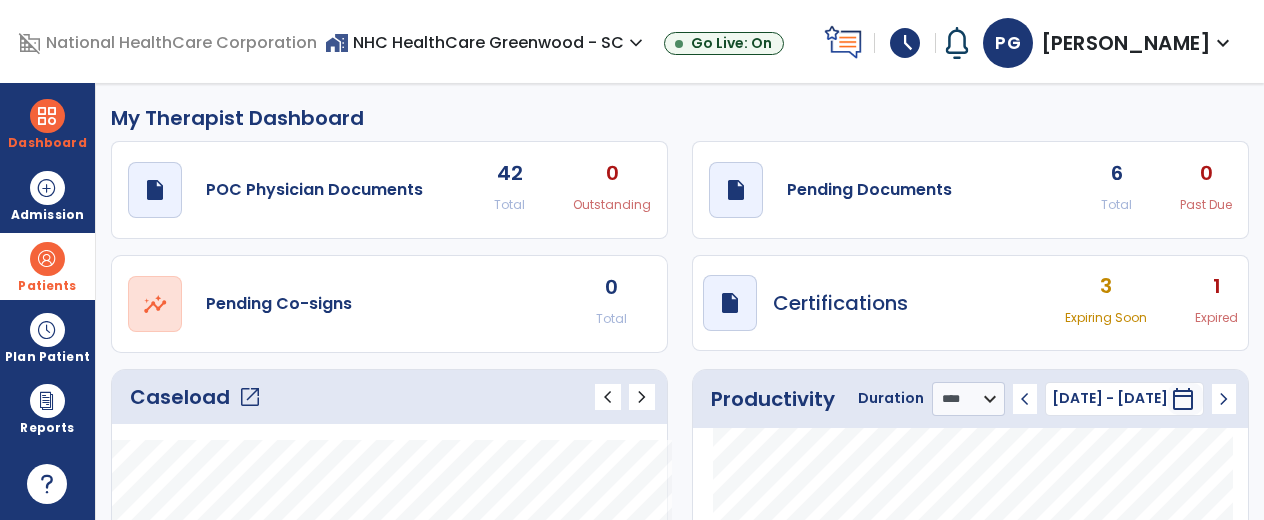 click at bounding box center [47, 259] 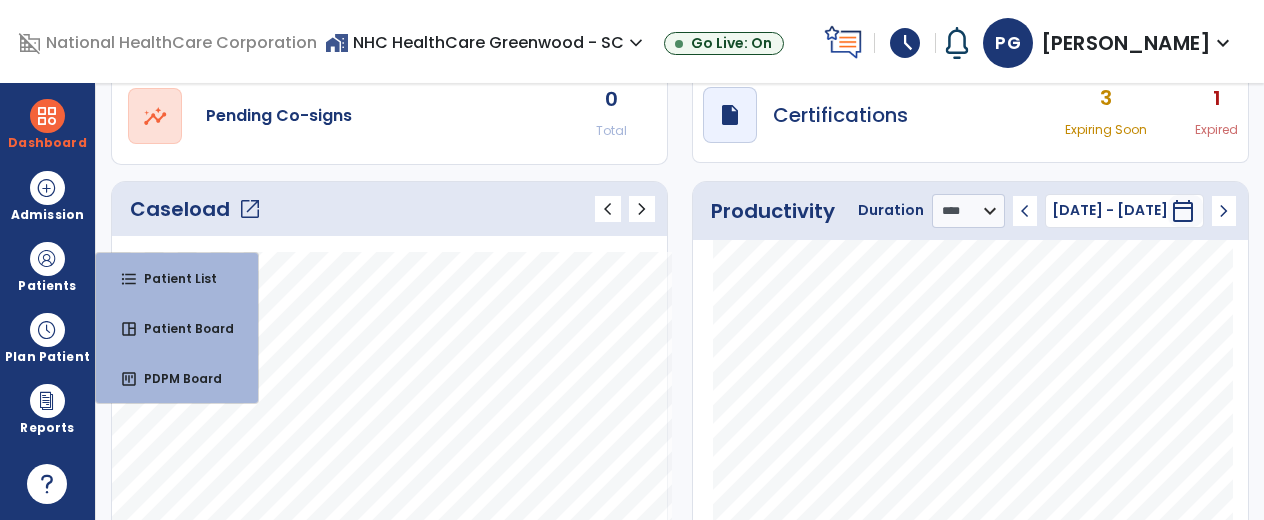 scroll, scrollTop: 156, scrollLeft: 0, axis: vertical 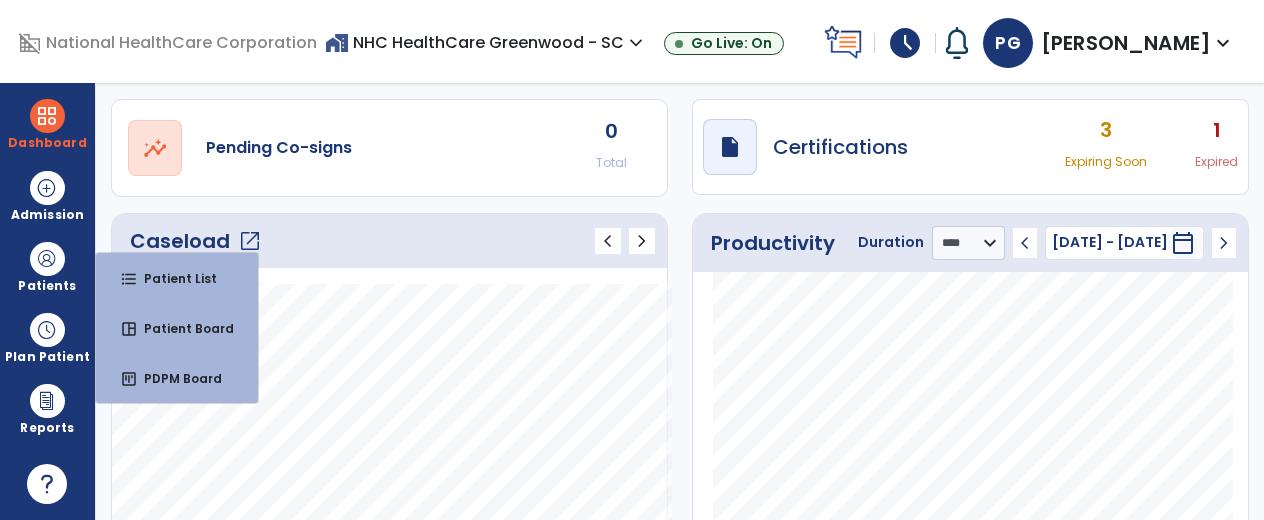 click on "open_in_new" 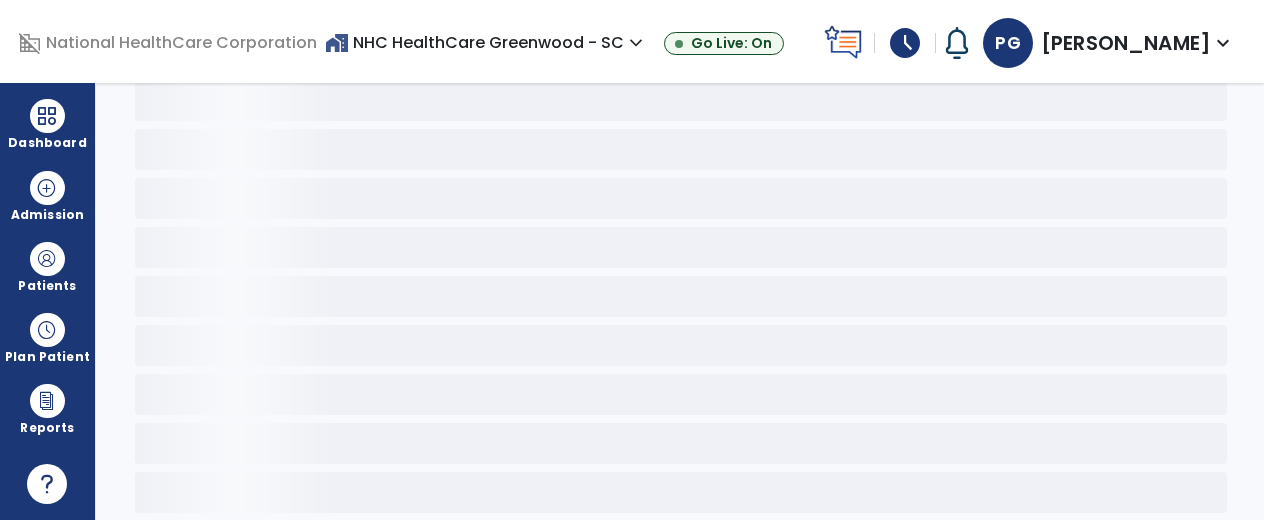 scroll, scrollTop: 140, scrollLeft: 0, axis: vertical 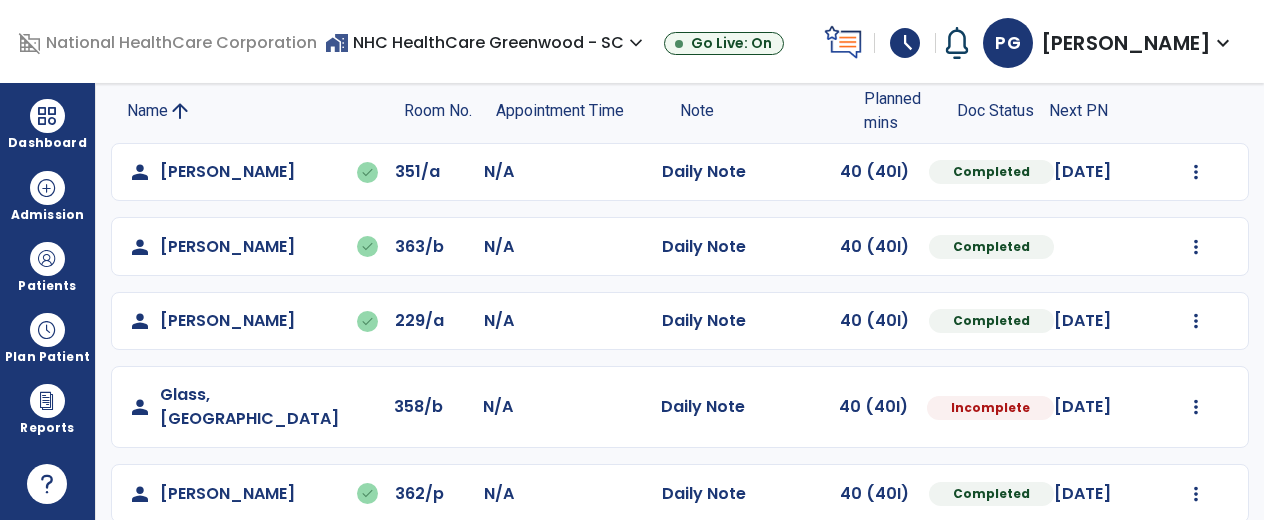 click on "[PERSON_NAME]" 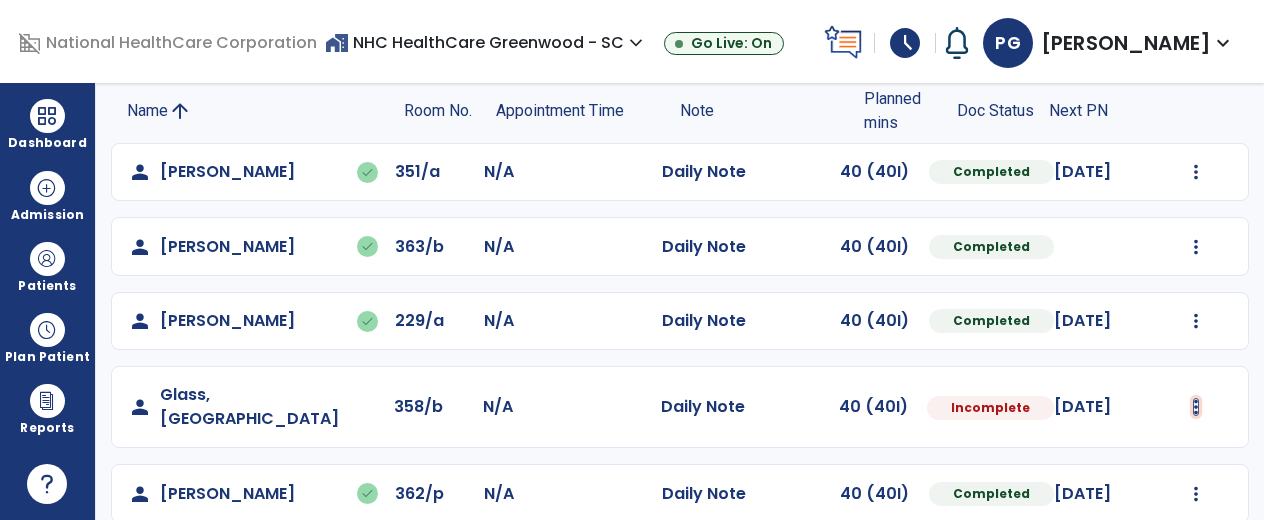 click at bounding box center (1196, 172) 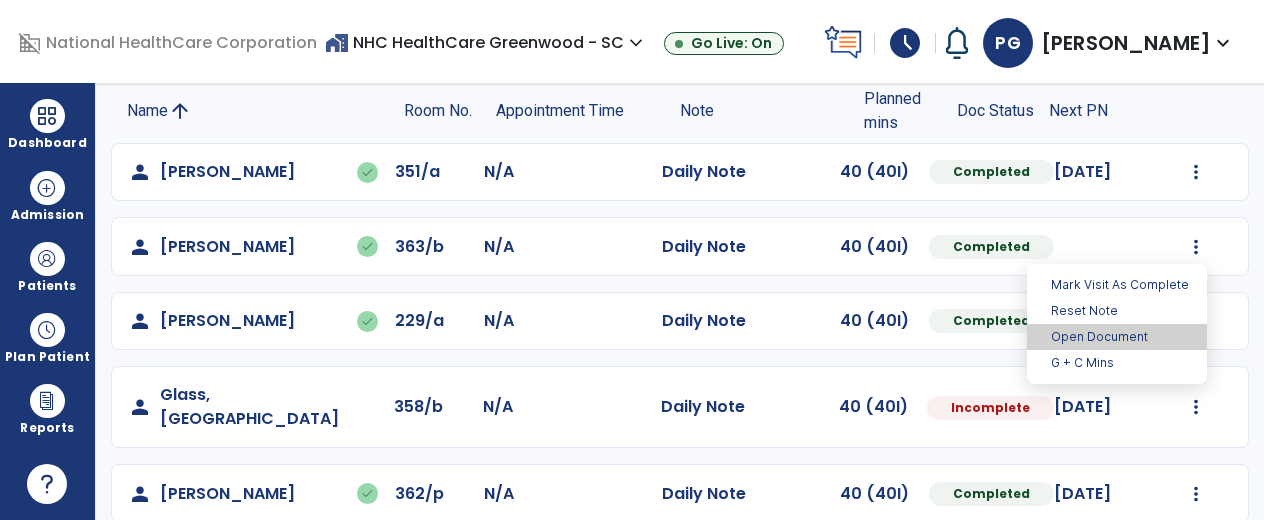 click on "Open Document" at bounding box center [1117, 337] 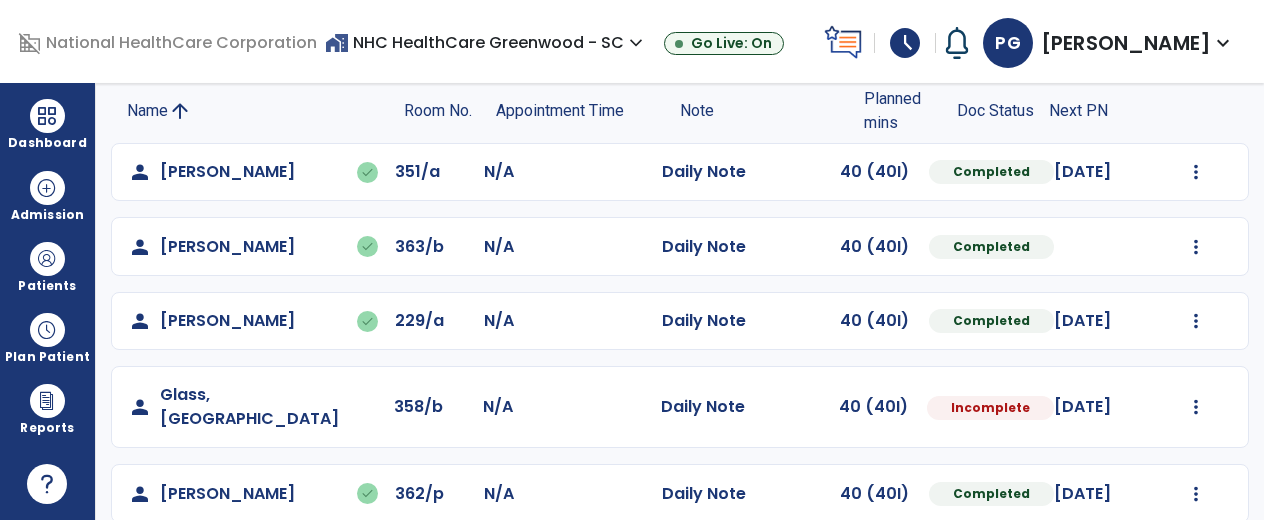 select on "*" 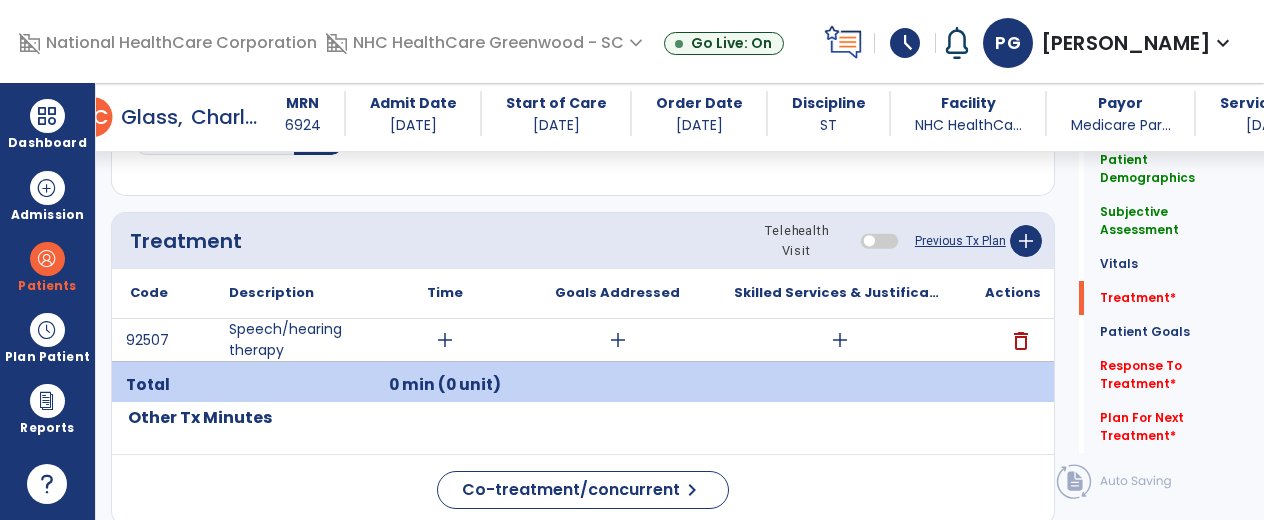 scroll, scrollTop: 1029, scrollLeft: 0, axis: vertical 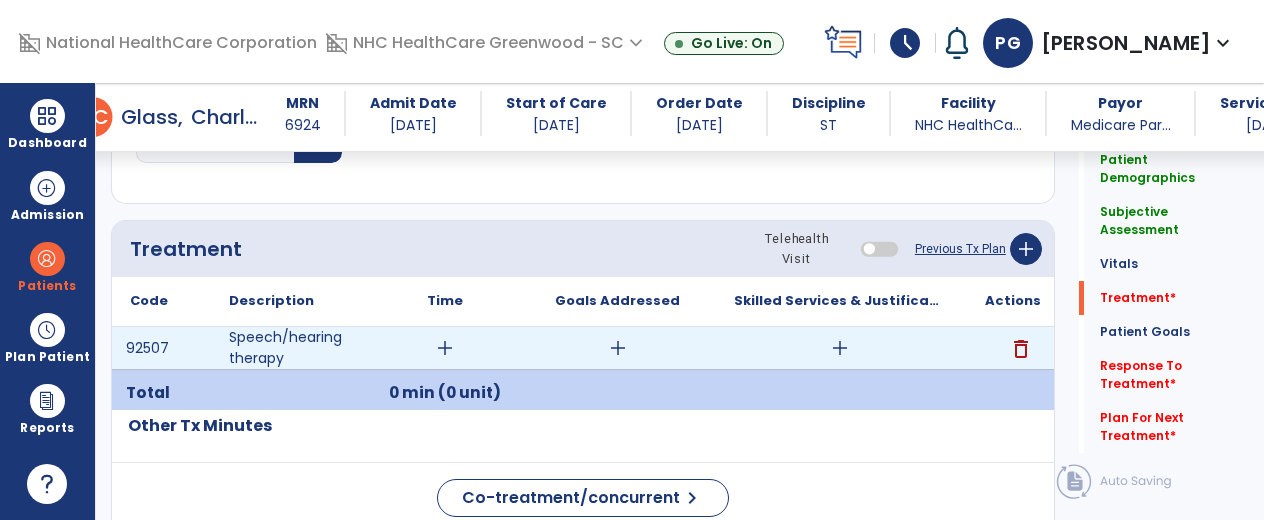 click on "add" at bounding box center [445, 348] 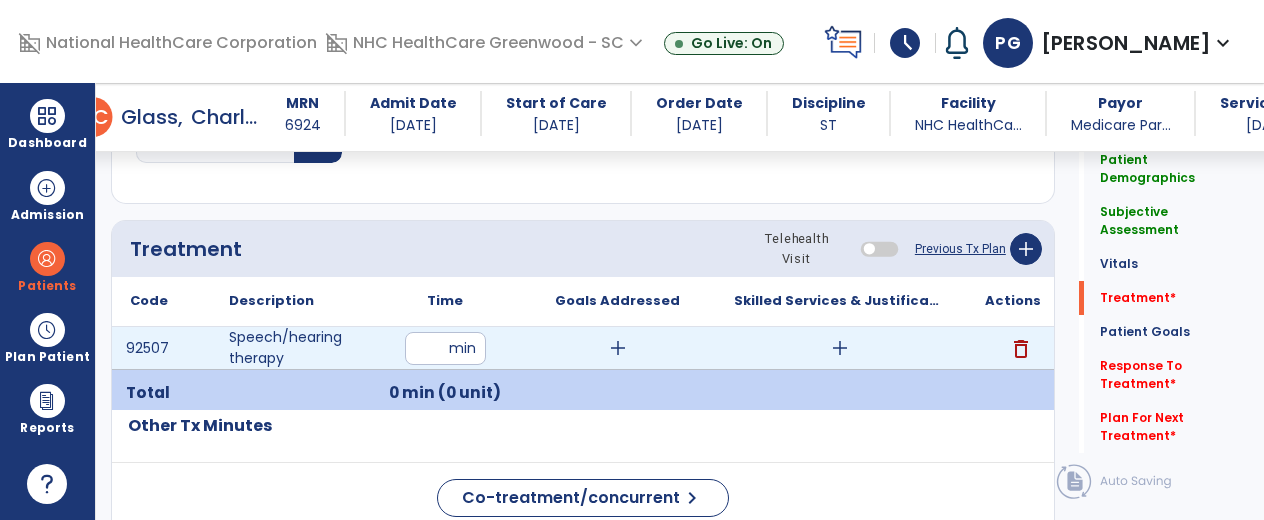 click at bounding box center [445, 348] 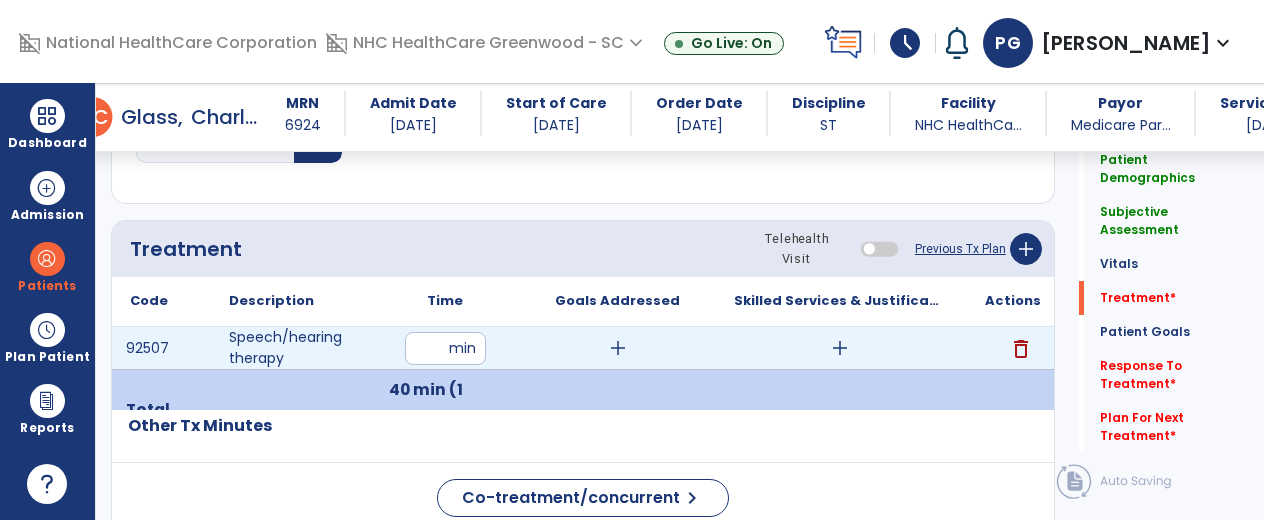 click on "add" at bounding box center (840, 348) 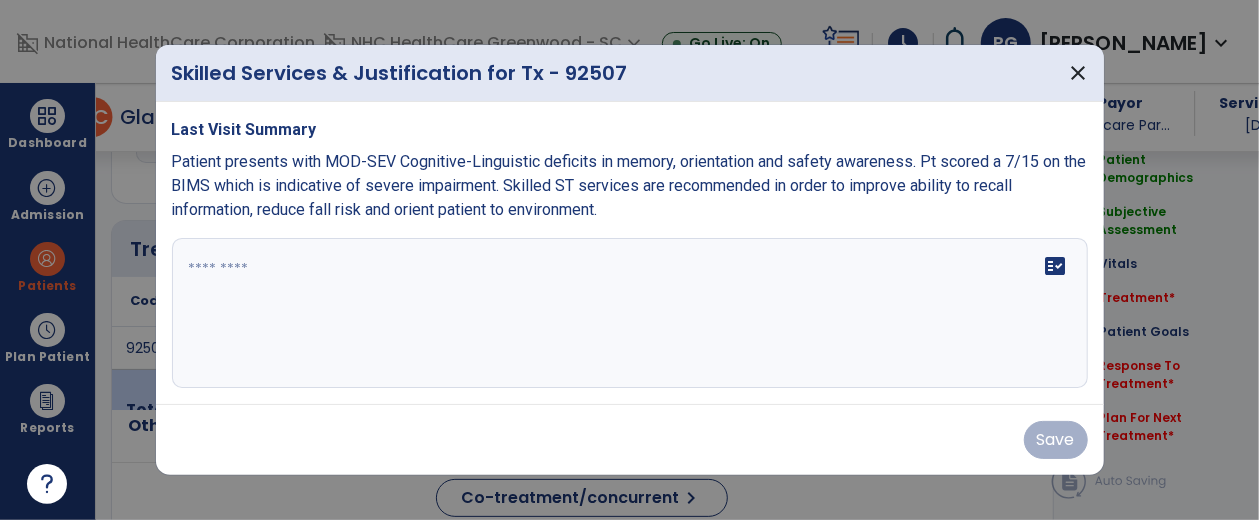 click on "fact_check" at bounding box center (630, 313) 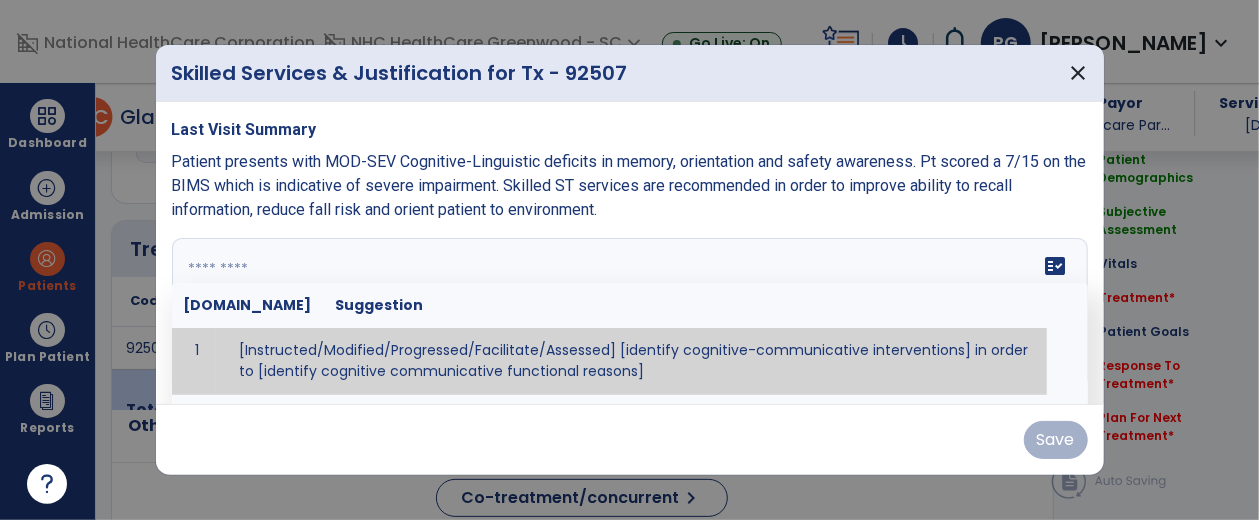 type on "**********" 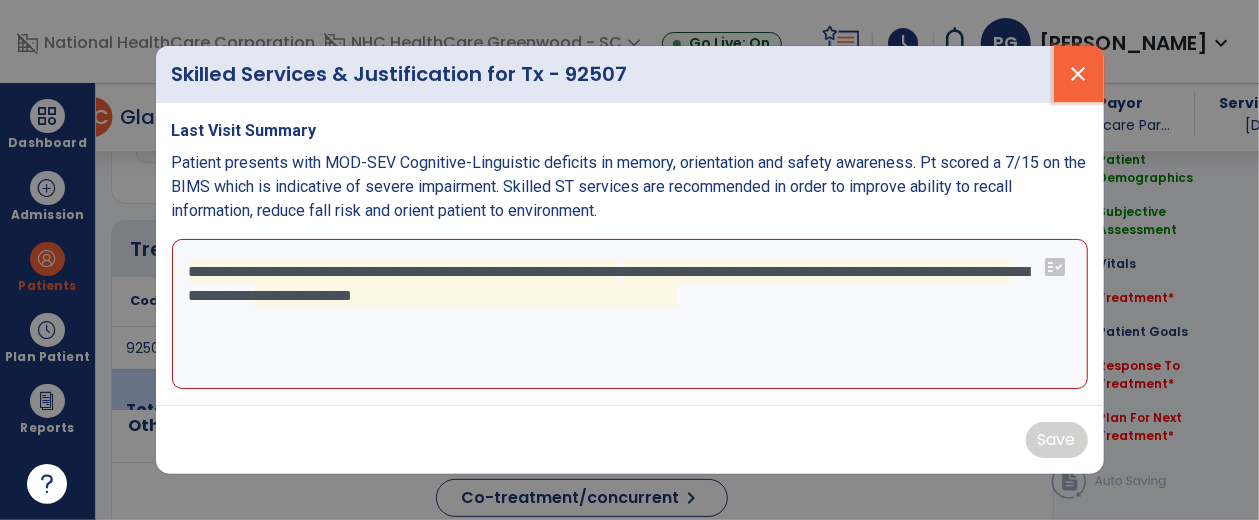 click on "close" at bounding box center (1079, 74) 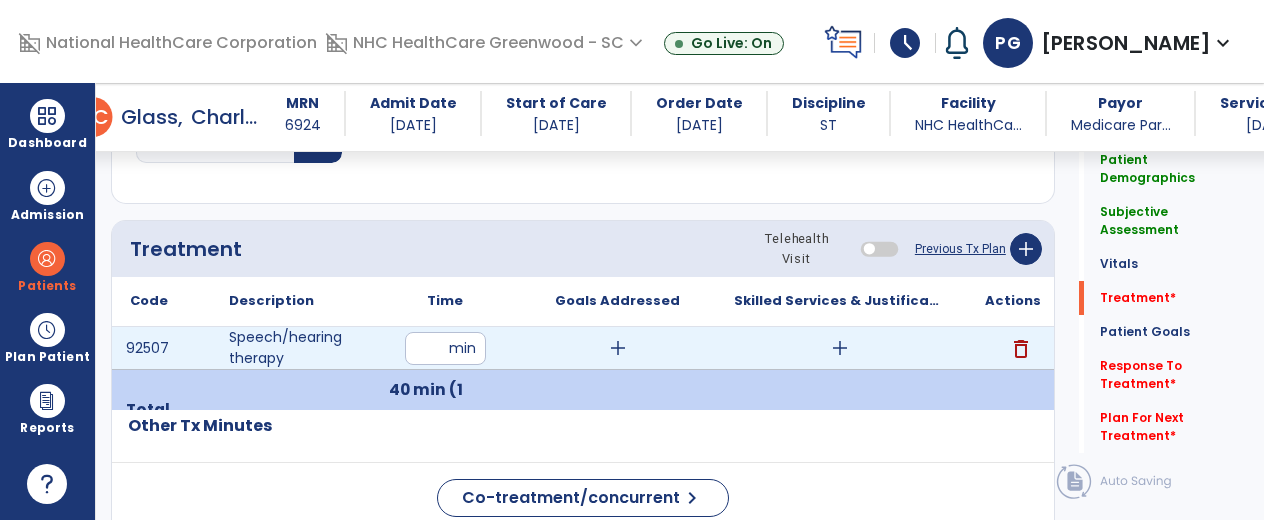click on "add" at bounding box center [839, 348] 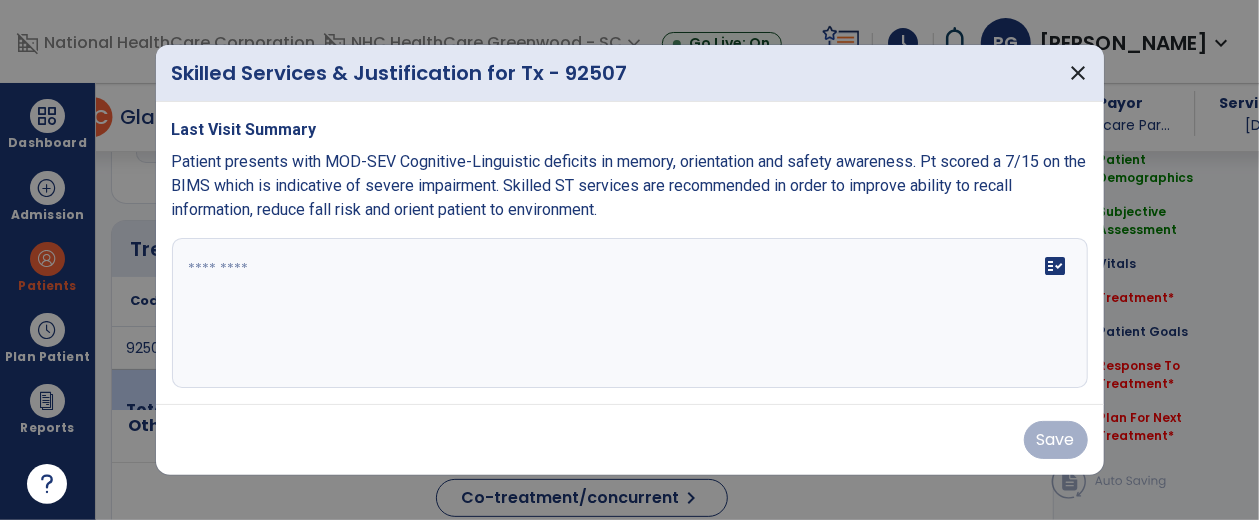 click on "fact_check" at bounding box center (630, 313) 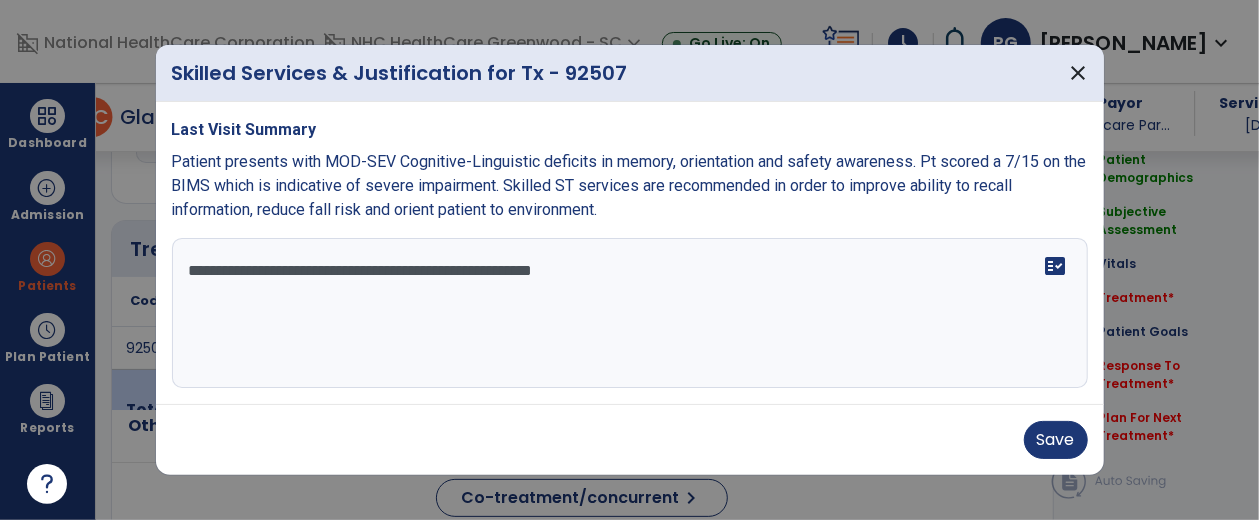 click on "**********" at bounding box center (630, 313) 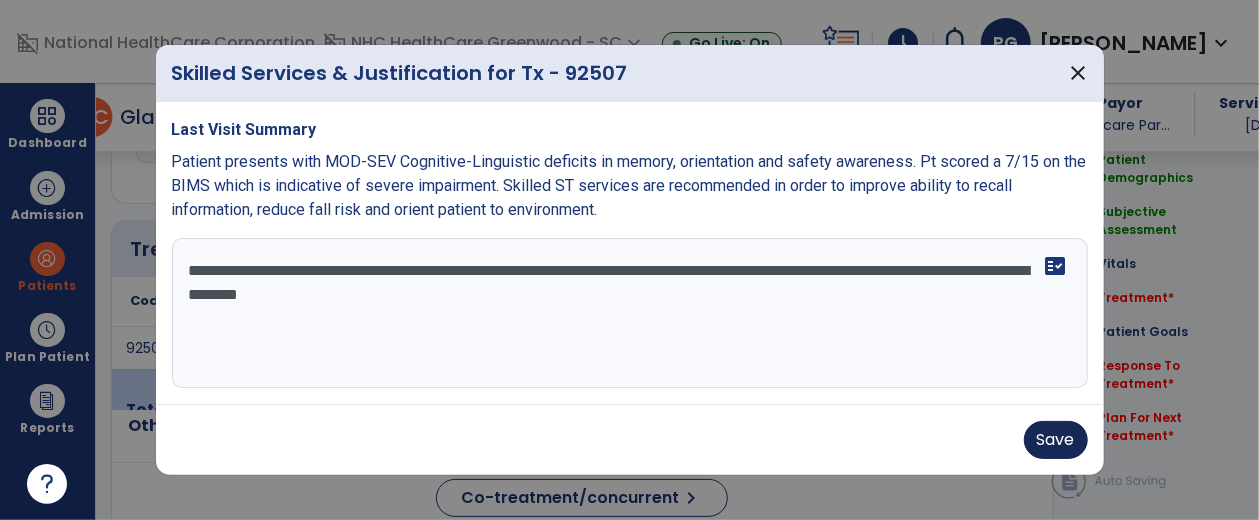 type on "**********" 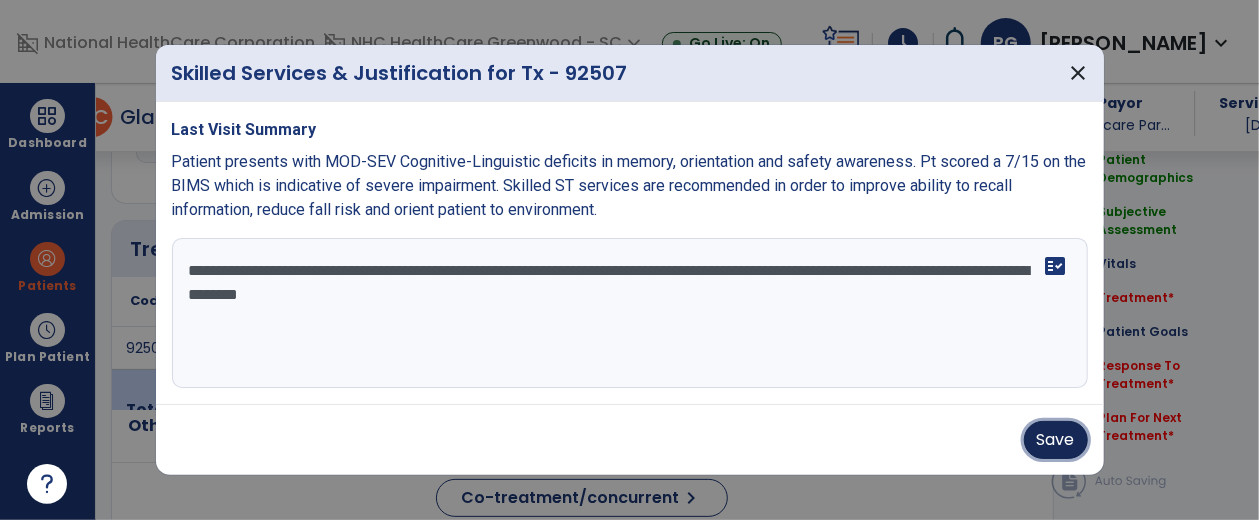 click on "Save" at bounding box center [1056, 440] 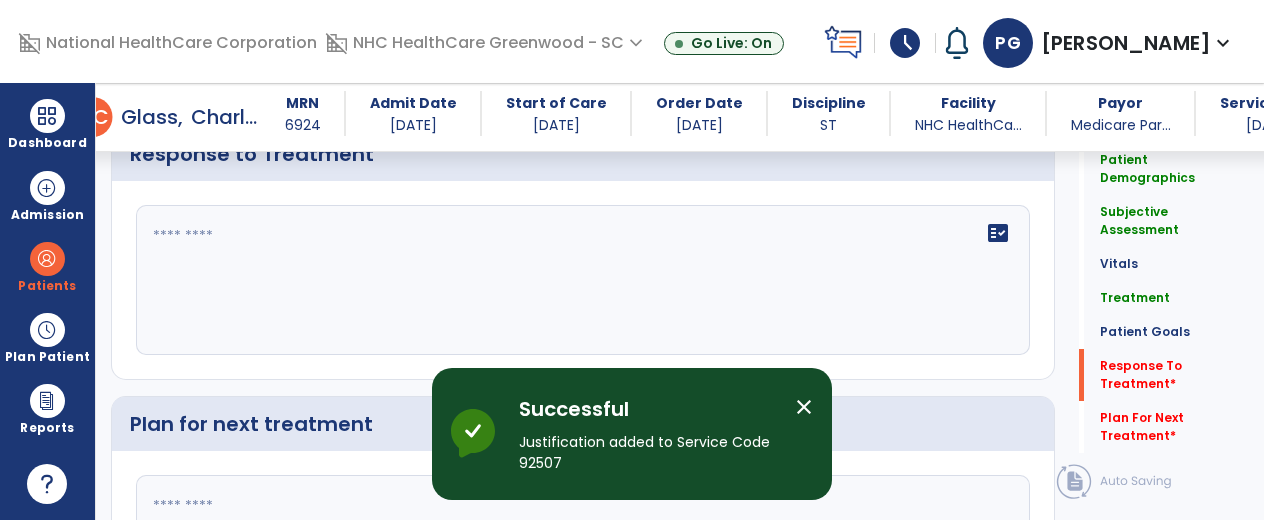 scroll, scrollTop: 2289, scrollLeft: 0, axis: vertical 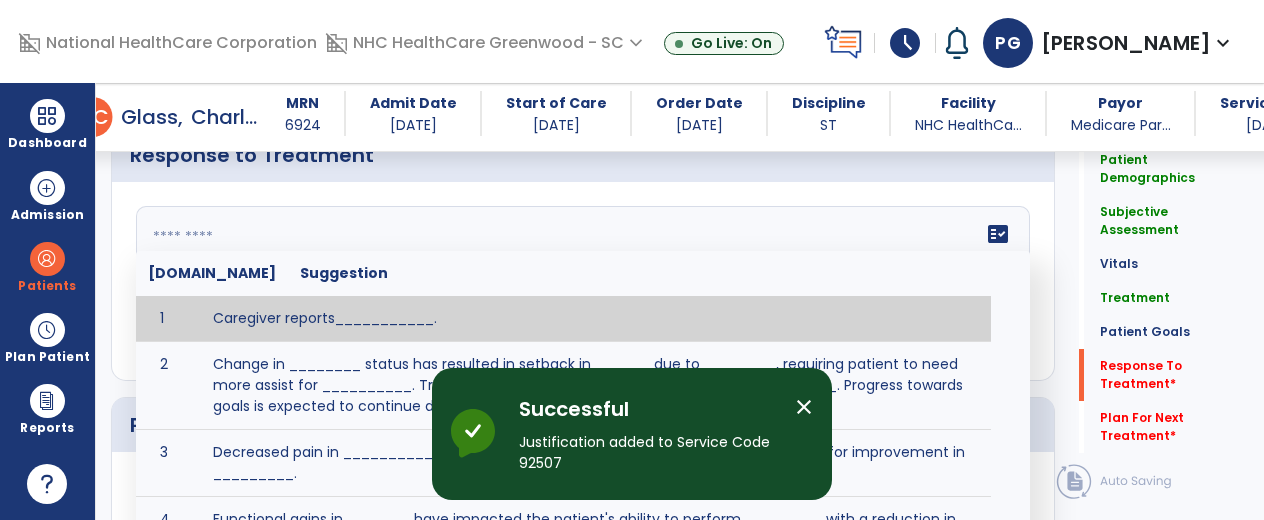 click on "fact_check  [DOMAIN_NAME] Suggestion 1 Caregiver reports___________. 2 Change in ________ status has resulted in setback in_______due to ________, requiring patient to need more assist for __________.   Treatment plan adjustments to be made include________.  Progress towards goals is expected to continue due to_________. 3 Decreased pain in __________ to [LEVEL] in response to [MODALITY/TREATMENT] allows for improvement in _________. 4 Functional gains in _______ have impacted the patient's ability to perform_________ with a reduction in assist levels to_________. 5 Functional progress this week has been significant due to__________. 6 Gains in ________ have improved the patient's ability to perform ______with decreased levels of assist to___________. 7 Improvement in ________allows patient to tolerate higher levels of challenges in_________. 8 Pain in [AREA] has decreased to [LEVEL] in response to [TREATMENT/MODALITY], allowing fore ease in completing__________. 9 10 11 12 13 14 15 16 17 18 19 20 21" 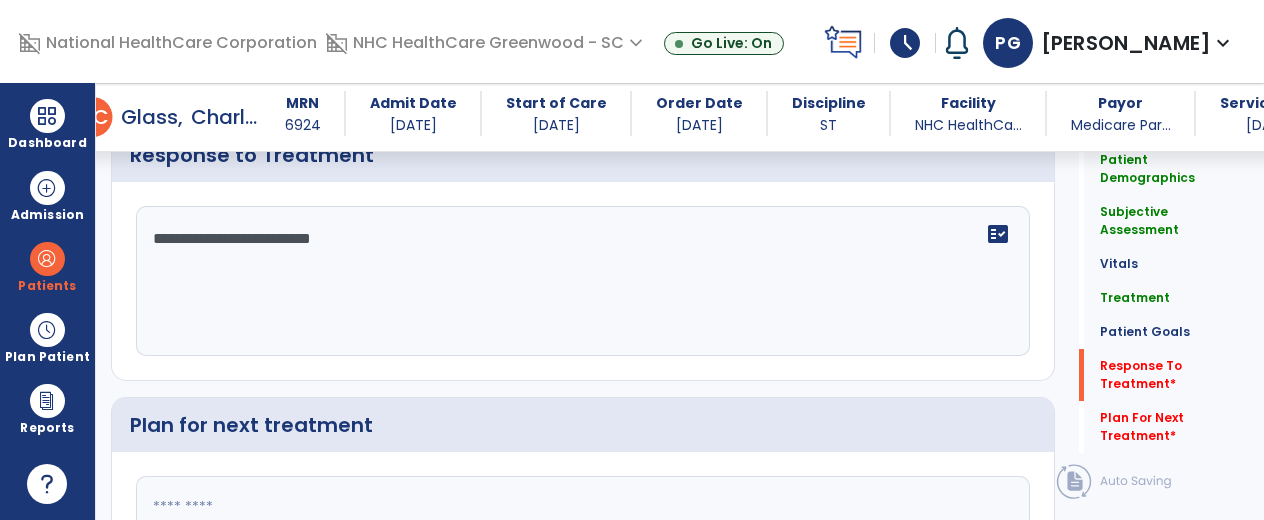 type on "**********" 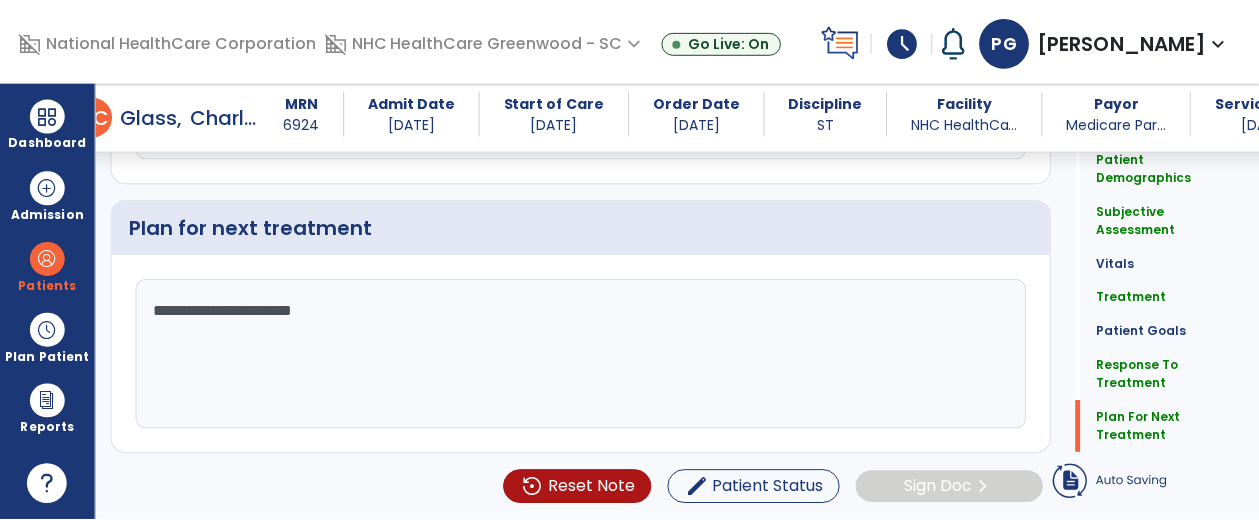 scroll, scrollTop: 2455, scrollLeft: 0, axis: vertical 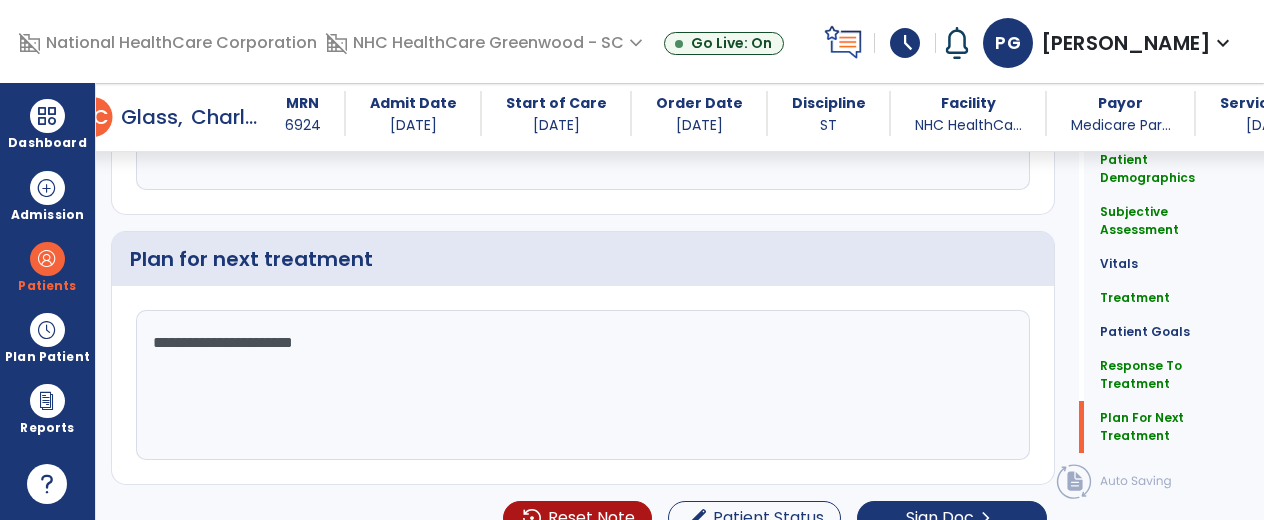 click on "**********" 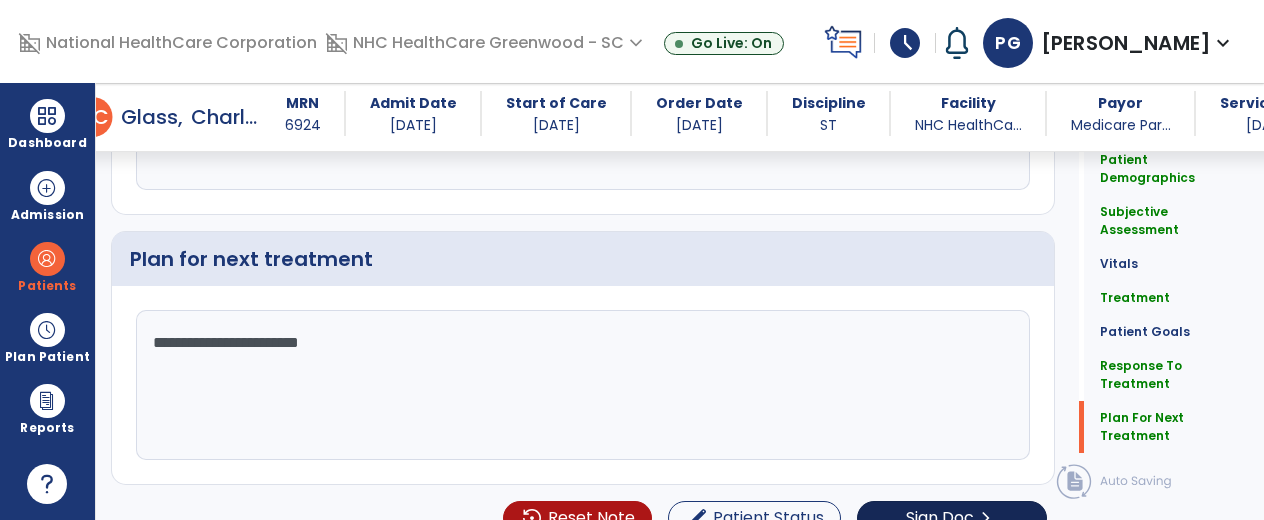 type on "**********" 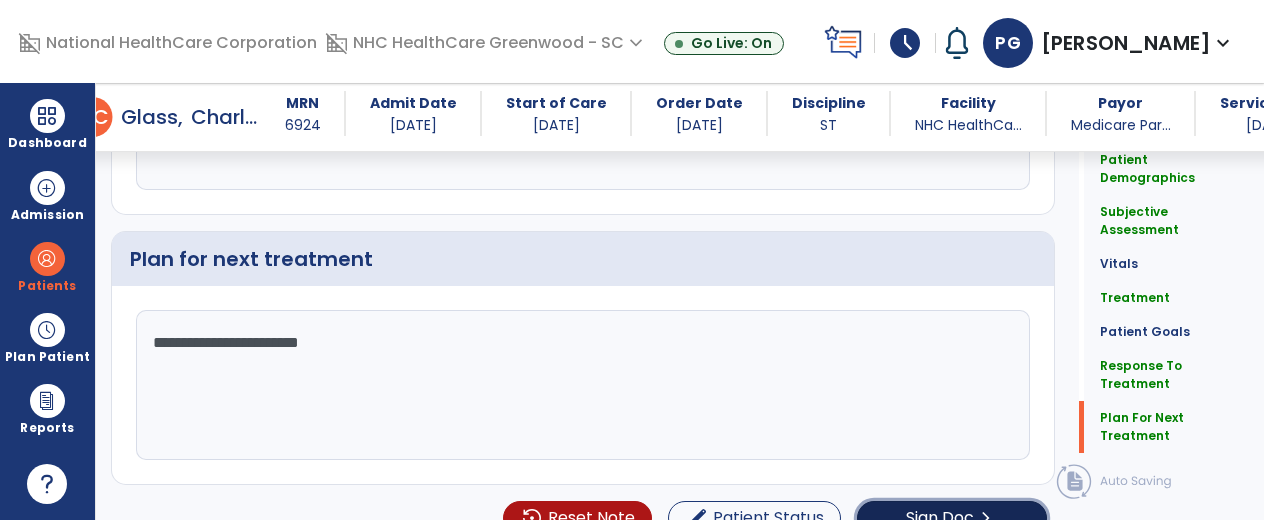 click on "Sign Doc" 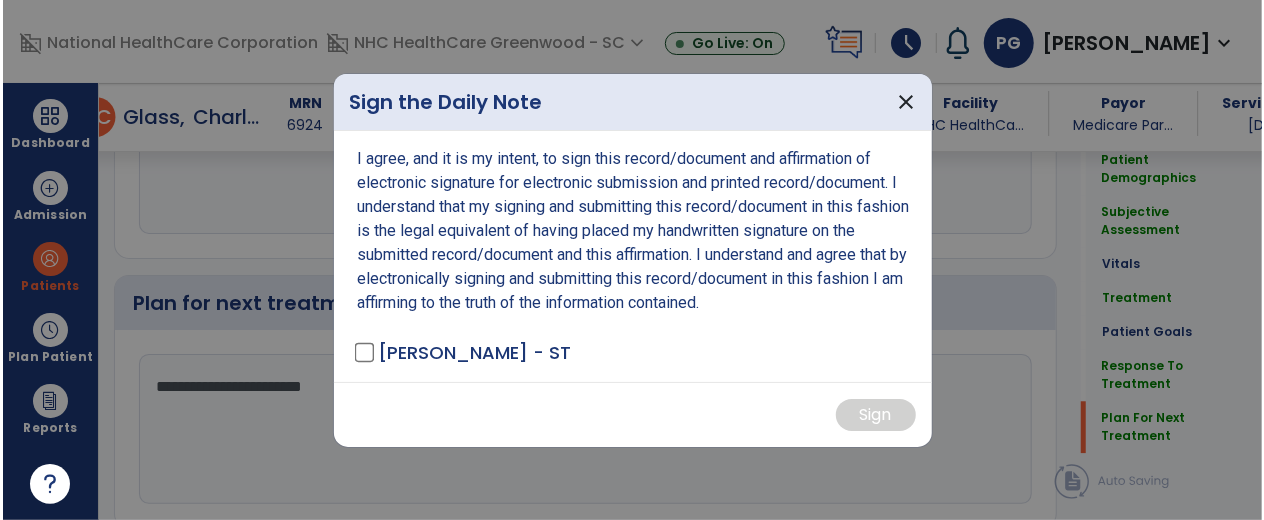 scroll, scrollTop: 2455, scrollLeft: 0, axis: vertical 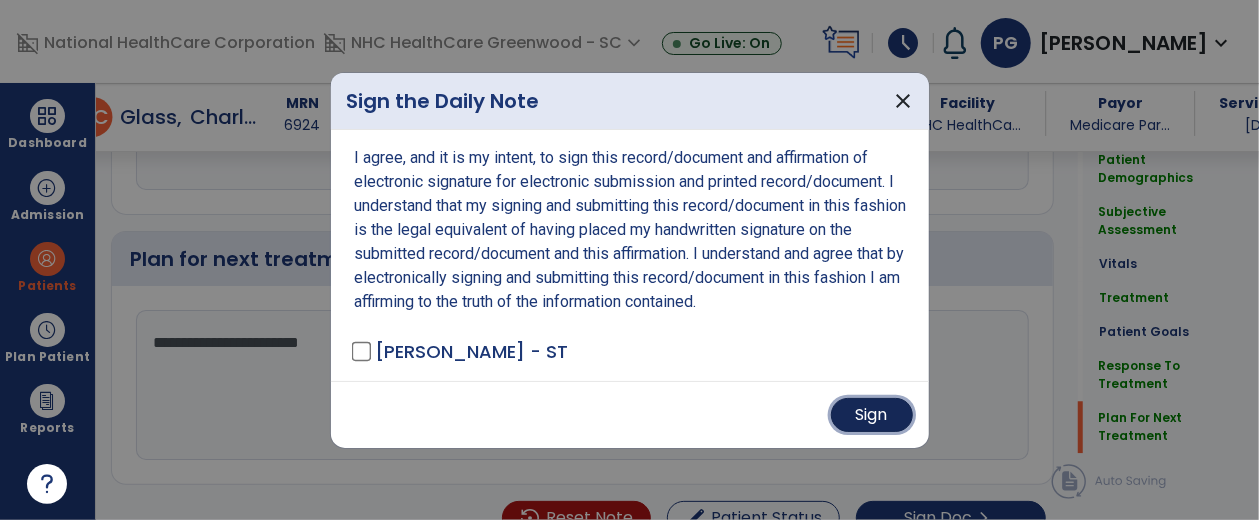 click on "Sign" at bounding box center (872, 415) 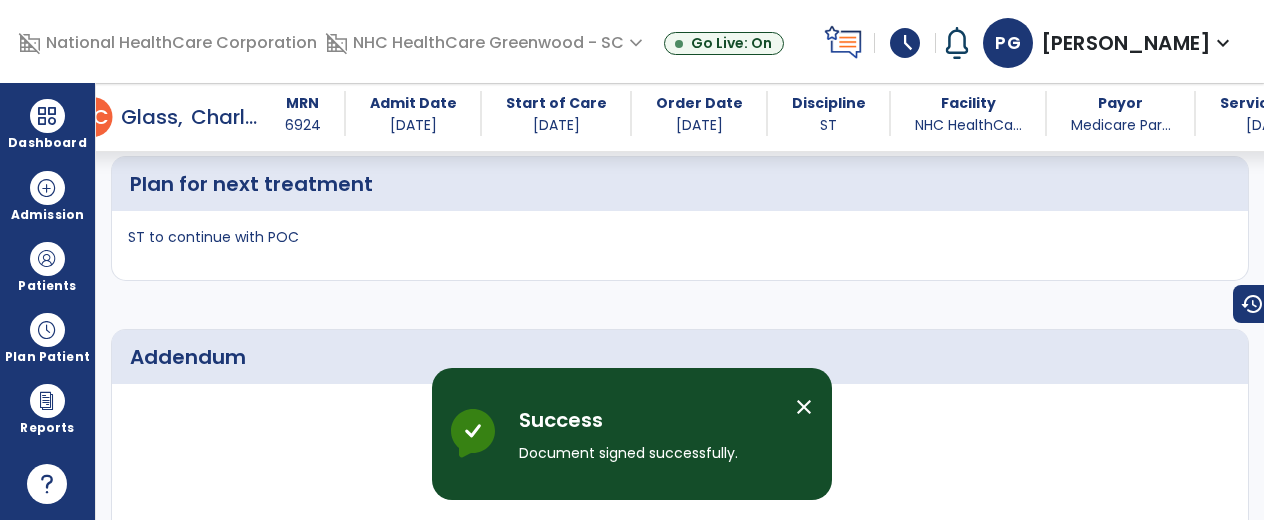 scroll, scrollTop: 3356, scrollLeft: 0, axis: vertical 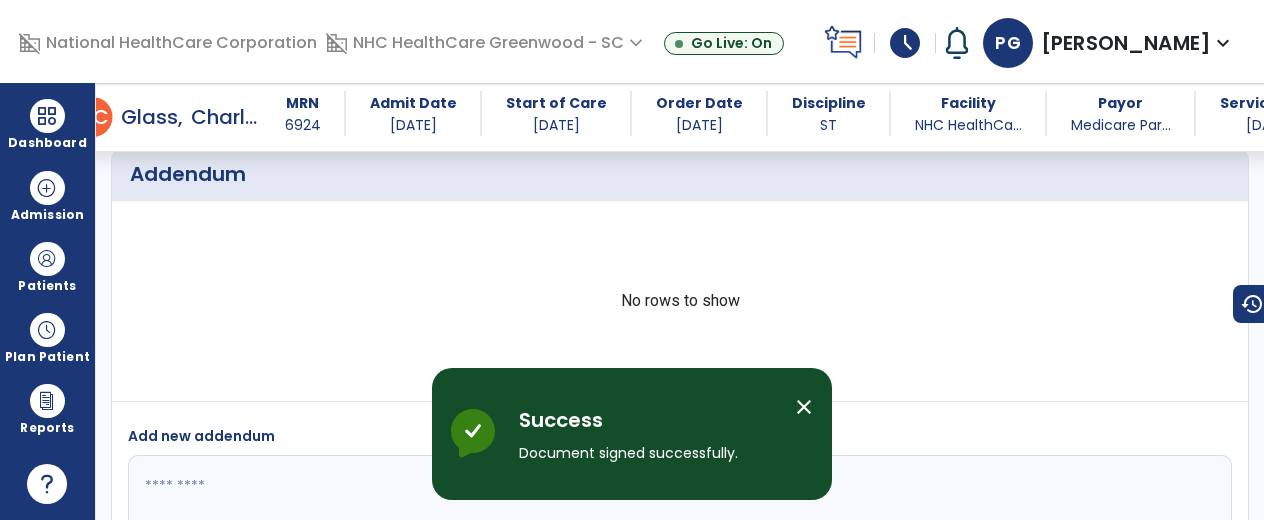 click on "schedule" at bounding box center (905, 43) 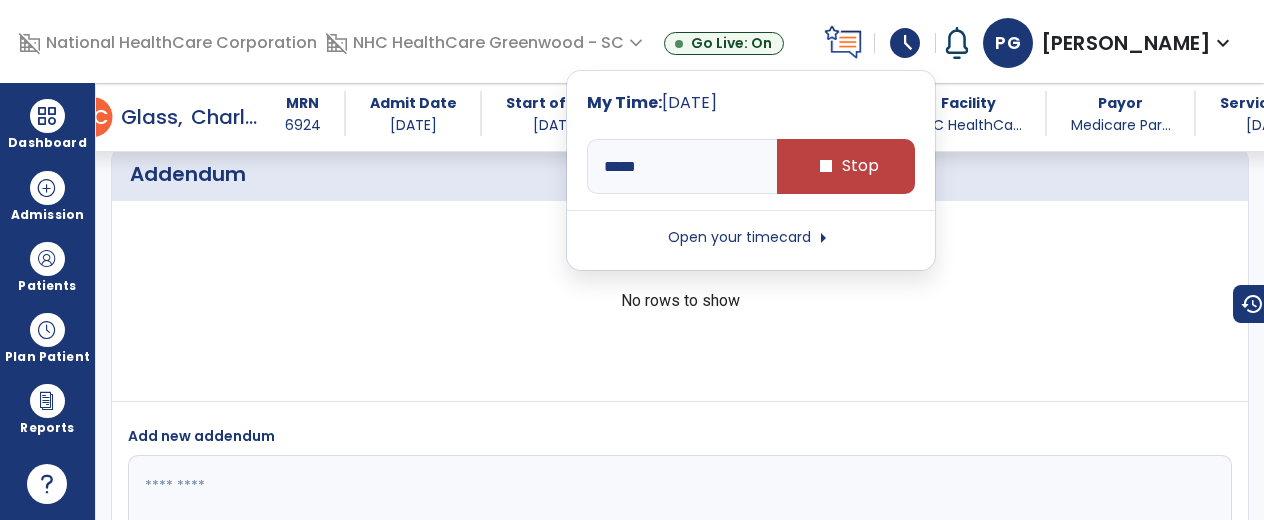 type on "*****" 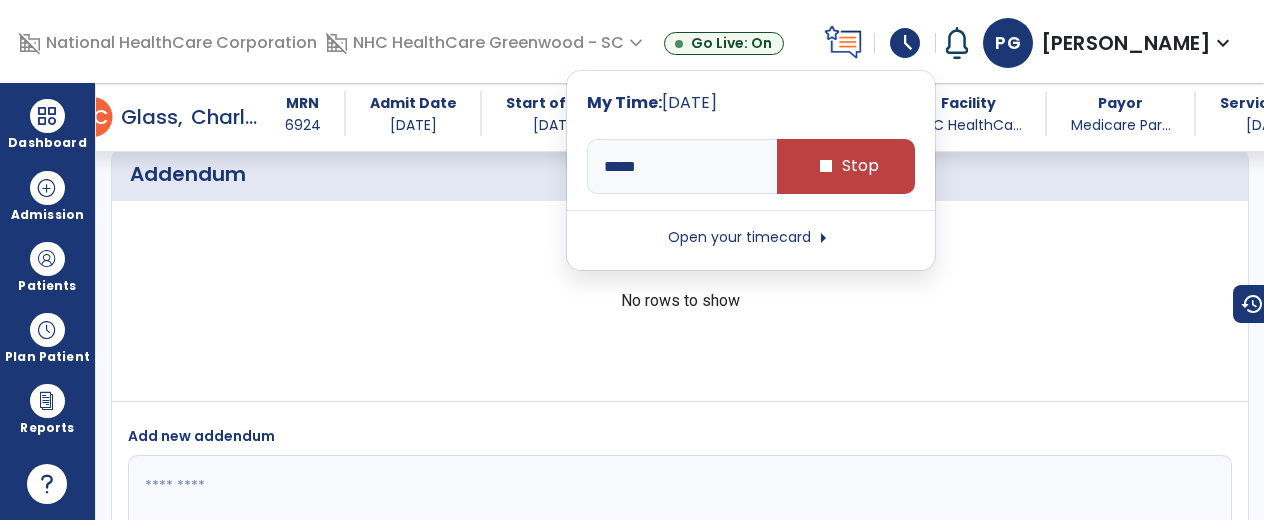 click on "No rows to show" at bounding box center (680, 301) 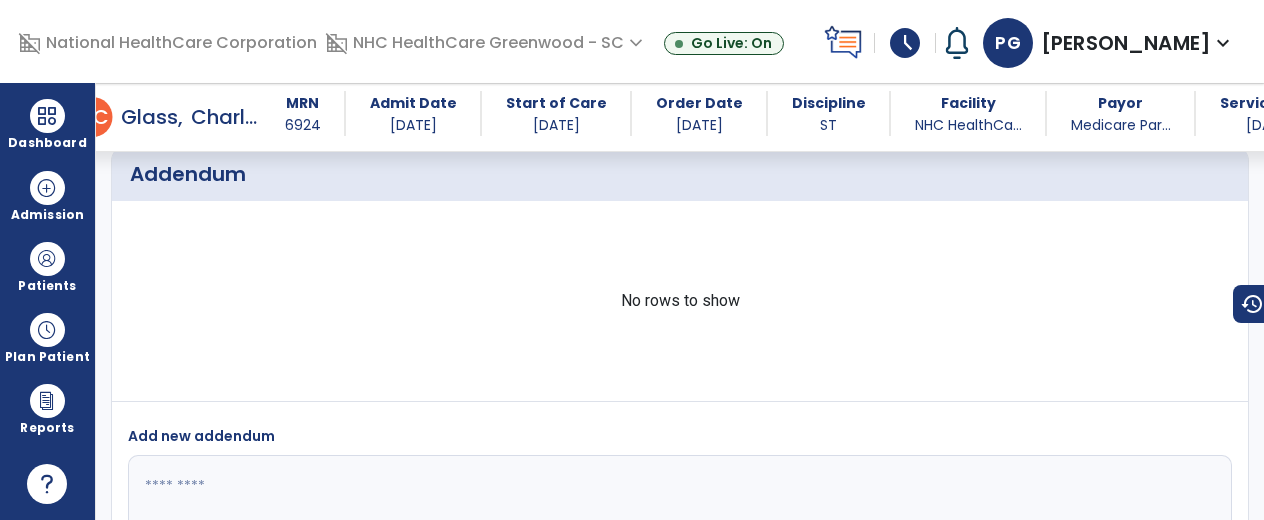 click on "schedule" at bounding box center (905, 43) 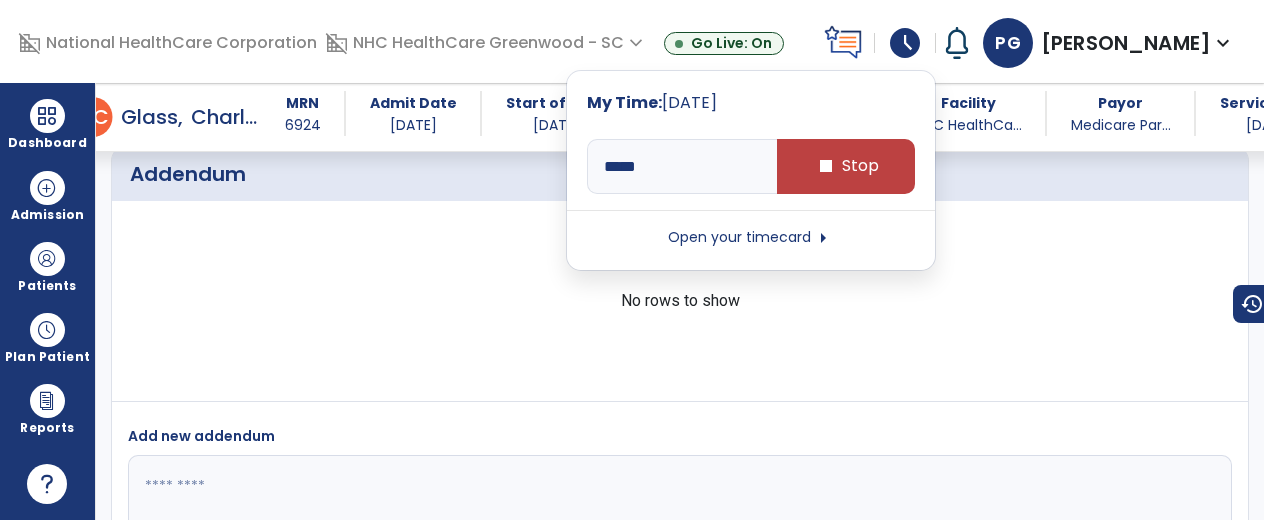 click on "Open your timecard  arrow_right" at bounding box center (751, 238) 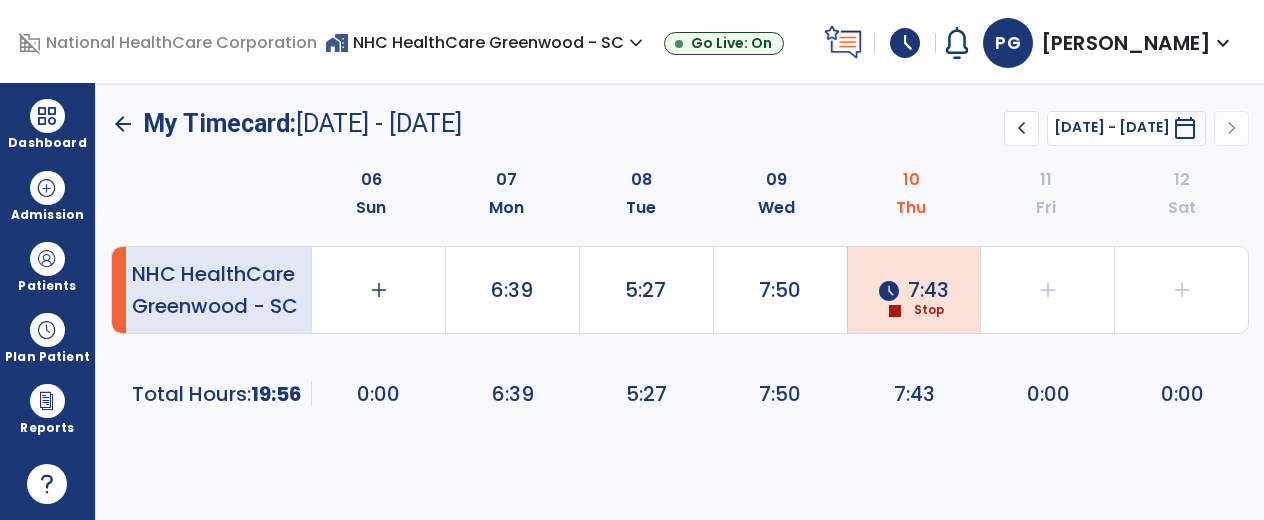 click on "schedule" at bounding box center [905, 43] 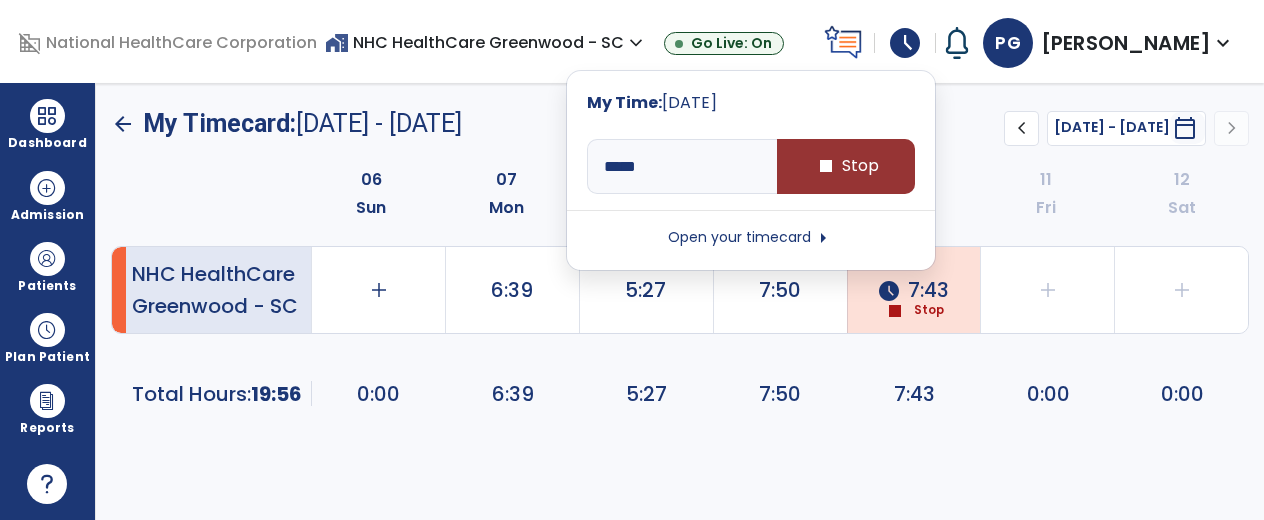 click on "stop  Stop" at bounding box center (846, 166) 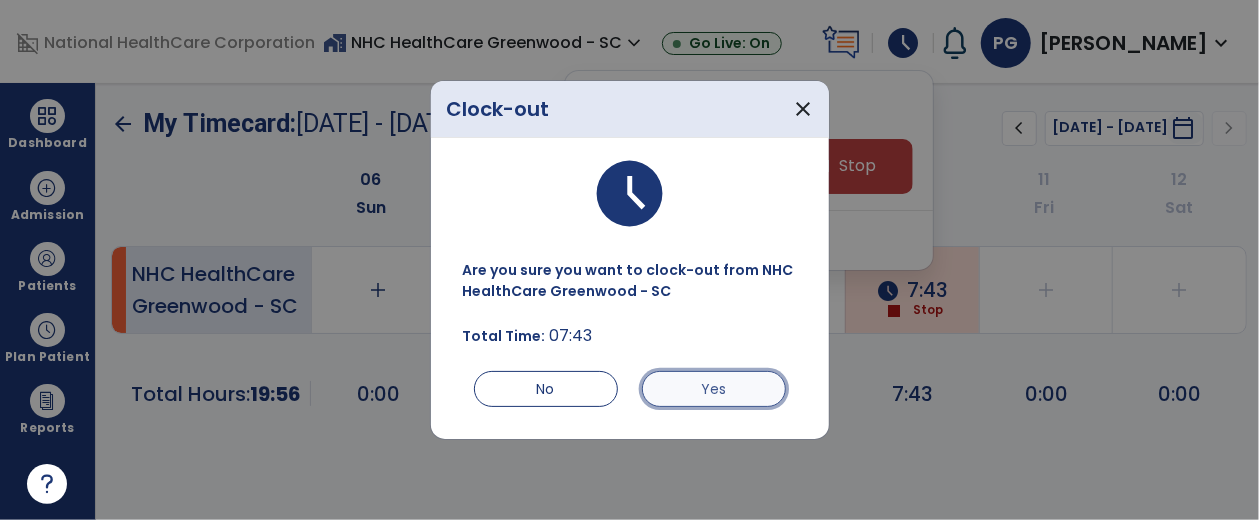 click on "Yes" at bounding box center [714, 389] 